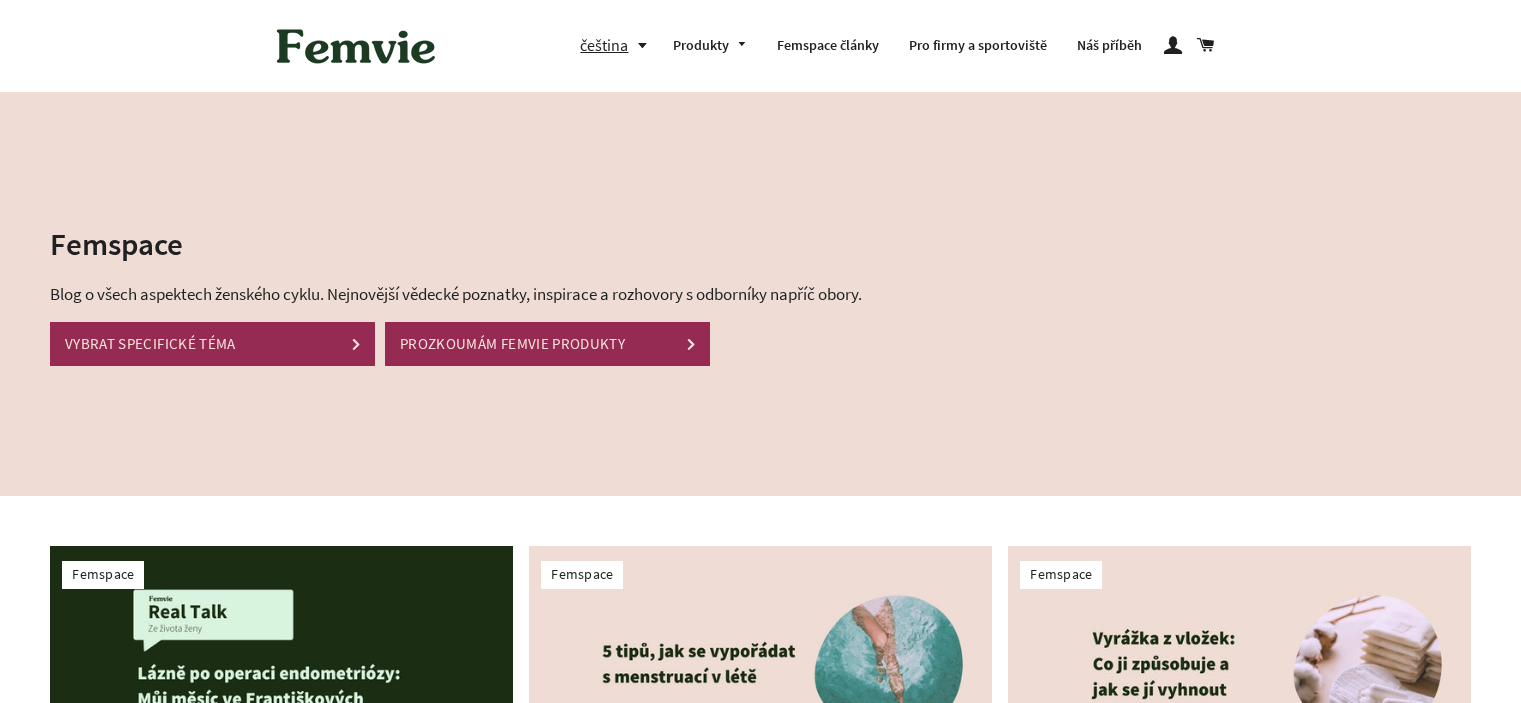 scroll, scrollTop: 489, scrollLeft: 0, axis: vertical 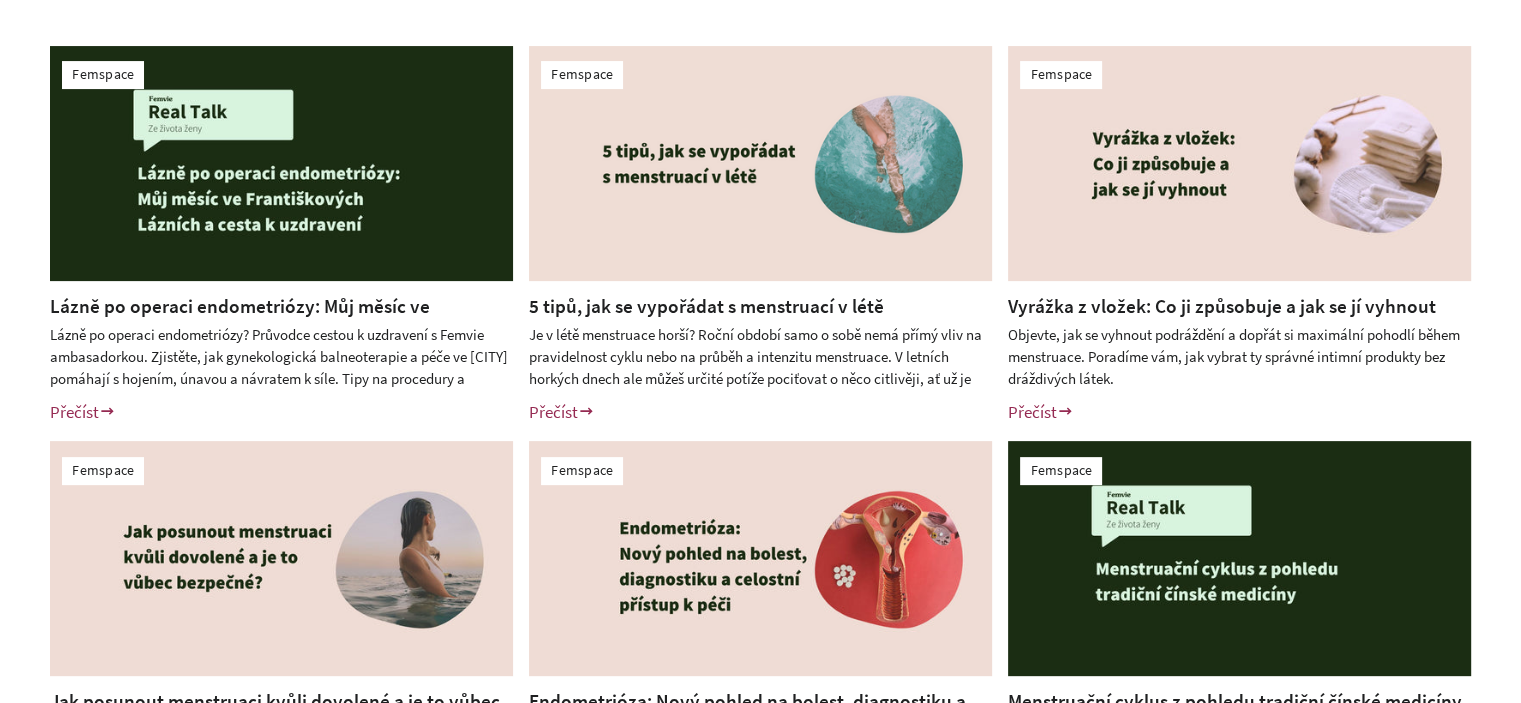 click at bounding box center (281, 163) 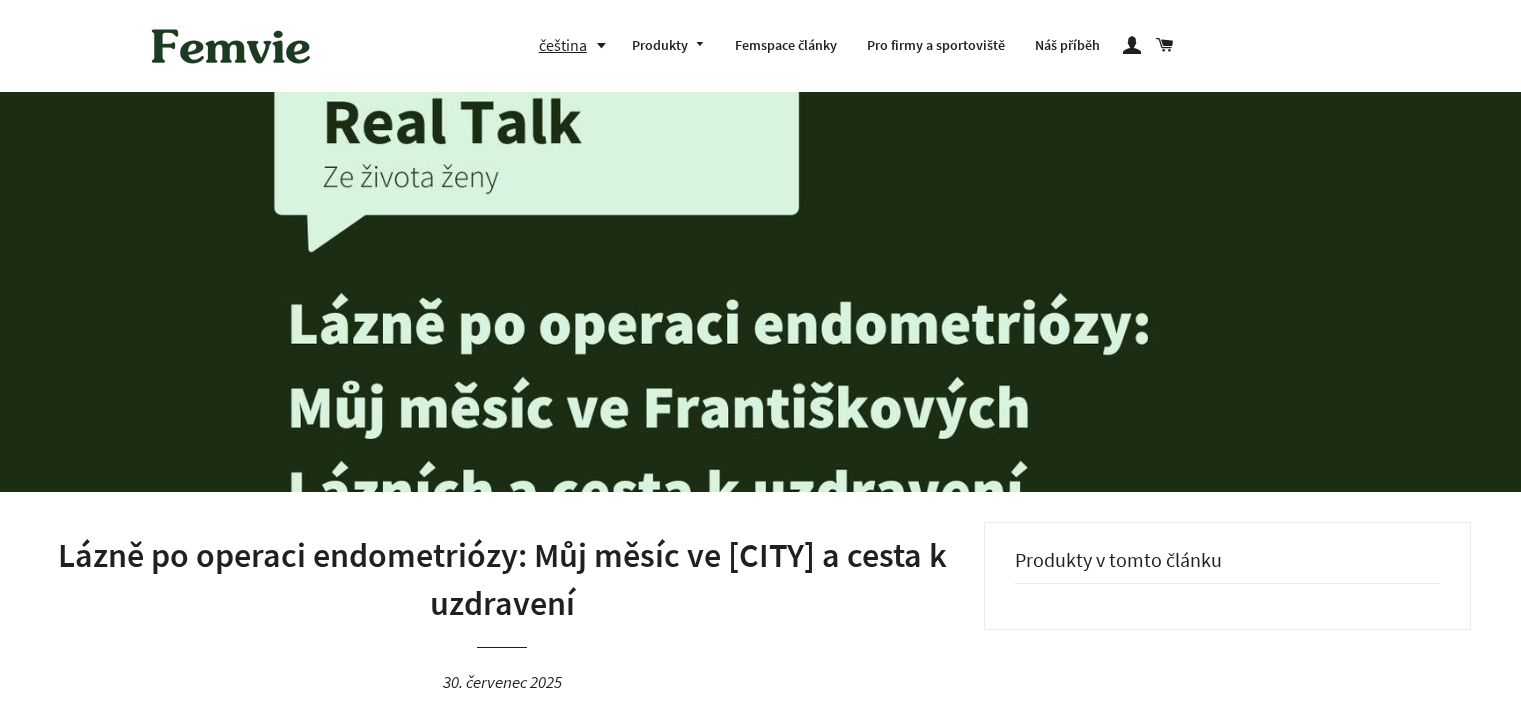 scroll, scrollTop: 0, scrollLeft: 0, axis: both 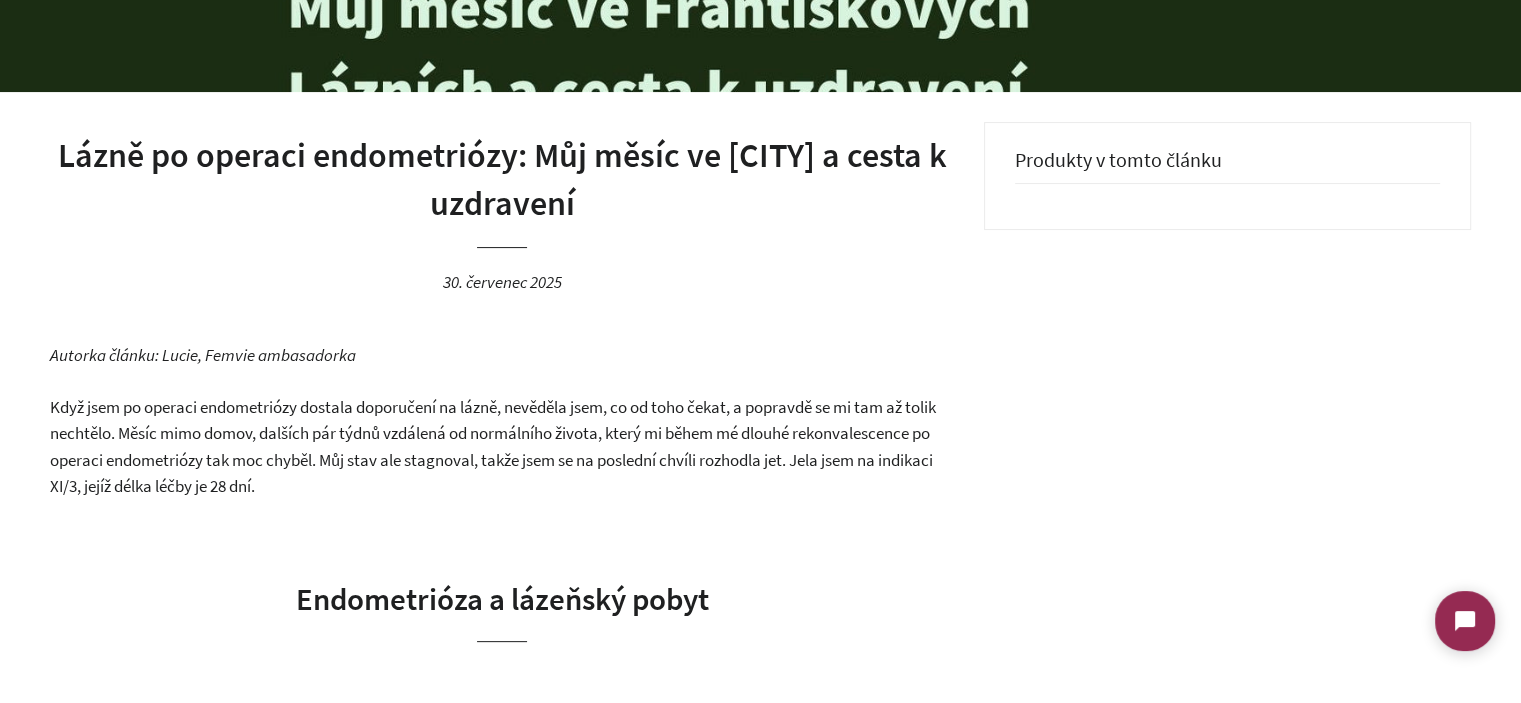click on "Když jsem po operaci endometriózy dostala doporučení na lázně, nevěděla jsem, co od toho čekat, a popravdě se mi tam až tolik nechtělo. Měsíc mimo domov, dalších pár týdnů vzdálená od normálního života, který mi během mé dlouhé rekonvalescence po operaci endometriózy tak moc chyběl. Můj stav ale stagnoval, takže jsem se na poslední chvíli rozhodla jet. Jela jsem na indikaci XI/3, jejíž délka léčby je 28 dní." at bounding box center (493, 447) 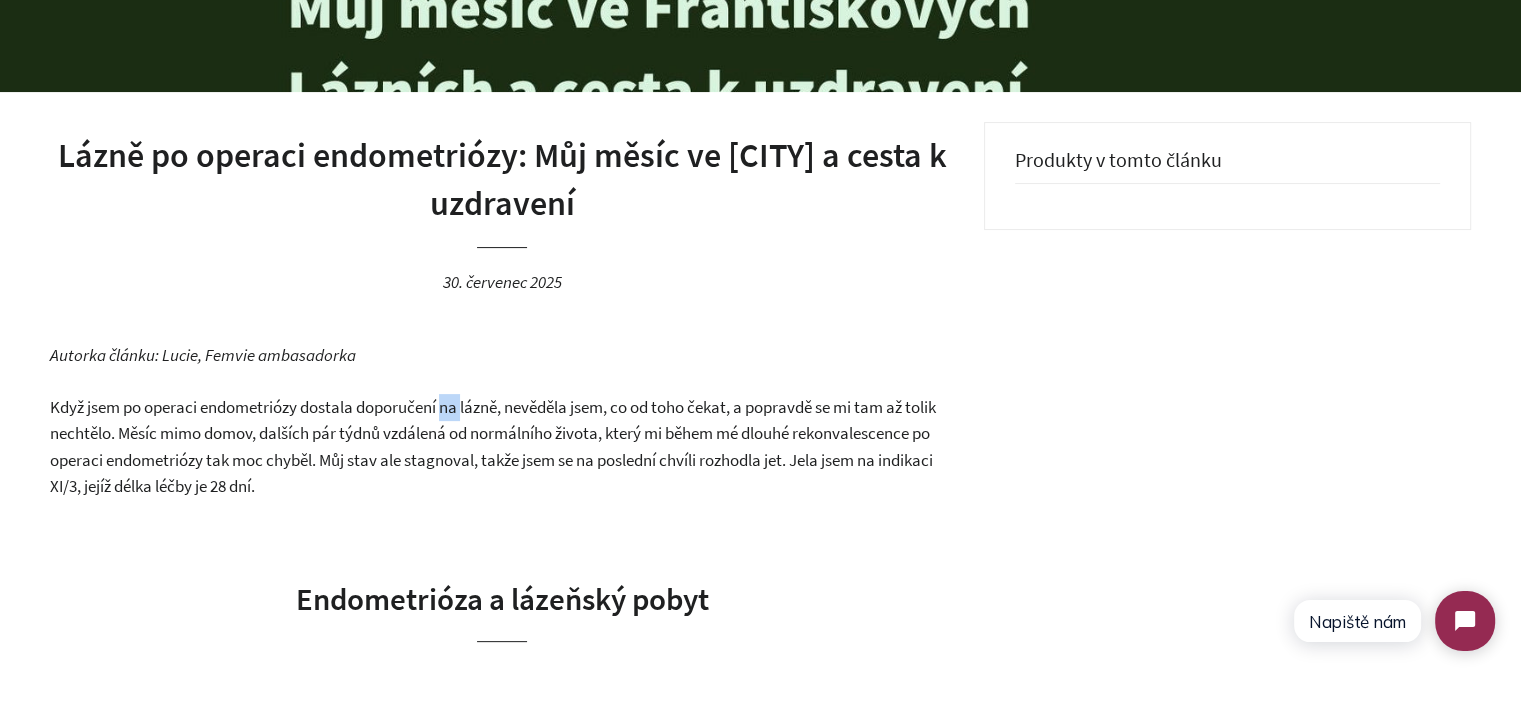 click on "Když jsem po operaci endometriózy dostala doporučení na lázně, nevěděla jsem, co od toho čekat, a popravdě se mi tam až tolik nechtělo. Měsíc mimo domov, dalších pár týdnů vzdálená od normálního života, který mi během mé dlouhé rekonvalescence po operaci endometriózy tak moc chyběl. Můj stav ale stagnoval, takže jsem se na poslední chvíli rozhodla jet. Jela jsem na indikaci XI/3, jejíž délka léčby je 28 dní." at bounding box center [493, 447] 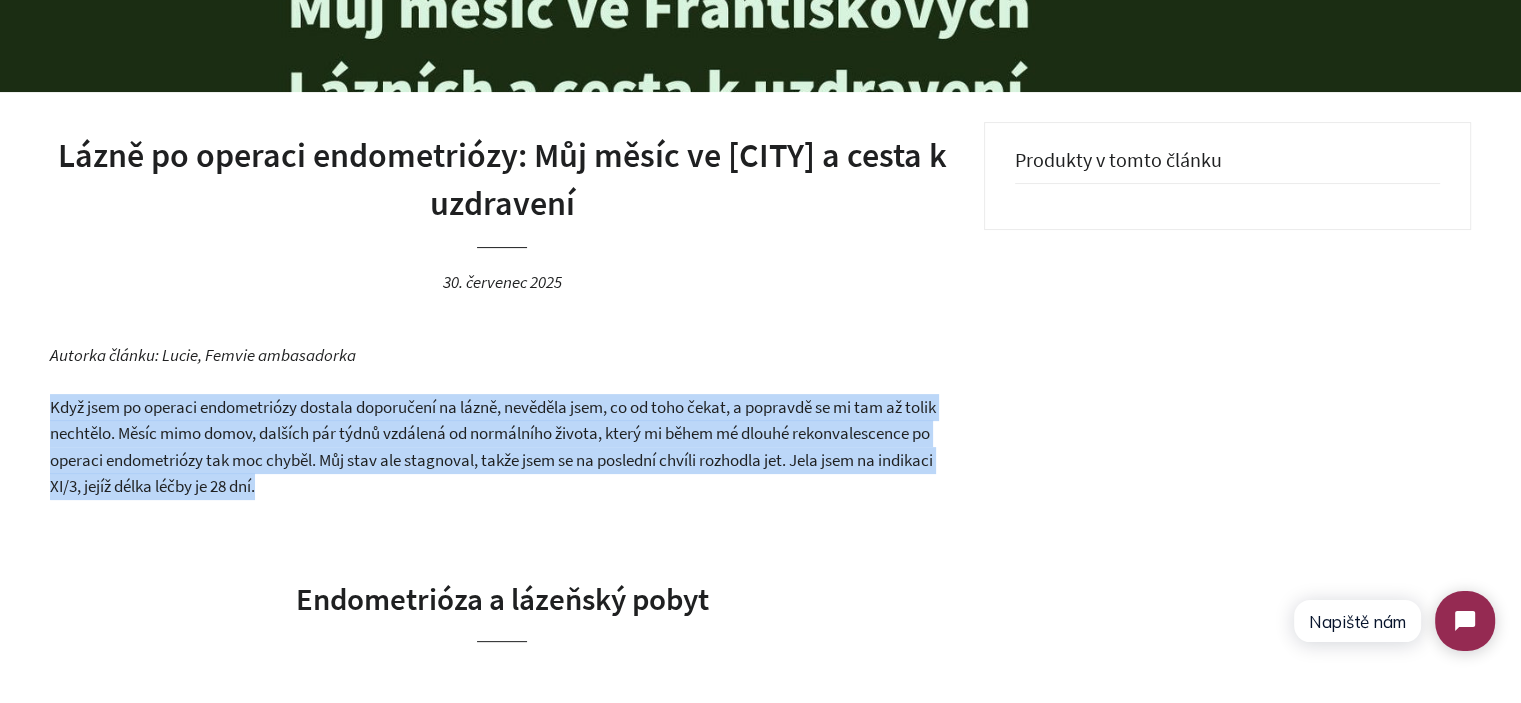 click on "Když jsem po operaci endometriózy dostala doporučení na lázně, nevěděla jsem, co od toho čekat, a popravdě se mi tam až tolik nechtělo. Měsíc mimo domov, dalších pár týdnů vzdálená od normálního života, který mi během mé dlouhé rekonvalescence po operaci endometriózy tak moc chyběl. Můj stav ale stagnoval, takže jsem se na poslední chvíli rozhodla jet. Jela jsem na indikaci XI/3, jejíž délka léčby je 28 dní." at bounding box center [493, 447] 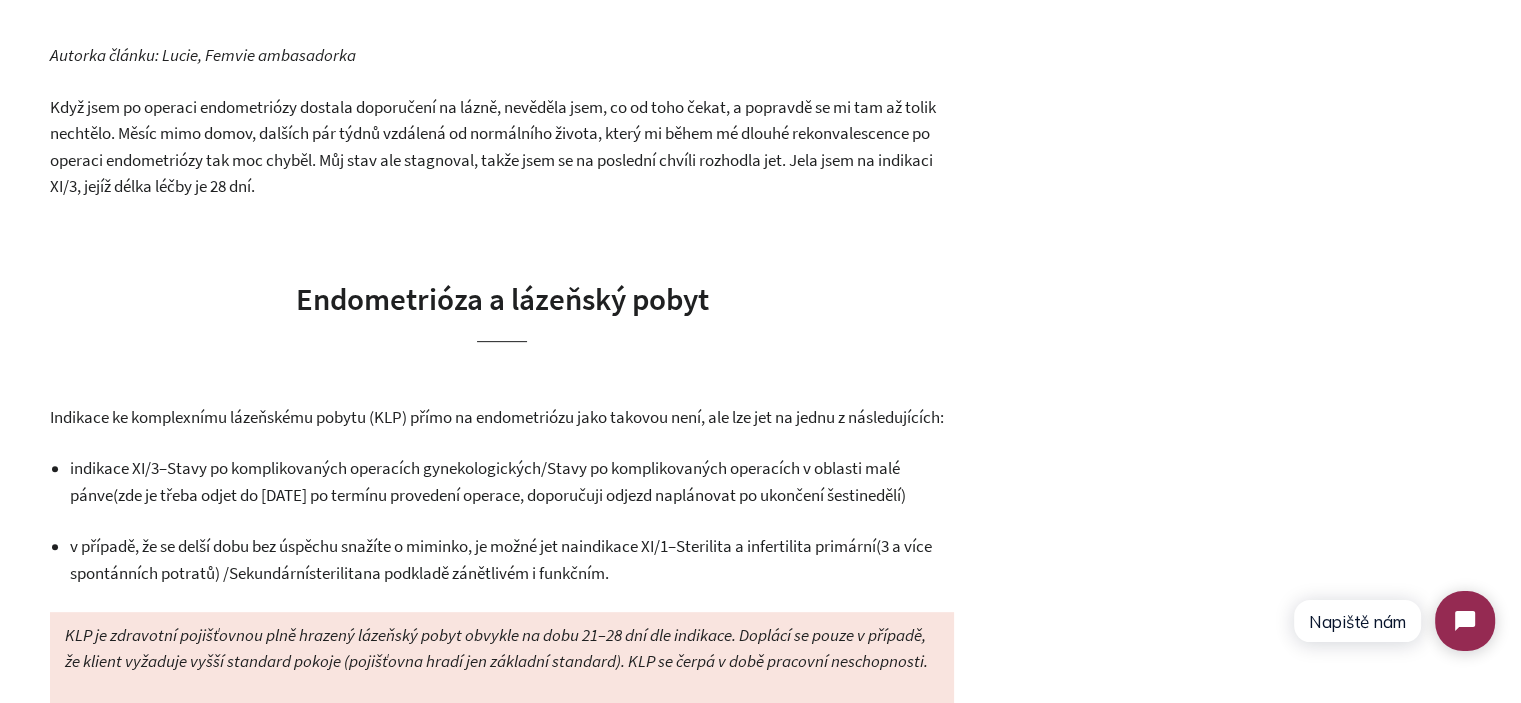 click on "Autorka článku: Lucie, Femvie ambasadorka
Když jsem po operaci endometriózy dostala doporučení na lázně, nevěděla jsem, co od toho čekat, a popravdě se mi tam až tolik nechtělo. Měsíc mimo domov, dalších pár týdnů vzdálená od normálního života, který mi během mé dlouhé rekonvalescence po operaci endometriózy tak moc chyběl. Můj stav ale stagnoval, takže jsem se na poslední chvíli rozhodla jet. Jela jsem na indikaci XI/3, jejíž délka léčby je 28 dní.
Endometrióza a lázeňský pobyt
Indikace ke komplexnímu lázeňskému pobytu (KLP) přímo na endometriózu jako takovou není, ale lze jet na jednu z následujících:
indikace XI/3  –  Stavy po komplikovaných operacích gynekologických  /  Stavy po komplikovaných operacích v oblasti malé pánve  (zde je třeba odjet do 3 měsíců po termínu provedení operace, doporučuji odjezd naplánovat po ukončení šestinedělí)
indikaci XI/1  –  Sterilita a infertilita primární" at bounding box center (502, 2552) 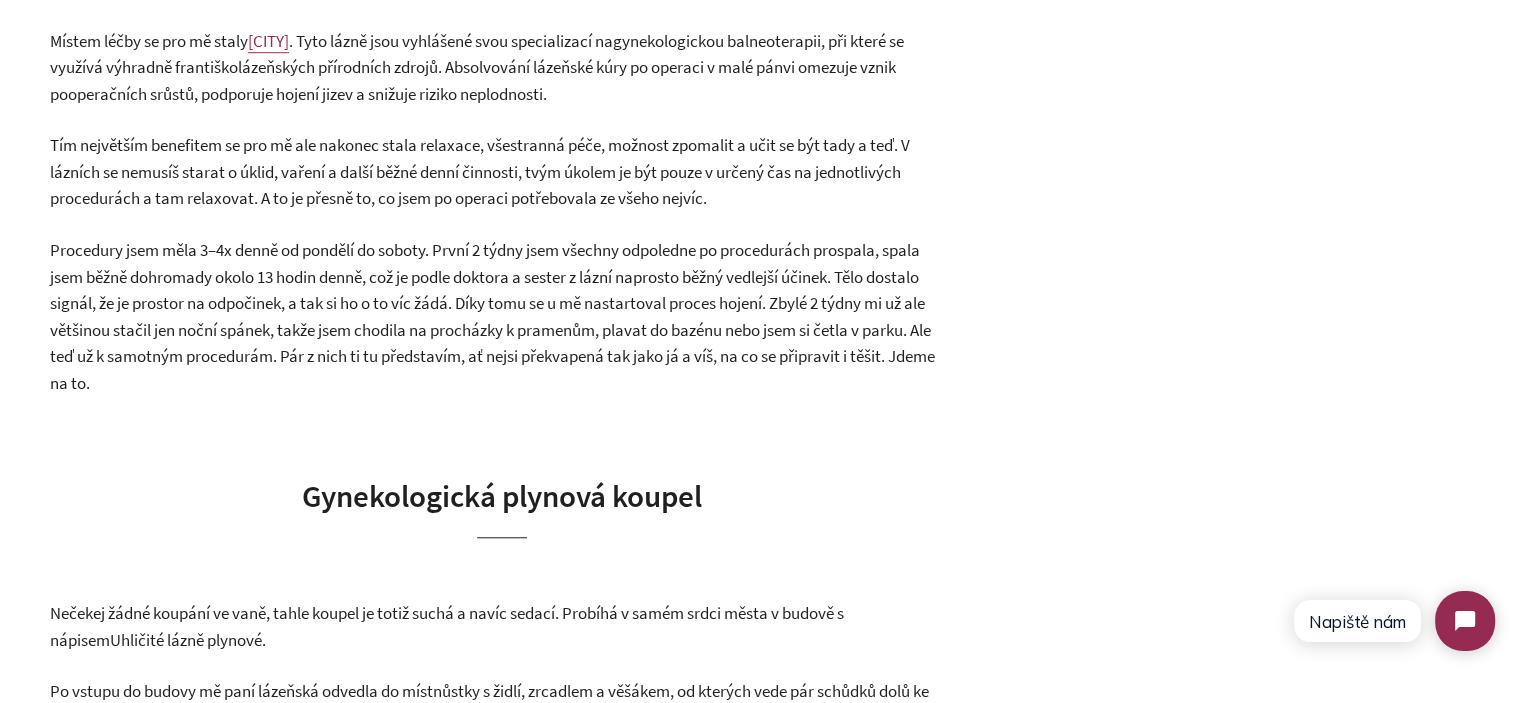 scroll, scrollTop: 1600, scrollLeft: 0, axis: vertical 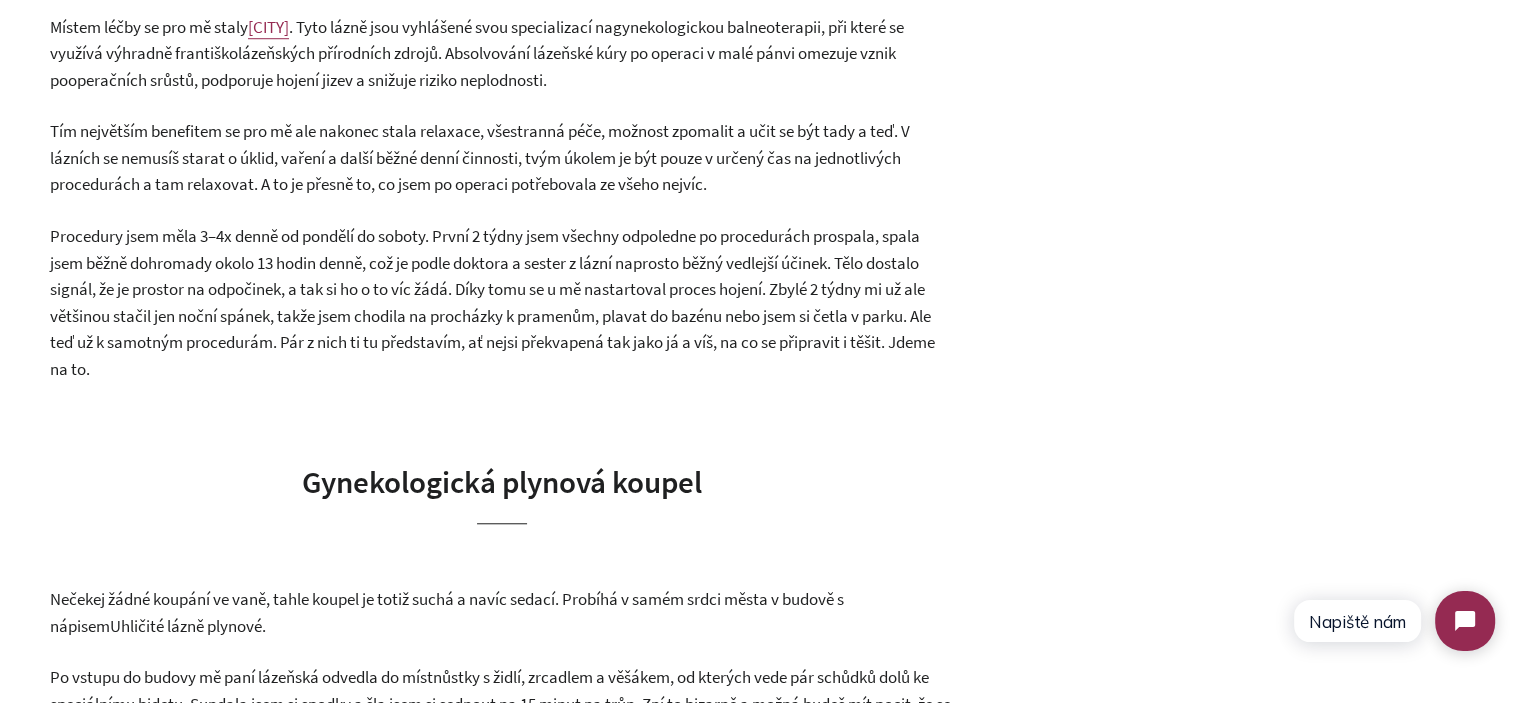 click on "Tím největším benefitem se pro mě ale nakonec stala relaxace, všestranná péče, možnost zpomalit a učit se být tady a teď. V lázních se nemusíš starat o úklid, vaření a další běžné denní činnosti, tvým úkolem je být pouze v určený čas na jednotlivých procedurách a tam relaxovat. A to je přesně to, co jsem po operaci potřebovala ze všeho nejvíc." at bounding box center [502, 158] 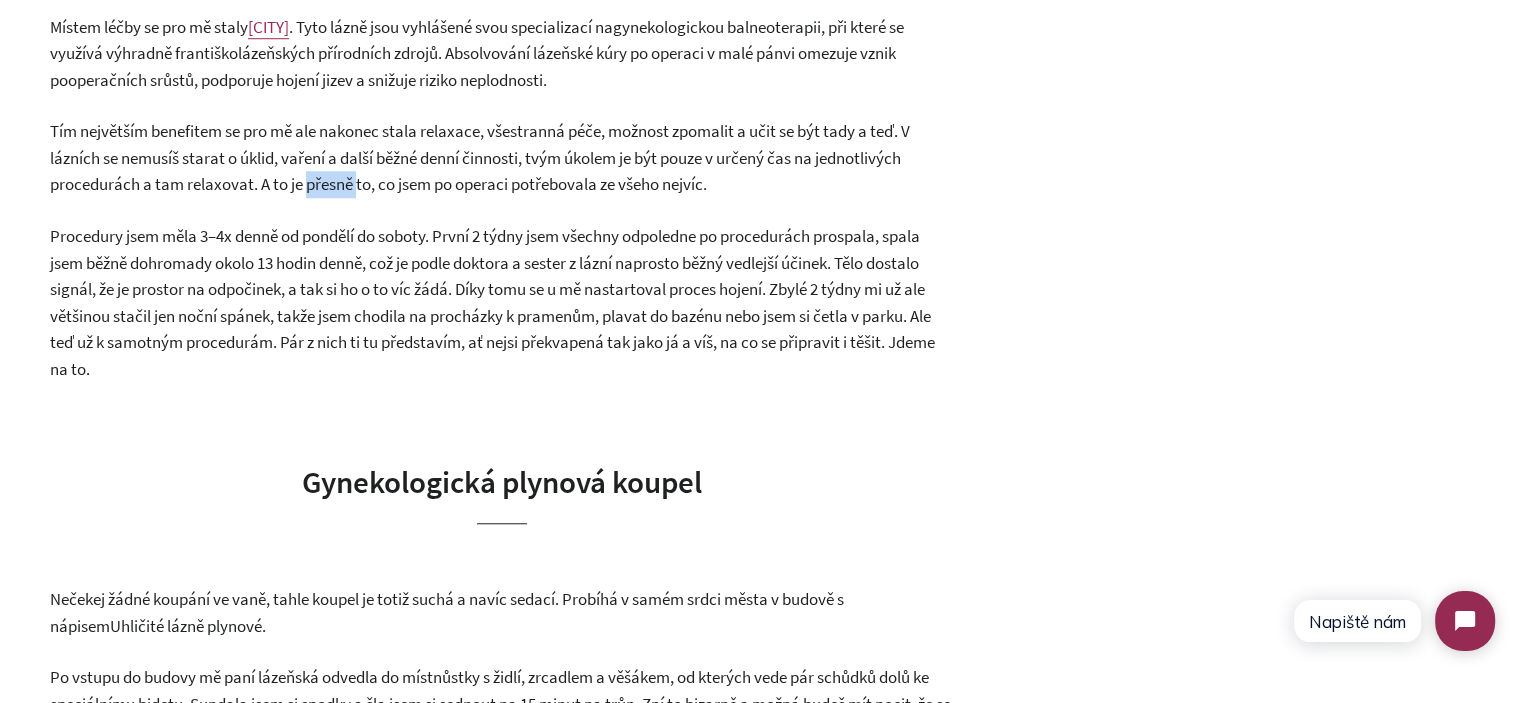 click on "Tím největším benefitem se pro mě ale nakonec stala relaxace, všestranná péče, možnost zpomalit a učit se být tady a teď. V lázních se nemusíš starat o úklid, vaření a další běžné denní činnosti, tvým úkolem je být pouze v určený čas na jednotlivých procedurách a tam relaxovat. A to je přesně to, co jsem po operaci potřebovala ze všeho nejvíc." at bounding box center (502, 158) 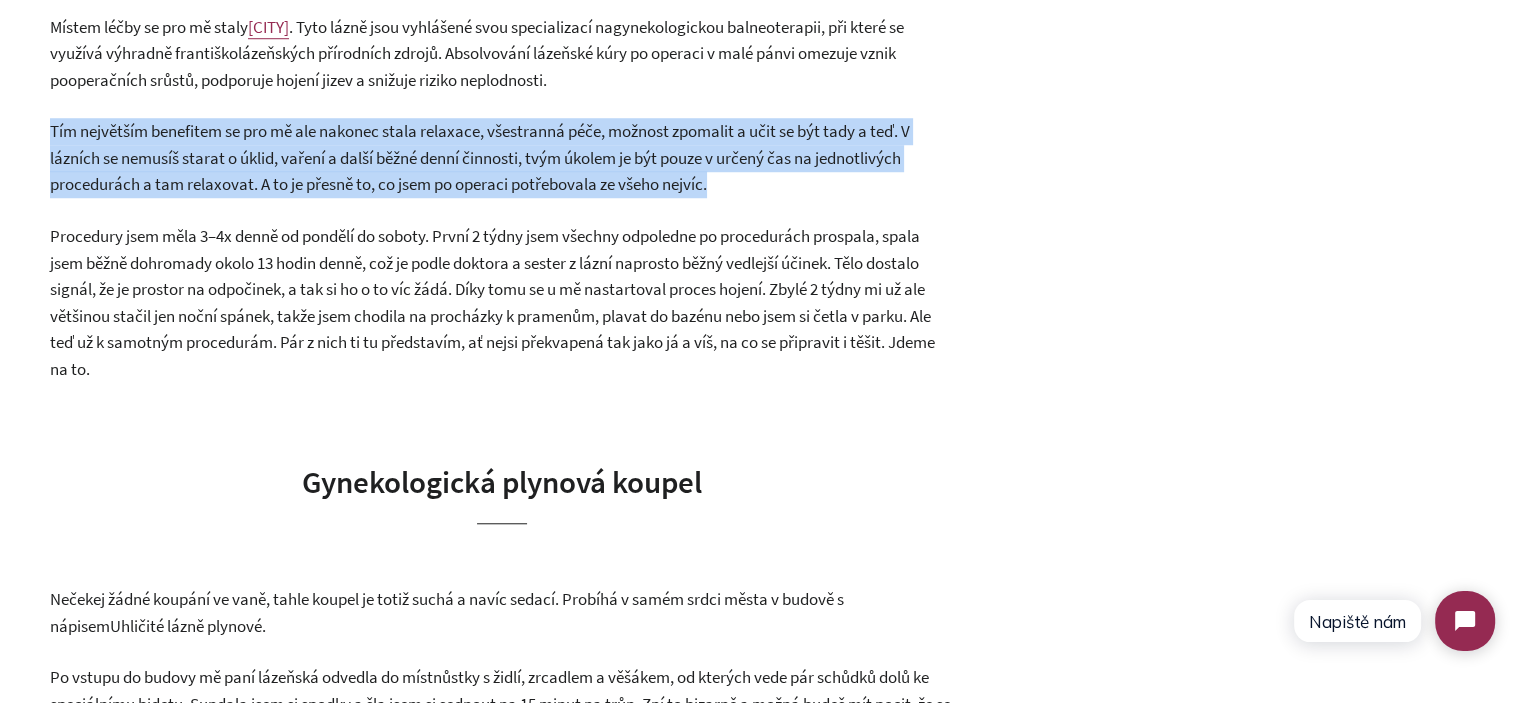 click on "Tím největším benefitem se pro mě ale nakonec stala relaxace, všestranná péče, možnost zpomalit a učit se být tady a teď. V lázních se nemusíš starat o úklid, vaření a další běžné denní činnosti, tvým úkolem je být pouze v určený čas na jednotlivých procedurách a tam relaxovat. A to je přesně to, co jsem po operaci potřebovala ze všeho nejvíc." at bounding box center (502, 158) 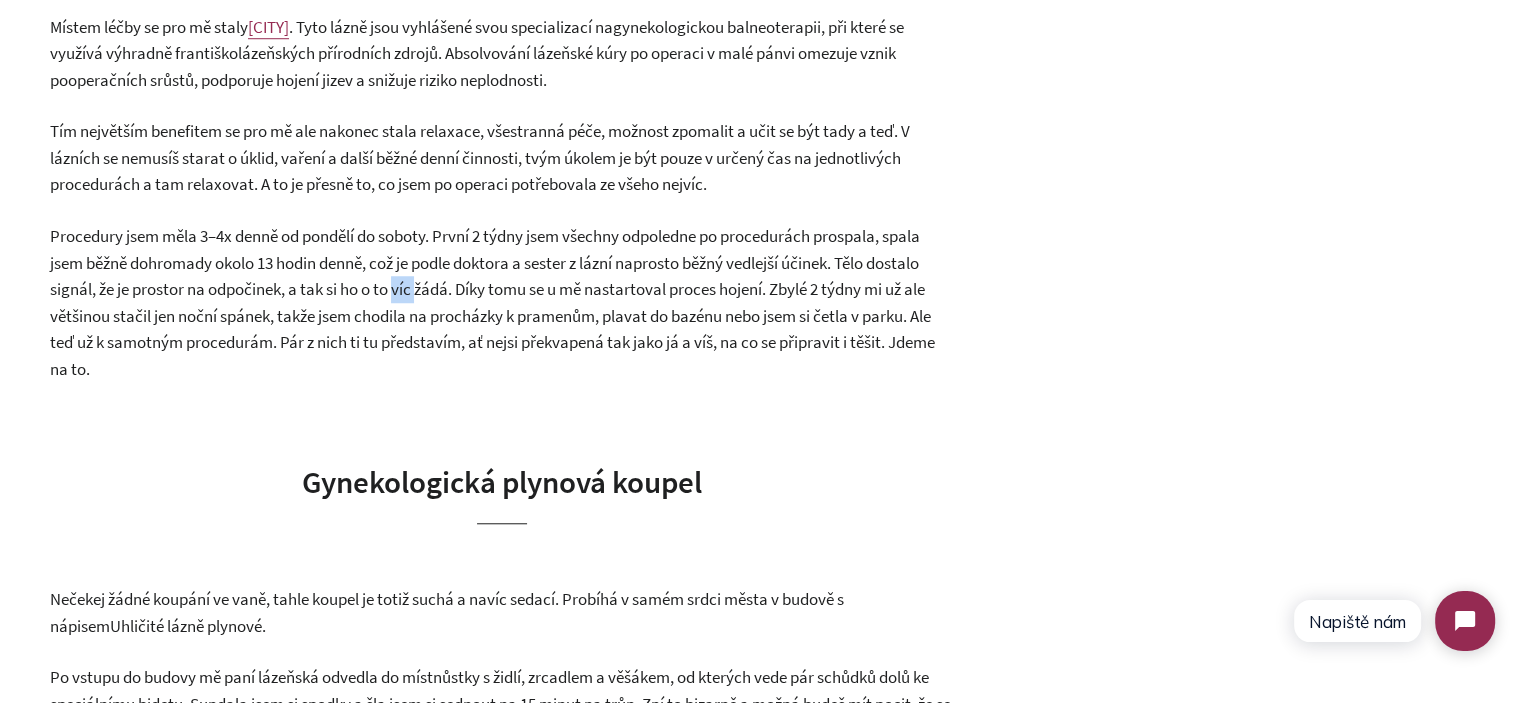 click on "Procedury jsem měla 3–4x denně od pondělí do soboty. První 2 týdny jsem všechny odpoledne po procedurách prospala, spala jsem běžně dohromady okolo 13 hodin denně, což je podle doktora a sester z lázní naprosto běžný vedlejší účinek. Tělo dostalo signál, že je prostor na odpočinek, a tak si ho o to víc žádá. Díky tomu se u mě nastartoval proces hojení. Zbylé 2 týdny mi už ale většinou stačil jen noční spánek, takže jsem chodila na procházky k pramenům, plavat do bazénu nebo jsem si četla v parku. Ale teď už k samotným procedurám. Pár z nich ti tu představím, ať nejsi překvapená tak jako já a víš, na co se připravit i těšit. Jdeme na to." at bounding box center (492, 302) 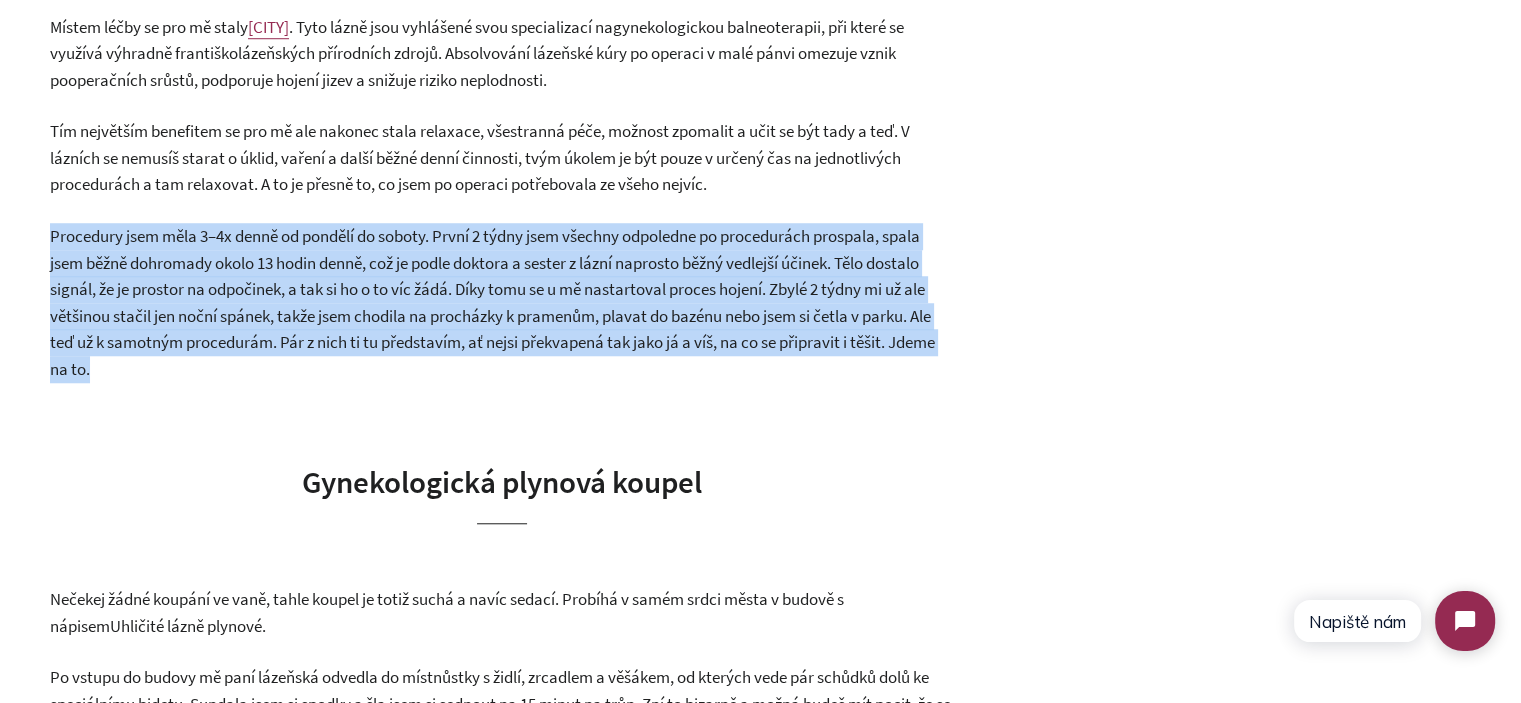 click on "Procedury jsem měla 3–4x denně od pondělí do soboty. První 2 týdny jsem všechny odpoledne po procedurách prospala, spala jsem běžně dohromady okolo 13 hodin denně, což je podle doktora a sester z lázní naprosto běžný vedlejší účinek. Tělo dostalo signál, že je prostor na odpočinek, a tak si ho o to víc žádá. Díky tomu se u mě nastartoval proces hojení. Zbylé 2 týdny mi už ale většinou stačil jen noční spánek, takže jsem chodila na procházky k pramenům, plavat do bazénu nebo jsem si četla v parku. Ale teď už k samotným procedurám. Pár z nich ti tu představím, ať nejsi překvapená tak jako já a víš, na co se připravit i těšit. Jdeme na to." at bounding box center (492, 302) 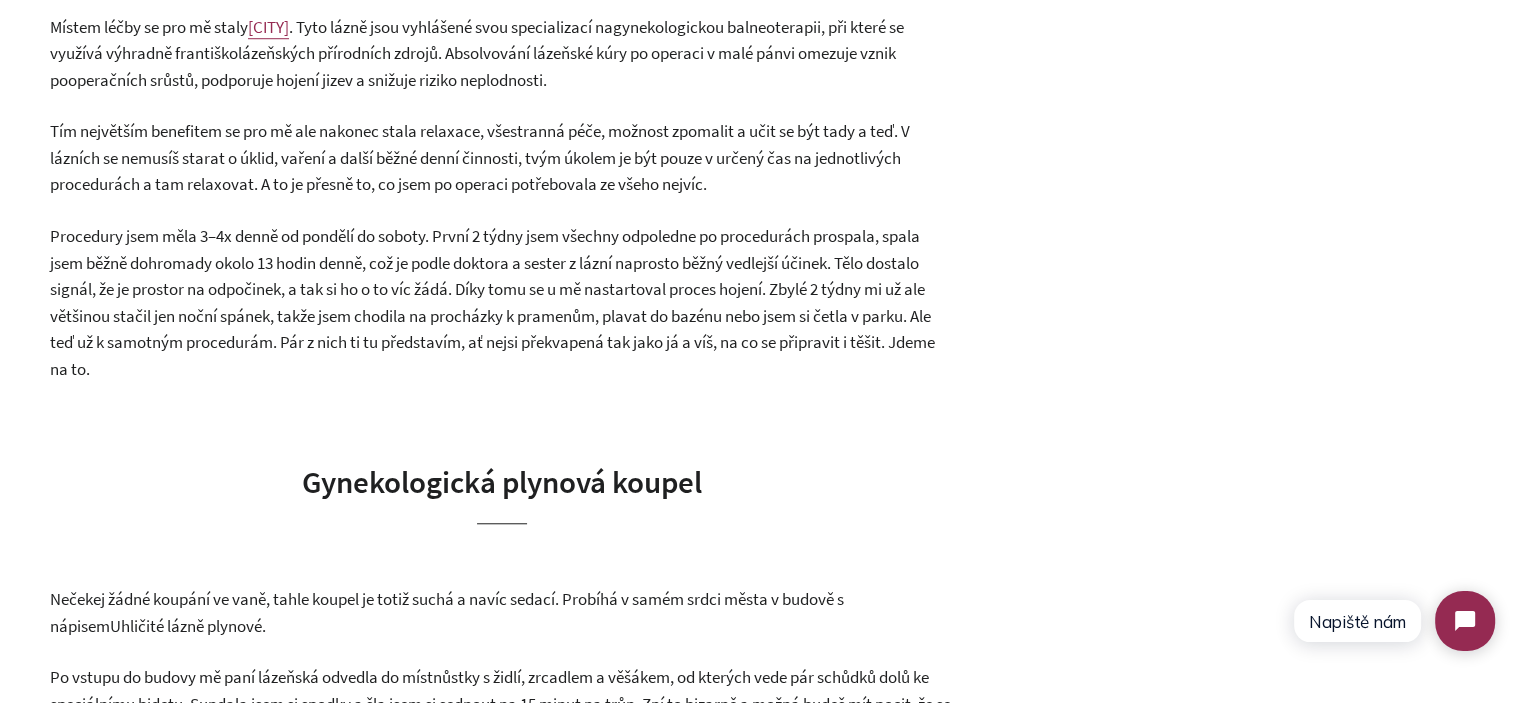 click on "Procedury jsem měla 3–4x denně od pondělí do soboty. První 2 týdny jsem všechny odpoledne po procedurách prospala, spala jsem běžně dohromady okolo 13 hodin denně, což je podle doktora a sester z lázní naprosto běžný vedlejší účinek. Tělo dostalo signál, že je prostor na odpočinek, a tak si ho o to víc žádá. Díky tomu se u mě nastartoval proces hojení. Zbylé 2 týdny mi už ale většinou stačil jen noční spánek, takže jsem chodila na procházky k pramenům, plavat do bazénu nebo jsem si četla v parku. Ale teď už k samotným procedurám. Pár z nich ti tu představím, ať nejsi překvapená tak jako já a víš, na co se připravit i těšit. Jdeme na to." at bounding box center [492, 302] 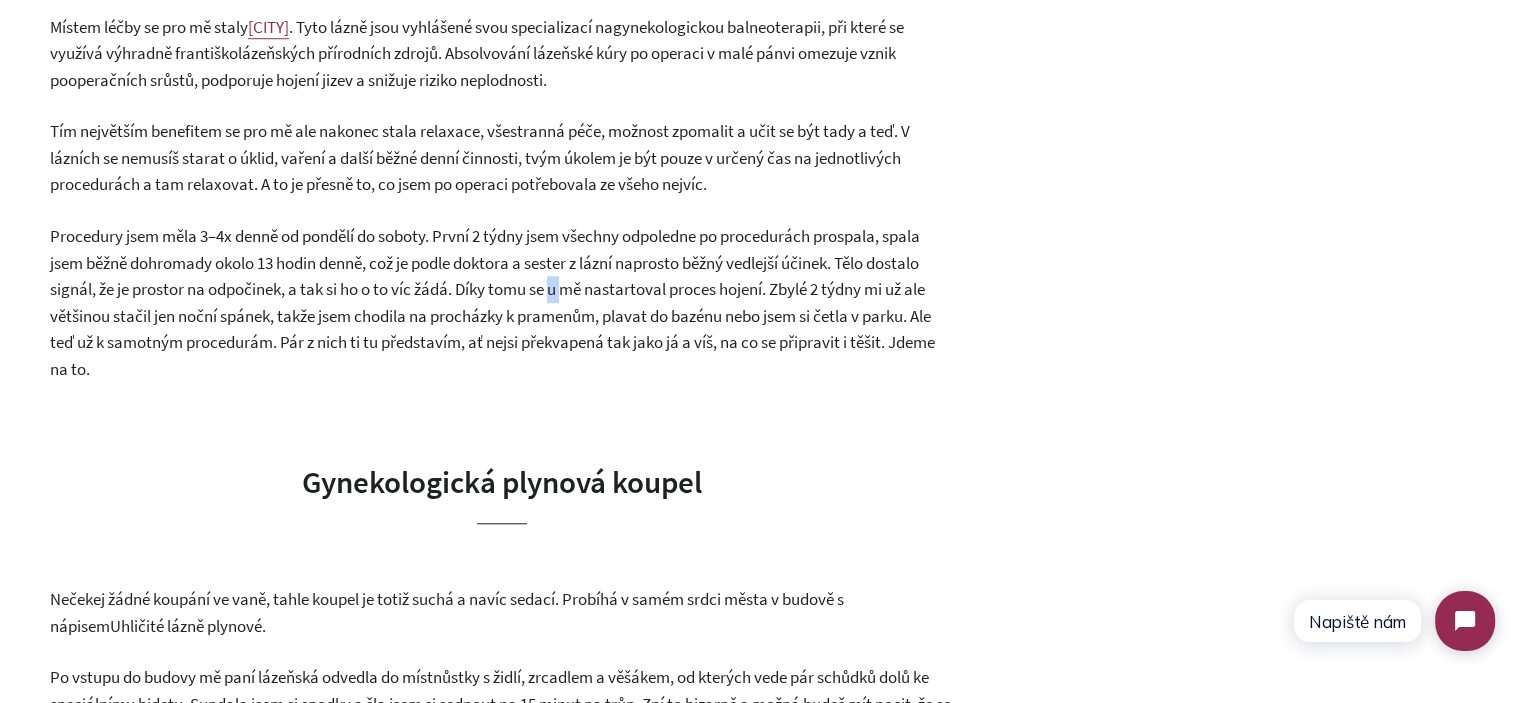 click on "Procedury jsem měla 3–4x denně od pondělí do soboty. První 2 týdny jsem všechny odpoledne po procedurách prospala, spala jsem běžně dohromady okolo 13 hodin denně, což je podle doktora a sester z lázní naprosto běžný vedlejší účinek. Tělo dostalo signál, že je prostor na odpočinek, a tak si ho o to víc žádá. Díky tomu se u mě nastartoval proces hojení. Zbylé 2 týdny mi už ale většinou stačil jen noční spánek, takže jsem chodila na procházky k pramenům, plavat do bazénu nebo jsem si četla v parku. Ale teď už k samotným procedurám. Pár z nich ti tu představím, ať nejsi překvapená tak jako já a víš, na co se připravit i těšit. Jdeme na to." at bounding box center [492, 302] 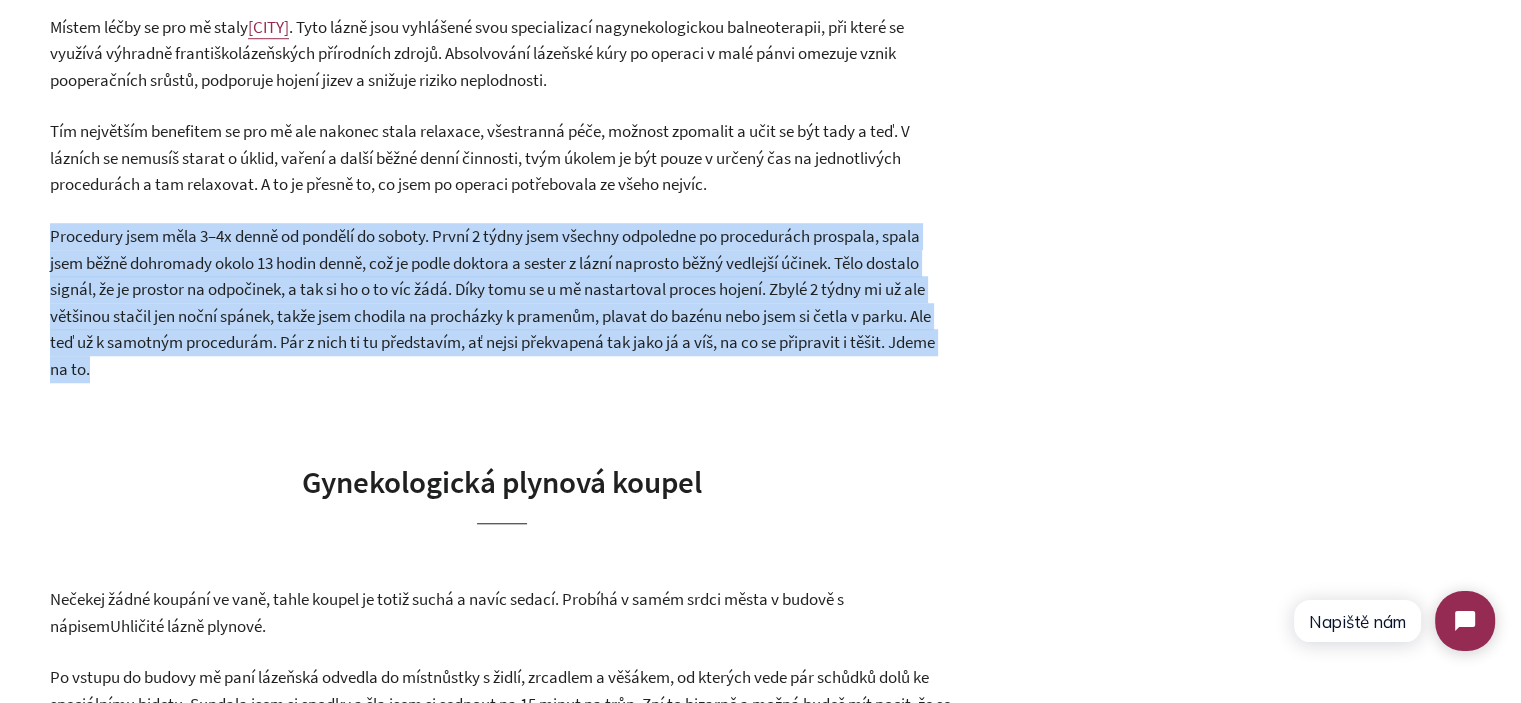 click on "Procedury jsem měla 3–4x denně od pondělí do soboty. První 2 týdny jsem všechny odpoledne po procedurách prospala, spala jsem běžně dohromady okolo 13 hodin denně, což je podle doktora a sester z lázní naprosto běžný vedlejší účinek. Tělo dostalo signál, že je prostor na odpočinek, a tak si ho o to víc žádá. Díky tomu se u mě nastartoval proces hojení. Zbylé 2 týdny mi už ale většinou stačil jen noční spánek, takže jsem chodila na procházky k pramenům, plavat do bazénu nebo jsem si četla v parku. Ale teď už k samotným procedurám. Pár z nich ti tu představím, ať nejsi překvapená tak jako já a víš, na co se připravit i těšit. Jdeme na to." at bounding box center [492, 302] 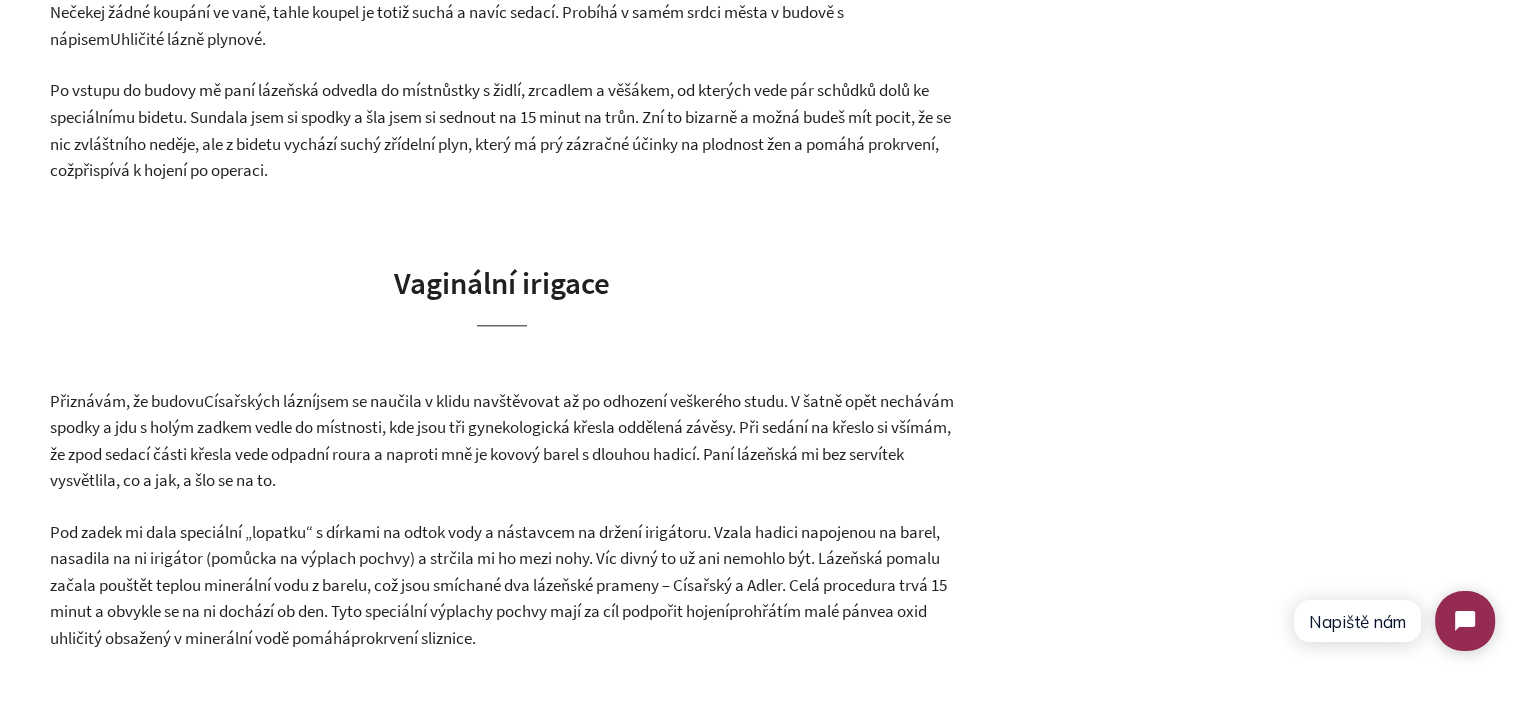 scroll, scrollTop: 2200, scrollLeft: 0, axis: vertical 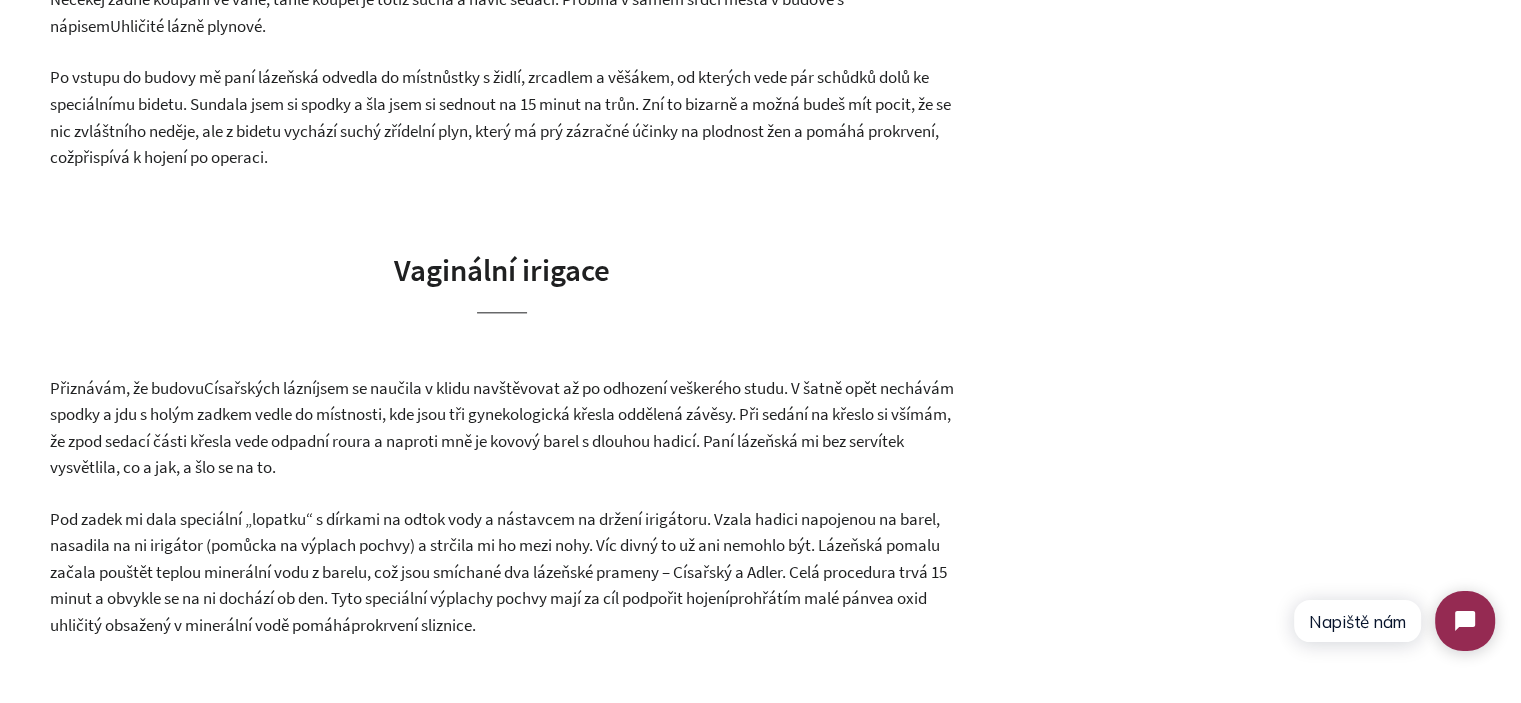 click on "Císařských lázní" at bounding box center [260, 388] 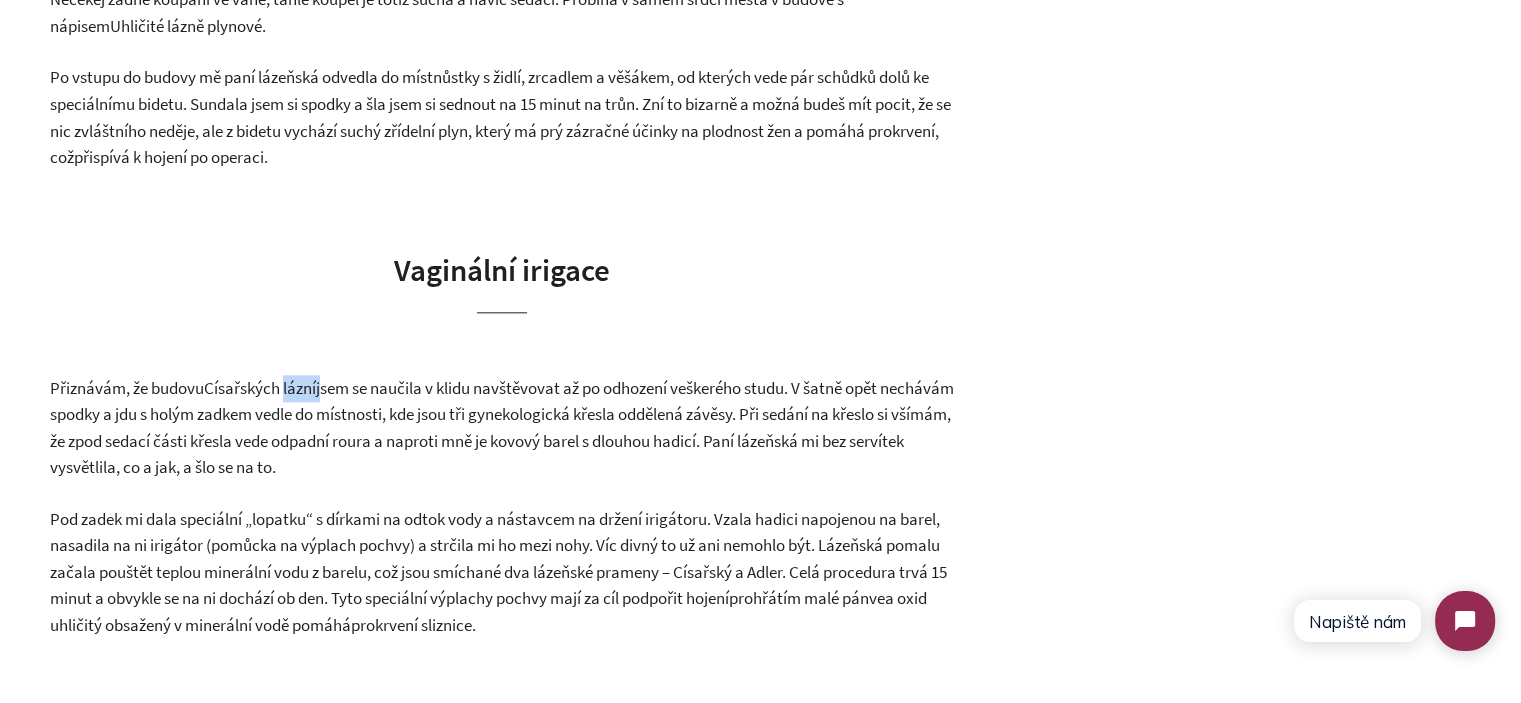 click on "Císařských lázní" at bounding box center [260, 388] 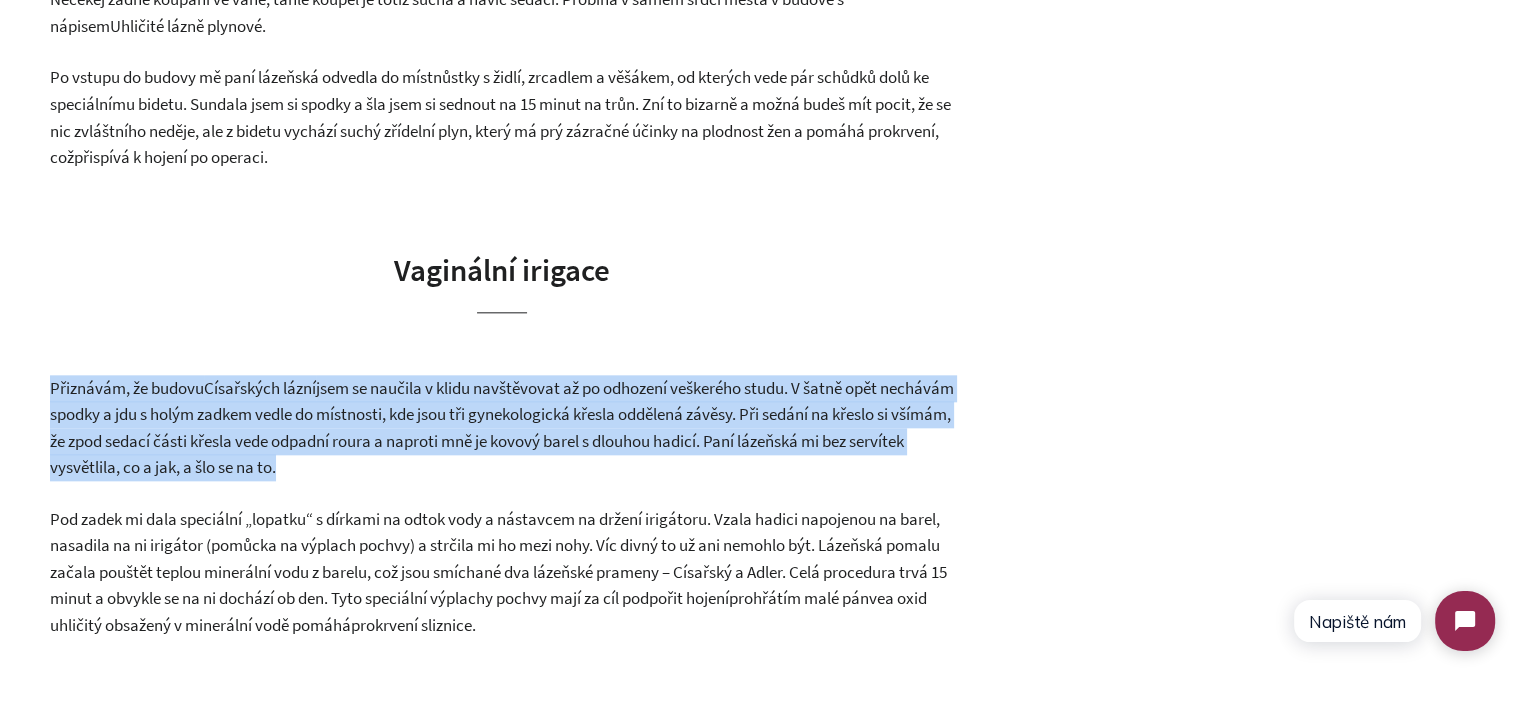 click on "Císařských lázní" at bounding box center [260, 388] 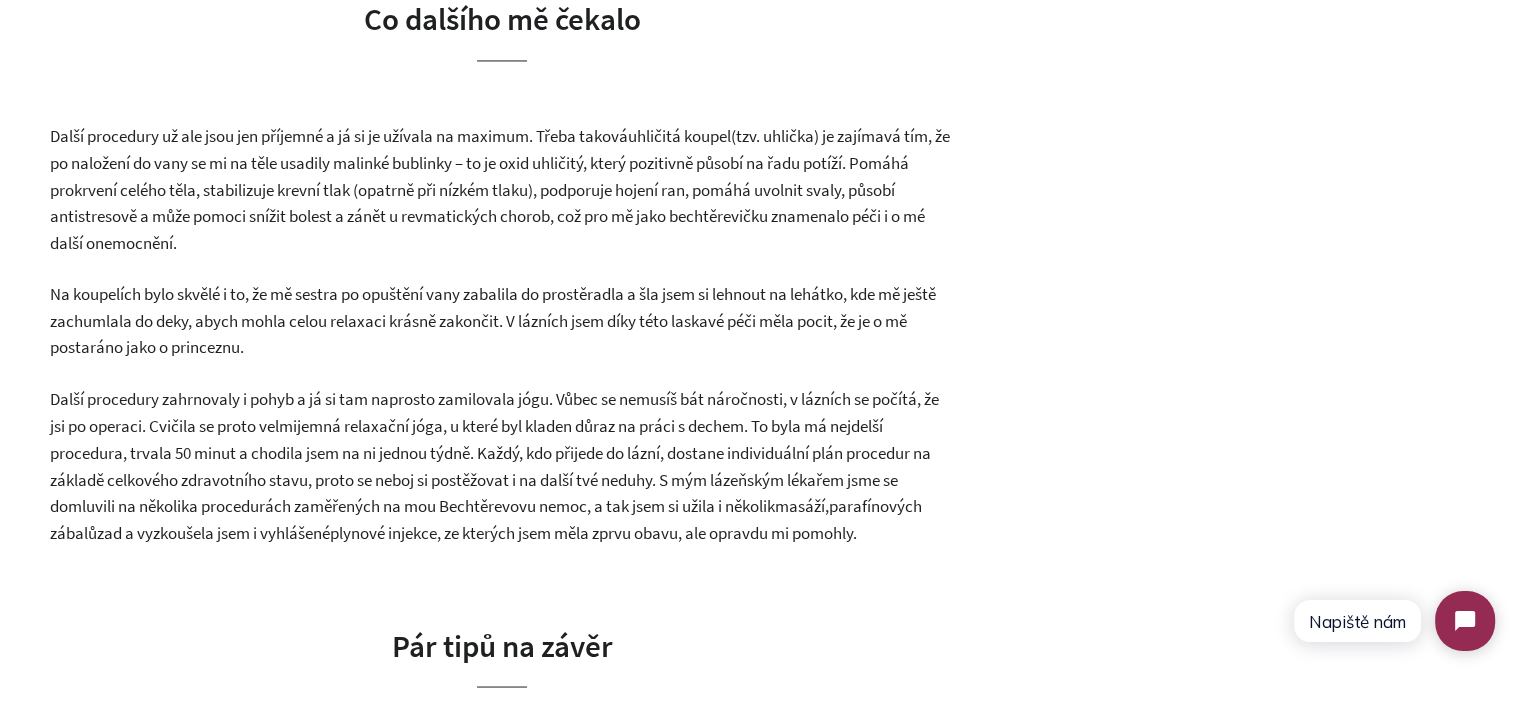 scroll, scrollTop: 3400, scrollLeft: 0, axis: vertical 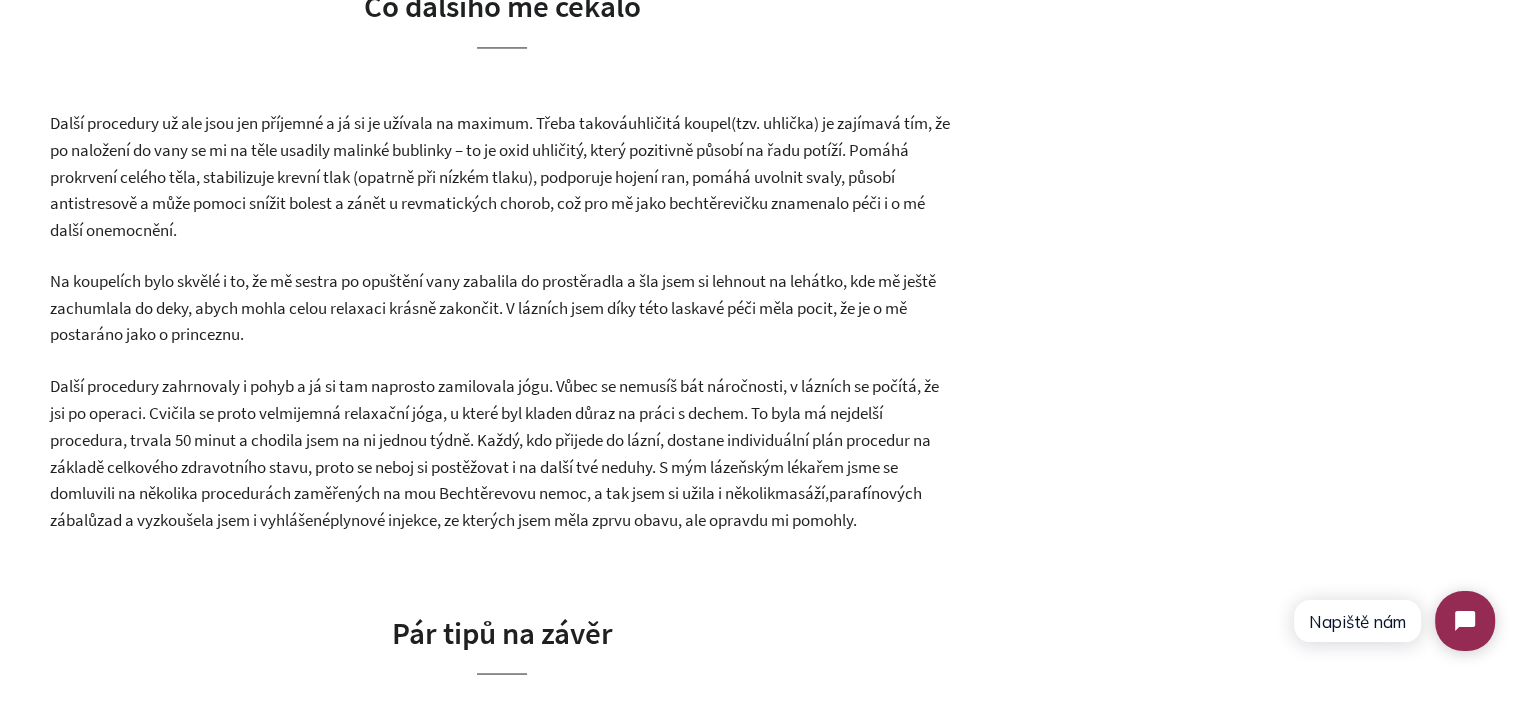 click on "Na koupelích bylo skvělé i to, že mě sestra po opuštění vany zabalila do prostěradla a šla jsem si lehnout na lehátko, kde mě ještě zachumlala do deky, abych mohla celou relaxaci krásně zakončit. V lázních jsem díky této laskavé péči měla pocit, že je o mě postaráno jako o princeznu." at bounding box center [493, 307] 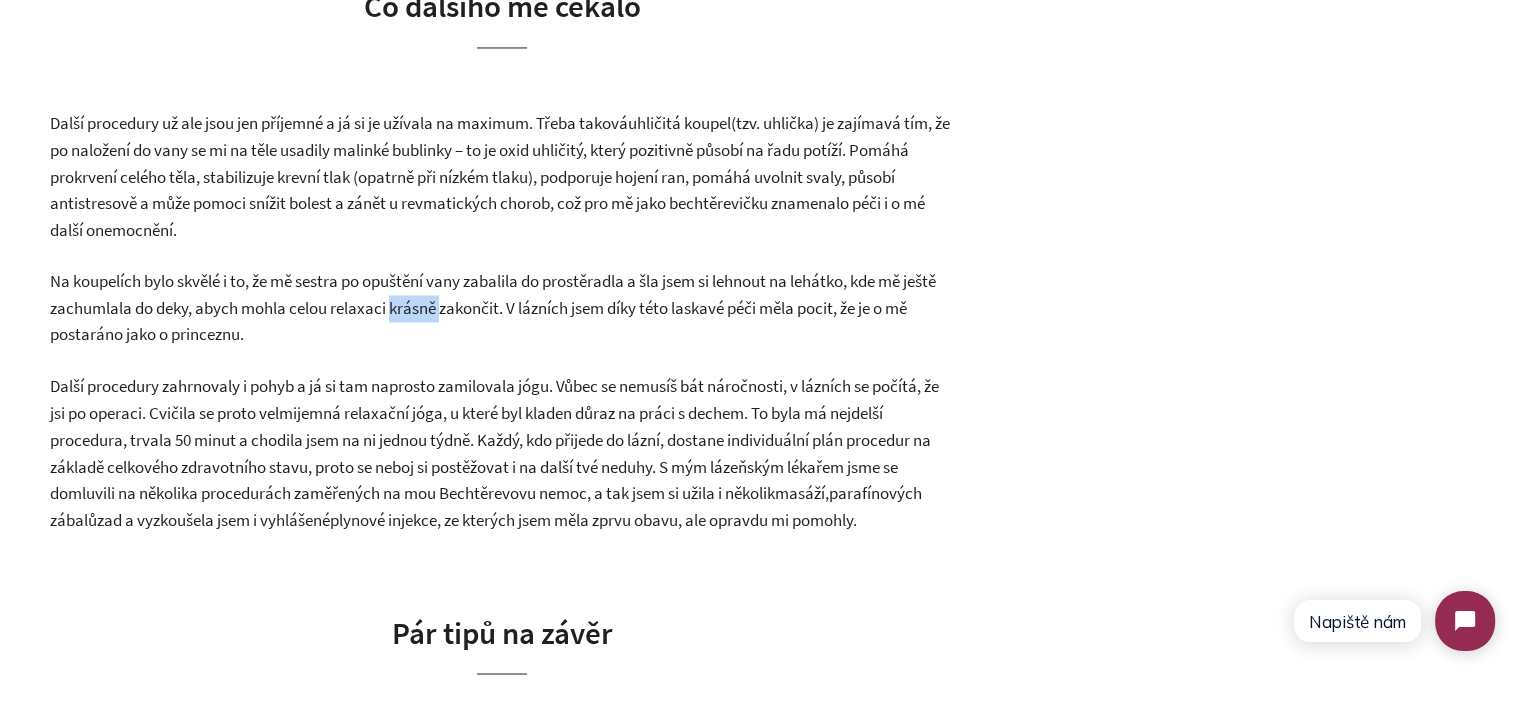 click on "Na koupelích bylo skvělé i to, že mě sestra po opuštění vany zabalila do prostěradla a šla jsem si lehnout na lehátko, kde mě ještě zachumlala do deky, abych mohla celou relaxaci krásně zakončit. V lázních jsem díky této laskavé péči měla pocit, že je o mě postaráno jako o princeznu." at bounding box center (493, 307) 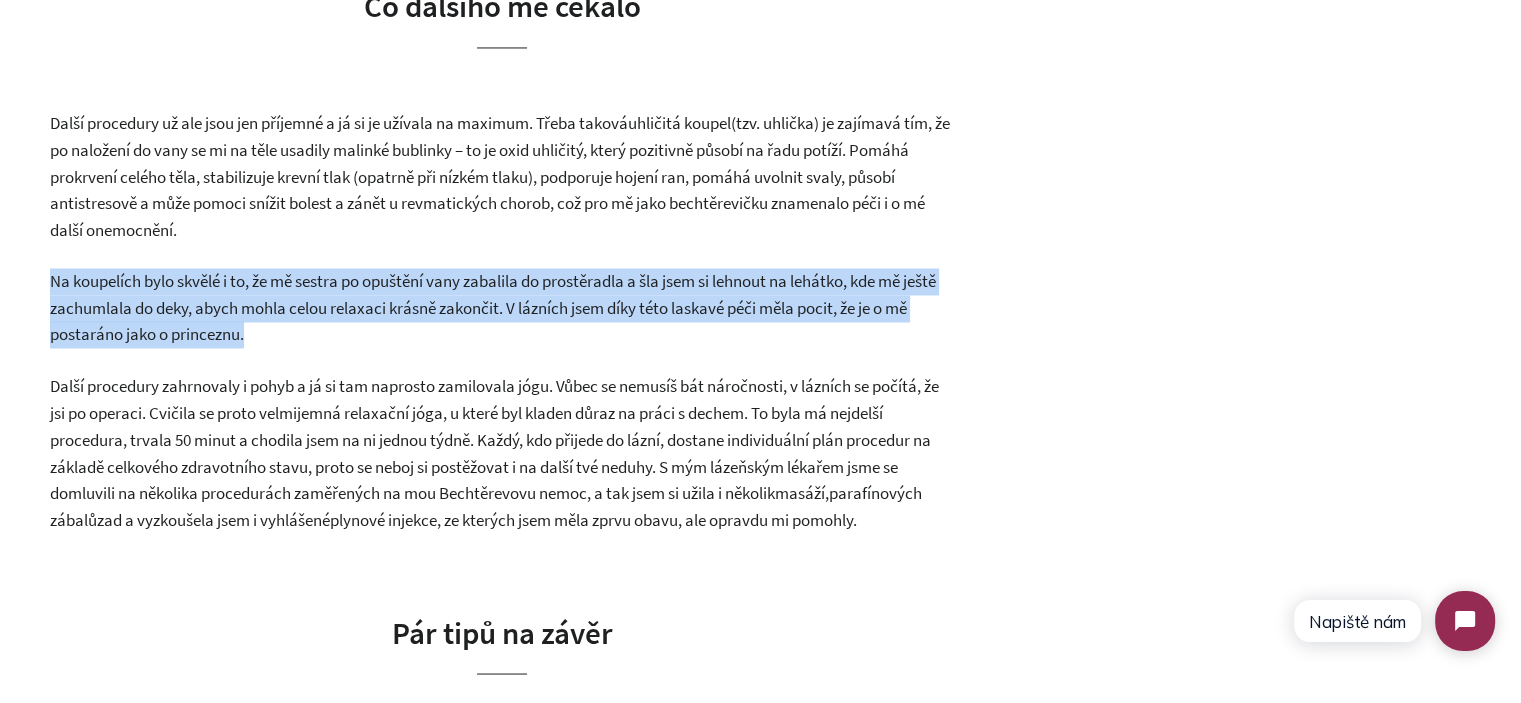 click on "Na koupelích bylo skvělé i to, že mě sestra po opuštění vany zabalila do prostěradla a šla jsem si lehnout na lehátko, kde mě ještě zachumlala do deky, abych mohla celou relaxaci krásně zakončit. V lázních jsem díky této laskavé péči měla pocit, že je o mě postaráno jako o princeznu." at bounding box center (493, 307) 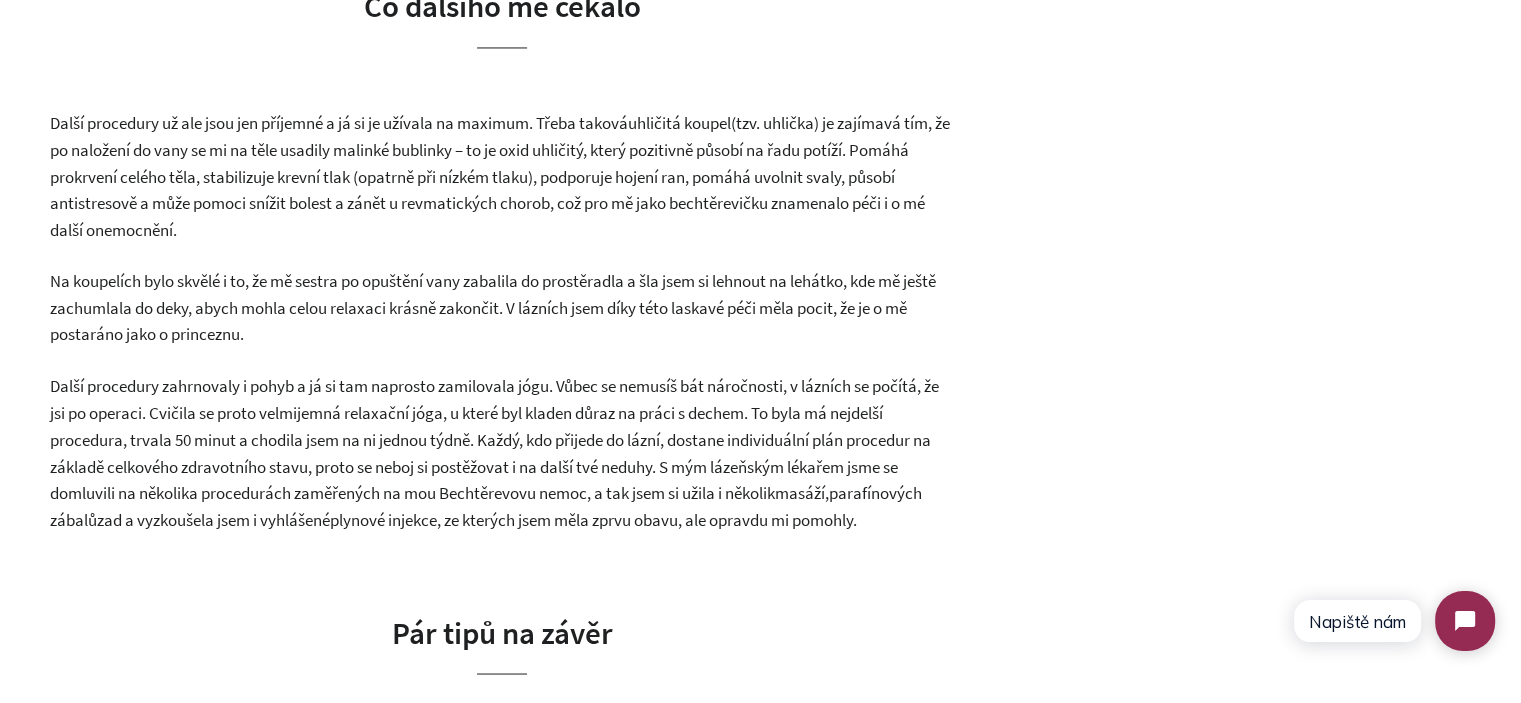 click on "Autorka článku: Lucie, Femvie ambasadorka
Když jsem po operaci endometriózy dostala doporučení na lázně, nevěděla jsem, co od toho čekat, a popravdě se mi tam až tolik nechtělo. Měsíc mimo domov, dalších pár týdnů vzdálená od normálního života, který mi během mé dlouhé rekonvalescence po operaci endometriózy tak moc chyběl. Můj stav ale stagnoval, takže jsem se na poslední chvíli rozhodla jet. Jela jsem na indikaci XI/3, jejíž délka léčby je 28 dní.
Endometrióza a lázeňský pobyt
Indikace ke komplexnímu lázeňskému pobytu (KLP) přímo na endometriózu jako takovou není, ale lze jet na jednu z následujících:
indikace XI/3  –  Stavy po komplikovaných operacích gynekologických  /  Stavy po komplikovaných operacích v oblasti malé pánve  (zde je třeba odjet do 3 měsíců po termínu provedení operace, doporučuji odjezd naplánovat po ukončení šestinedělí)
indikaci XI/1  –  Sterilita a infertilita primární" at bounding box center [502, -148] 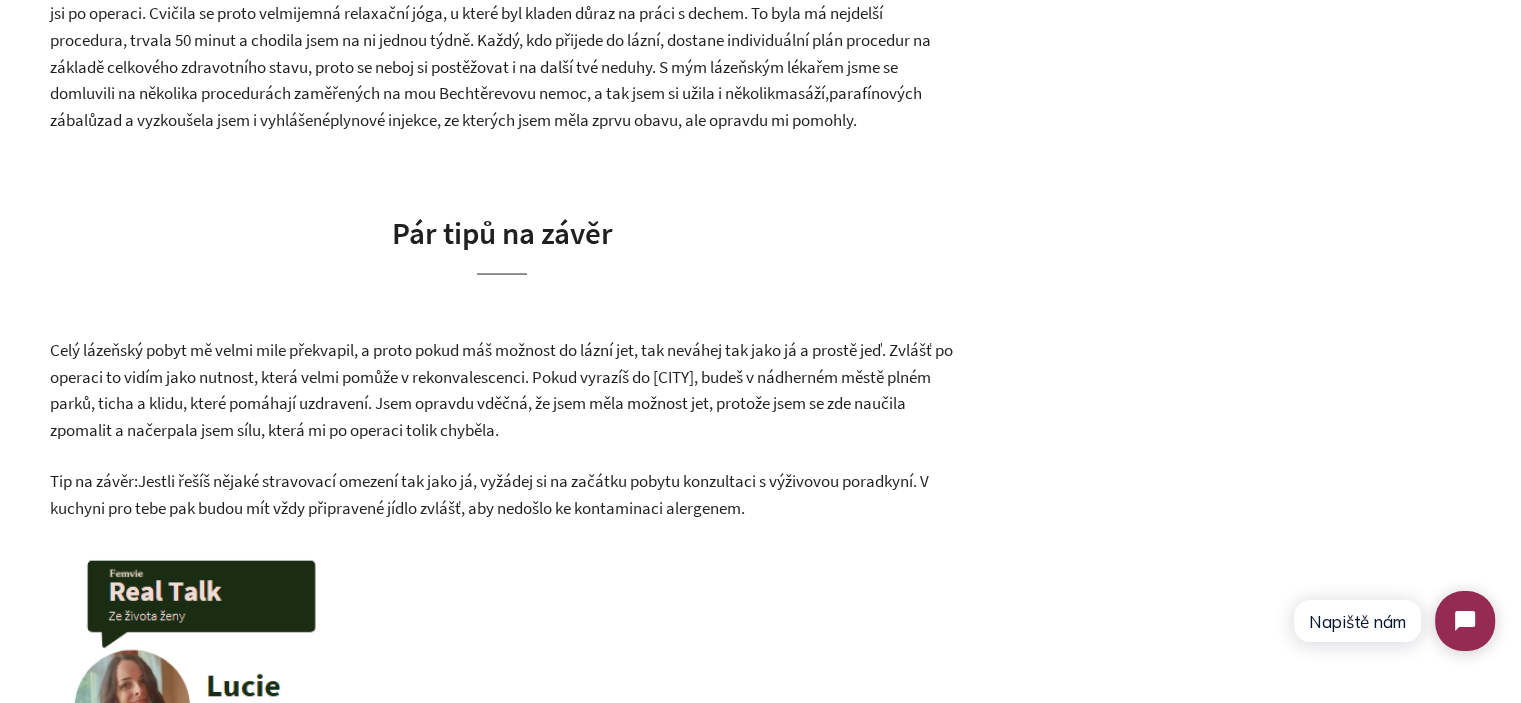 scroll, scrollTop: 3900, scrollLeft: 0, axis: vertical 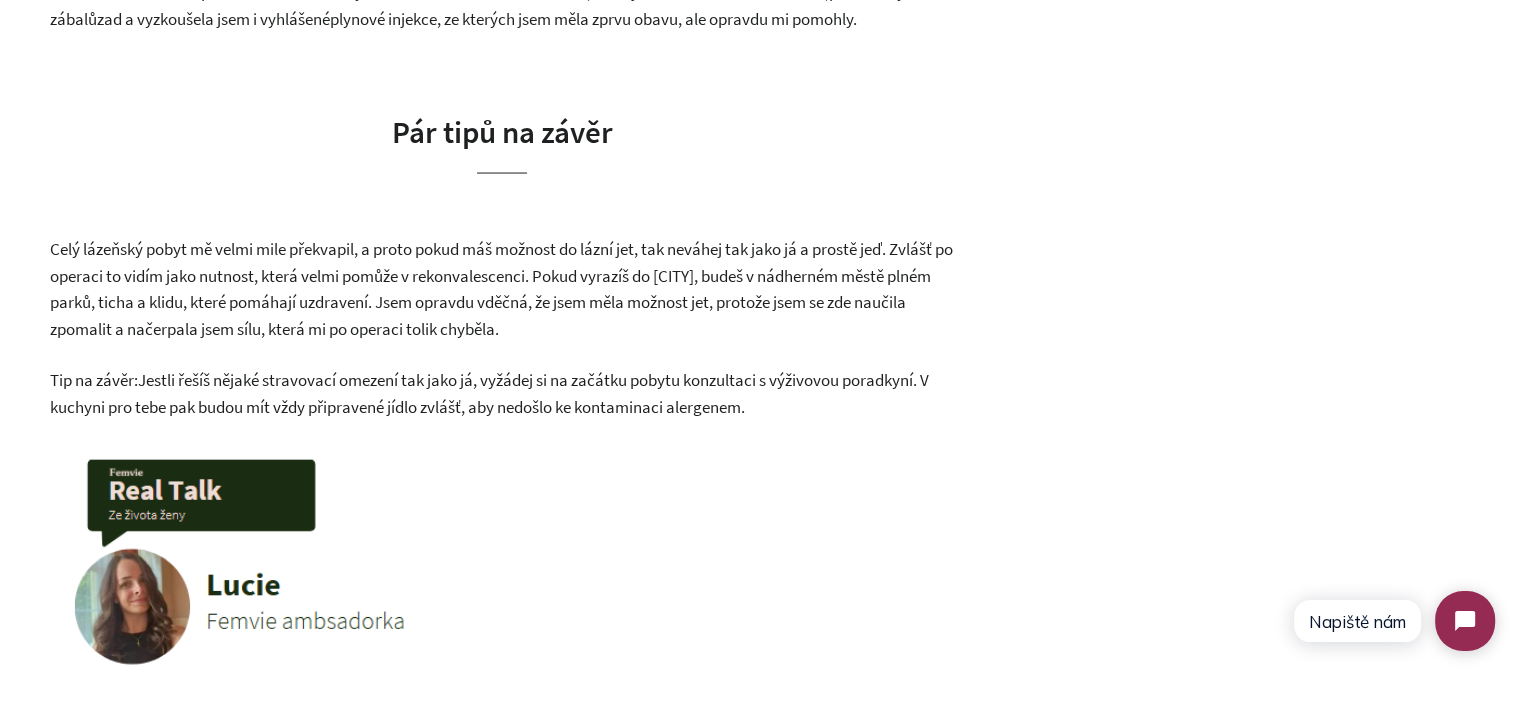 click on "Celý lázeňský pobyt mě velmi mile překvapil, a proto pokud máš možnost do lázní jet, tak neváhej tak jako já a prostě jeď. Zvlášť po operaci to vidím jako nutnost, která velmi pomůže v rekonvalescenci. Pokud vyrazíš do Františkových Lázní, budeš v nádherném městě plném parků, ticha a klidu, které pomáhají uzdravení. Jsem opravdu vděčná, že jsem měla možnost jet, protože jsem se zde naučila zpomalit a načerpala jsem sílu, která mi po operaci tolik chyběla." at bounding box center (501, 289) 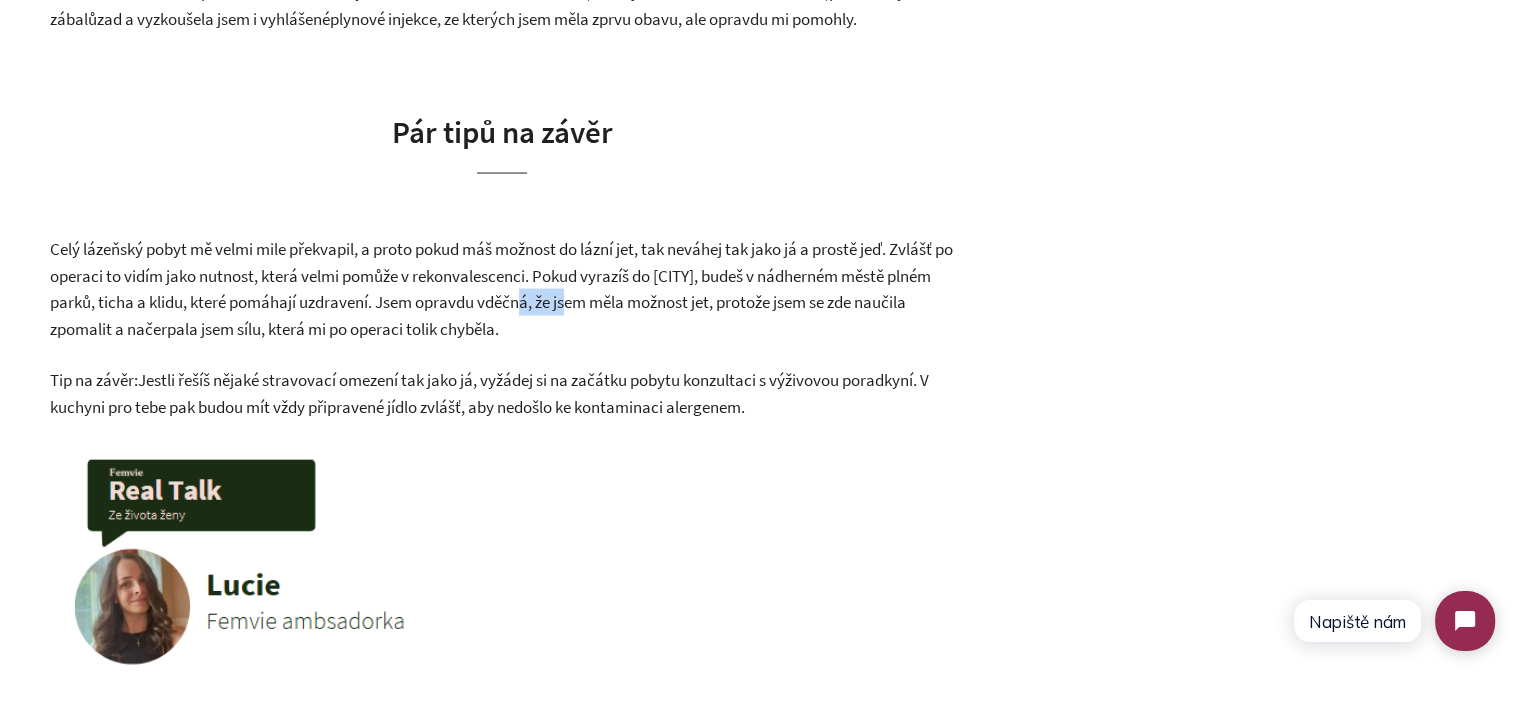 click on "Celý lázeňský pobyt mě velmi mile překvapil, a proto pokud máš možnost do lázní jet, tak neváhej tak jako já a prostě jeď. Zvlášť po operaci to vidím jako nutnost, která velmi pomůže v rekonvalescenci. Pokud vyrazíš do Františkových Lázní, budeš v nádherném městě plném parků, ticha a klidu, které pomáhají uzdravení. Jsem opravdu vděčná, že jsem měla možnost jet, protože jsem se zde naučila zpomalit a načerpala jsem sílu, která mi po operaci tolik chyběla." at bounding box center (501, 289) 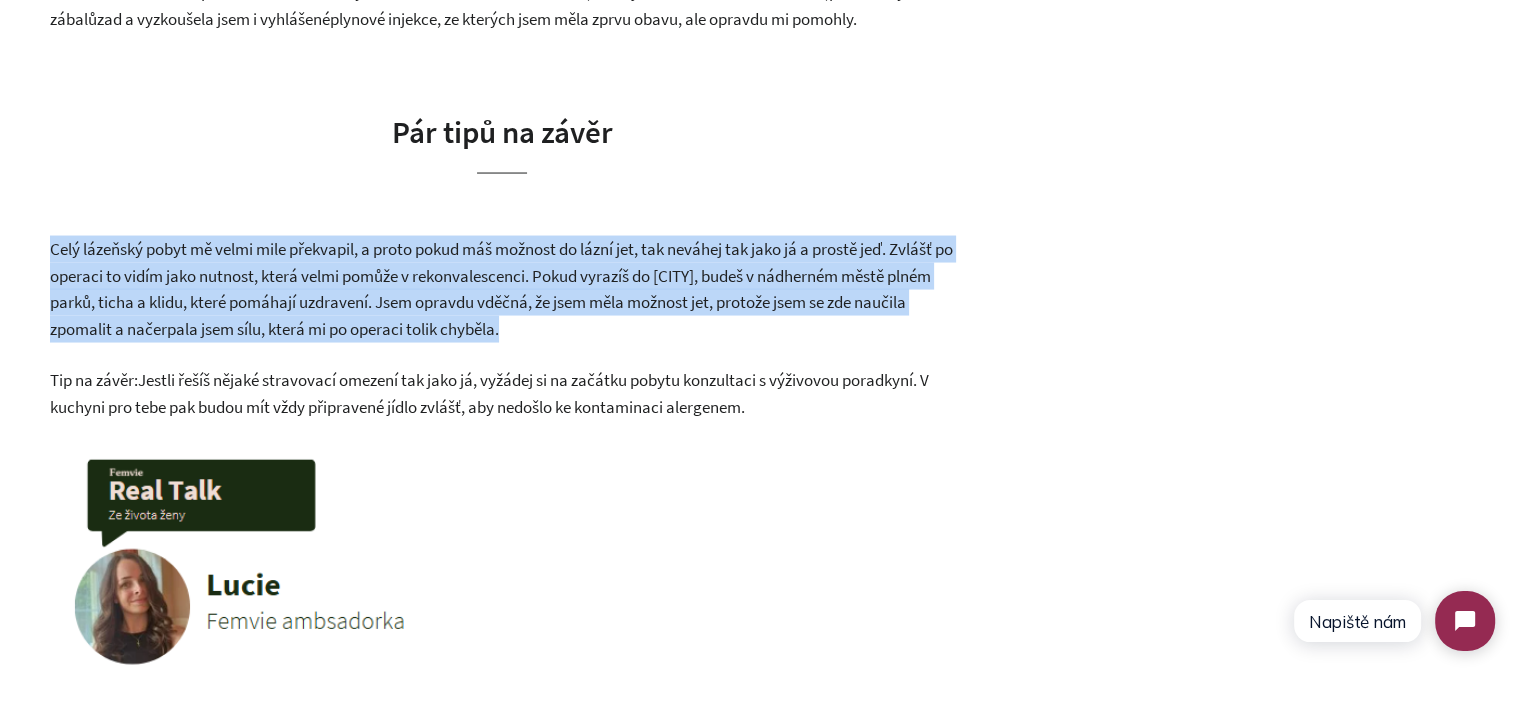 click on "Celý lázeňský pobyt mě velmi mile překvapil, a proto pokud máš možnost do lázní jet, tak neváhej tak jako já a prostě jeď. Zvlášť po operaci to vidím jako nutnost, která velmi pomůže v rekonvalescenci. Pokud vyrazíš do Františkových Lázní, budeš v nádherném městě plném parků, ticha a klidu, které pomáhají uzdravení. Jsem opravdu vděčná, že jsem měla možnost jet, protože jsem se zde naučila zpomalit a načerpala jsem sílu, která mi po operaci tolik chyběla." at bounding box center (501, 289) 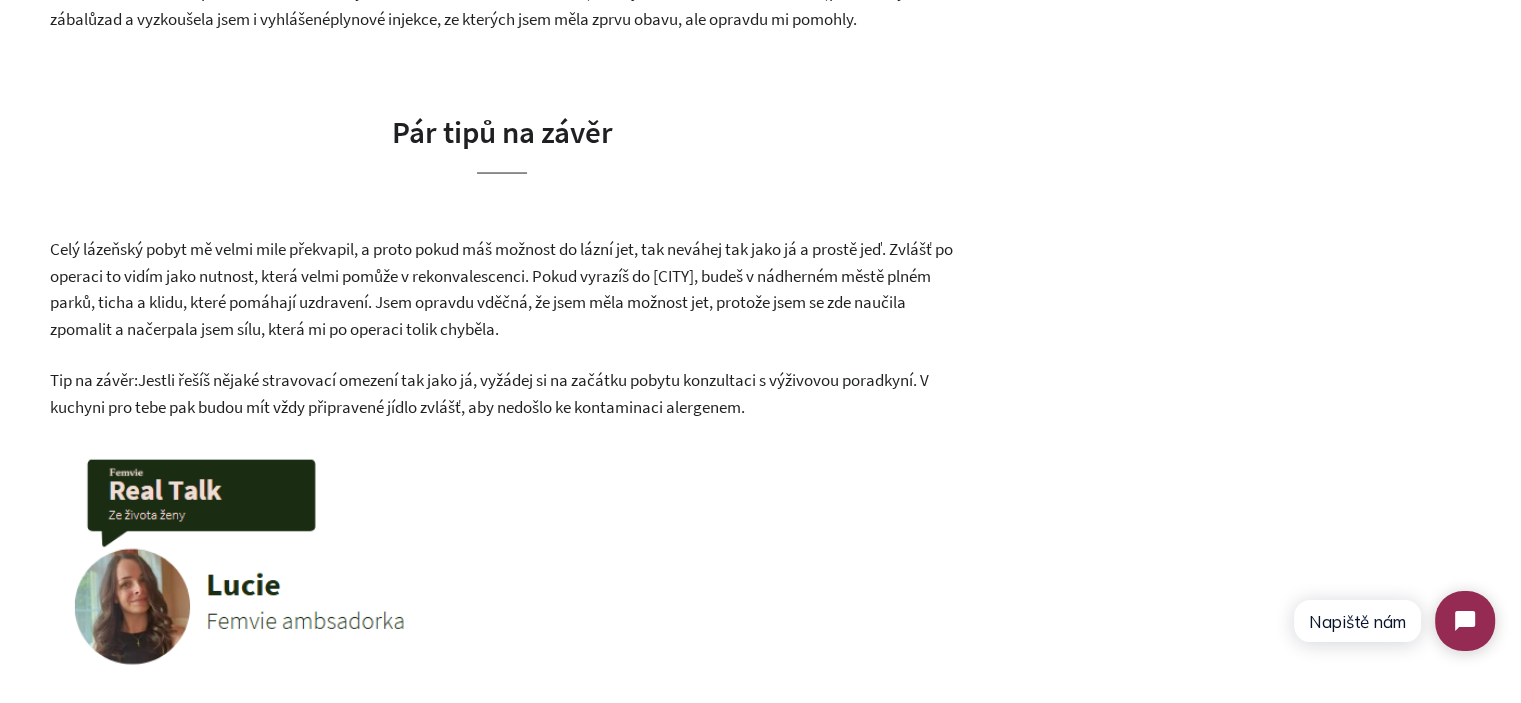 click on "Celý lázeňský pobyt mě velmi mile překvapil, a proto pokud máš možnost do lázní jet, tak neváhej tak jako já a prostě jeď. Zvlášť po operaci to vidím jako nutnost, která velmi pomůže v rekonvalescenci. Pokud vyrazíš do Františkových Lázní, budeš v nádherném městě plném parků, ticha a klidu, které pomáhají uzdravení. Jsem opravdu vděčná, že jsem měla možnost jet, protože jsem se zde naučila zpomalit a načerpala jsem sílu, která mi po operaci tolik chyběla." at bounding box center [502, 289] 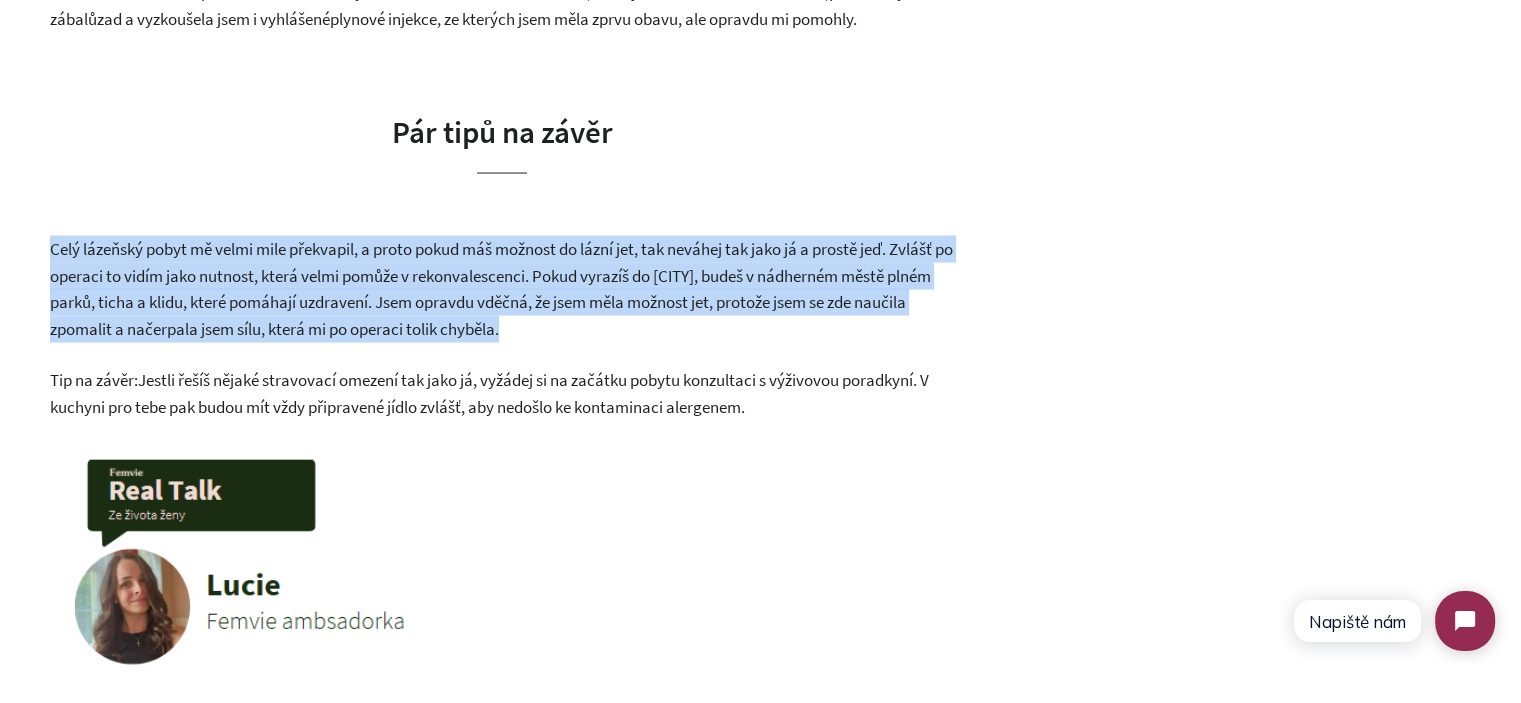 click on "Celý lázeňský pobyt mě velmi mile překvapil, a proto pokud máš možnost do lázní jet, tak neváhej tak jako já a prostě jeď. Zvlášť po operaci to vidím jako nutnost, která velmi pomůže v rekonvalescenci. Pokud vyrazíš do Františkových Lázní, budeš v nádherném městě plném parků, ticha a klidu, které pomáhají uzdravení. Jsem opravdu vděčná, že jsem měla možnost jet, protože jsem se zde naučila zpomalit a načerpala jsem sílu, která mi po operaci tolik chyběla." at bounding box center (502, 289) 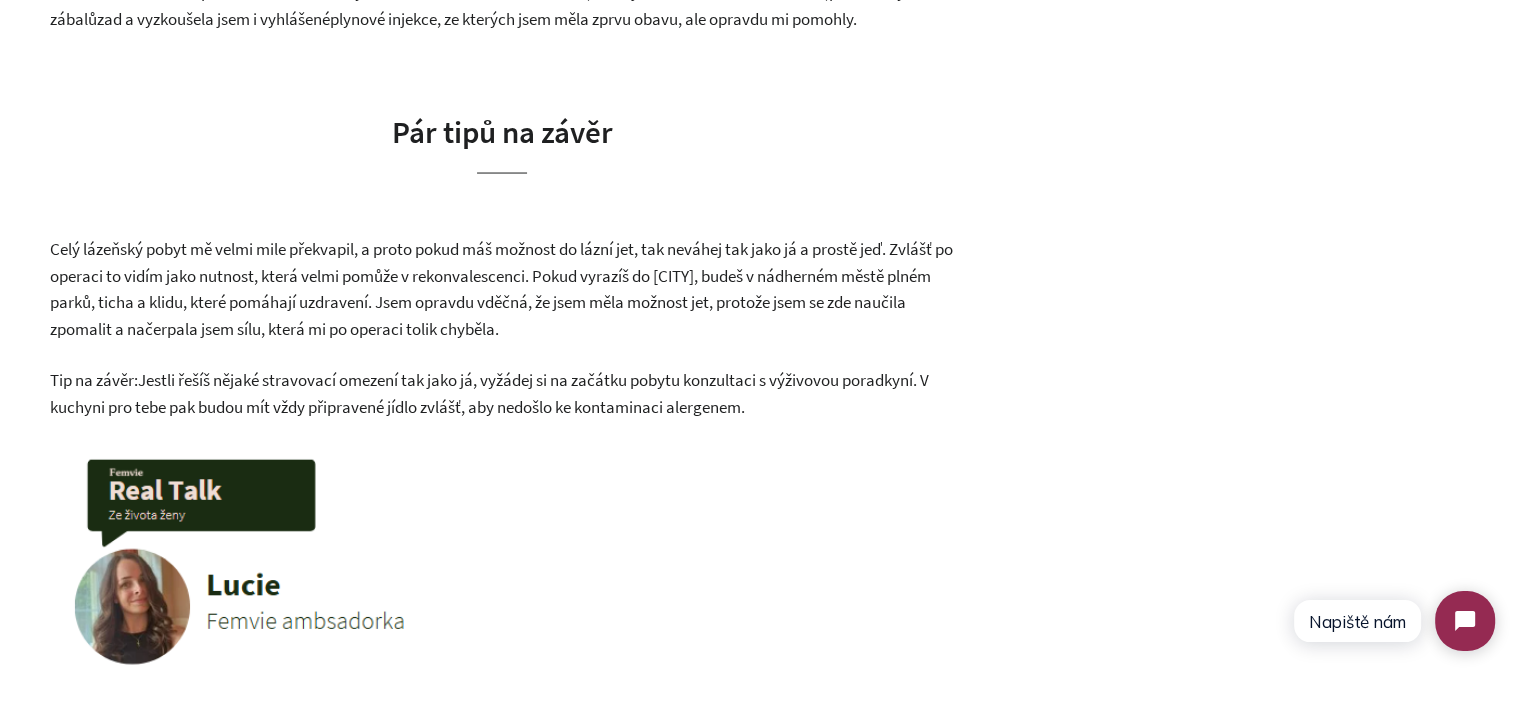 click on "Jestli řešíš nějaké stravovací omezení tak jako já, vyžádej si na začátku pobytu konzultaci s výživovou poradkyní. V kuchyni pro tebe pak budou mít vždy připravené jídlo zvlášť, aby nedošlo ke kontaminaci alergenem." at bounding box center [489, 393] 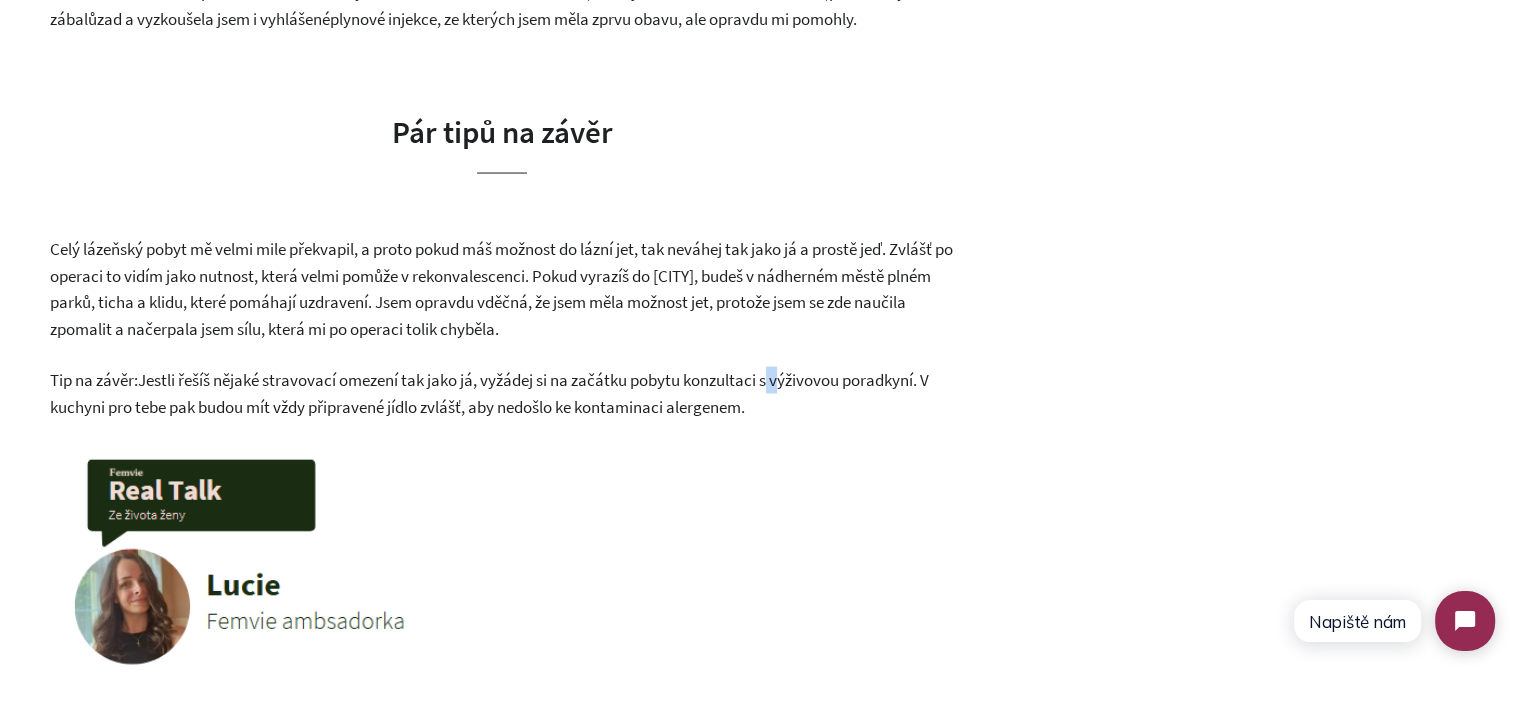click on "Jestli řešíš nějaké stravovací omezení tak jako já, vyžádej si na začátku pobytu konzultaci s výživovou poradkyní. V kuchyni pro tebe pak budou mít vždy připravené jídlo zvlášť, aby nedošlo ke kontaminaci alergenem." at bounding box center (489, 393) 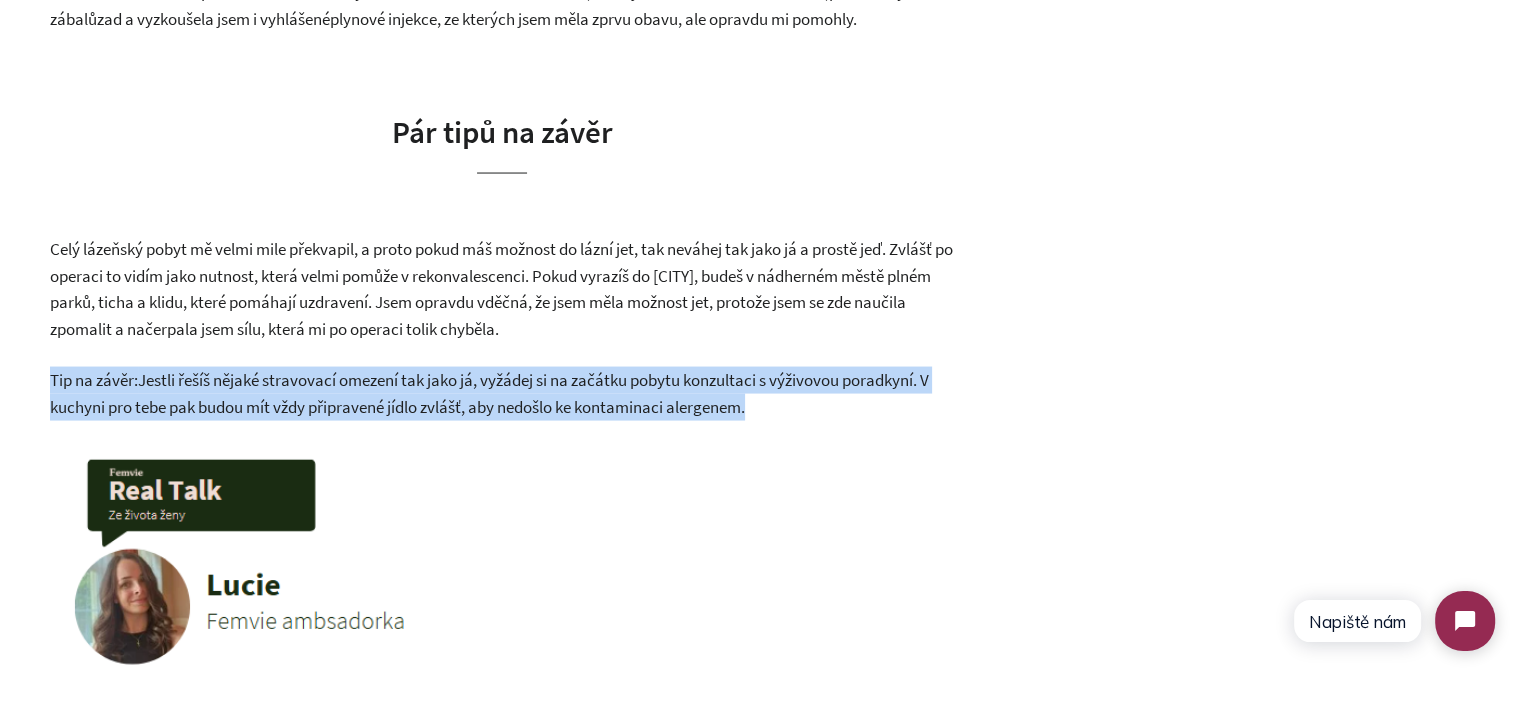 click on "Jestli řešíš nějaké stravovací omezení tak jako já, vyžádej si na začátku pobytu konzultaci s výživovou poradkyní. V kuchyni pro tebe pak budou mít vždy připravené jídlo zvlášť, aby nedošlo ke kontaminaci alergenem." at bounding box center [489, 393] 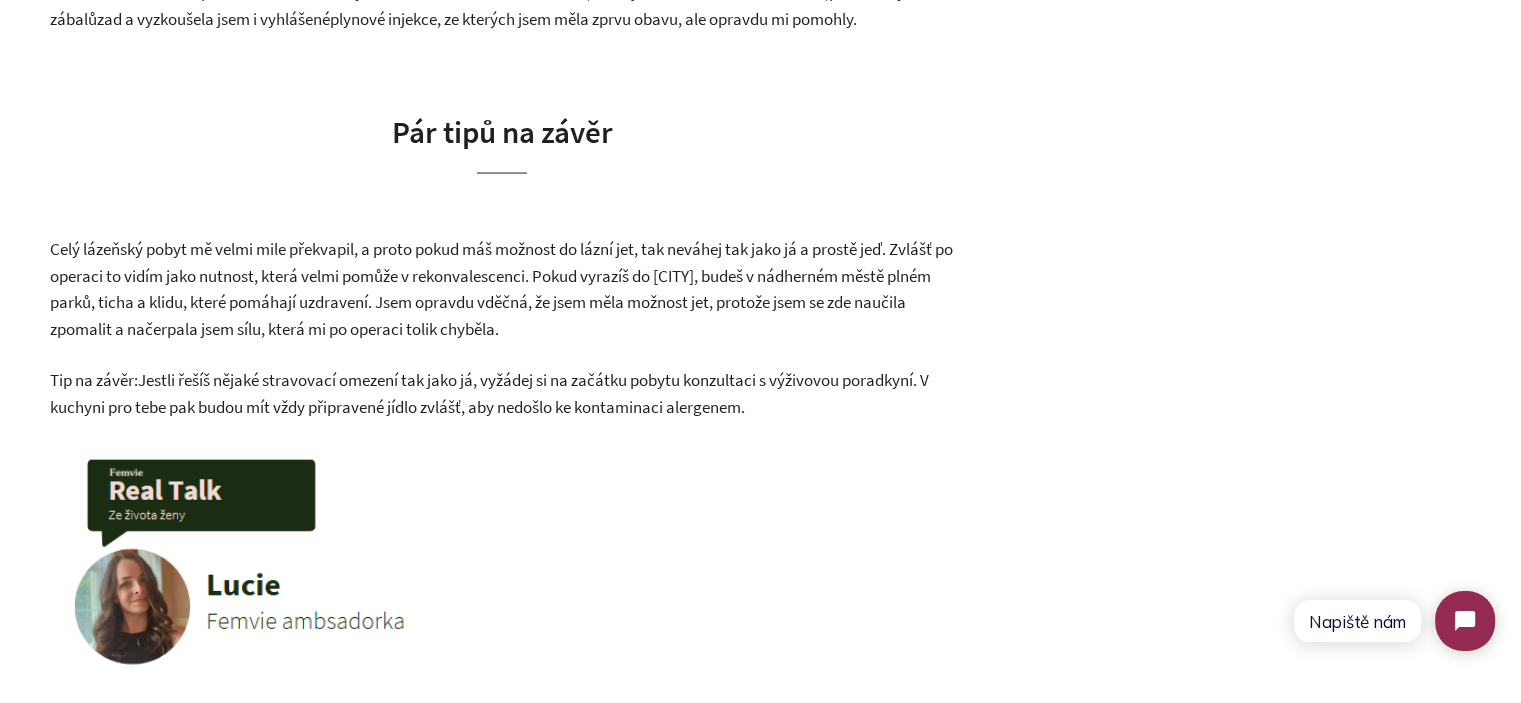 click on "Celý lázeňský pobyt mě velmi mile překvapil, a proto pokud máš možnost do lázní jet, tak neváhej tak jako já a prostě jeď. Zvlášť po operaci to vidím jako nutnost, která velmi pomůže v rekonvalescenci. Pokud vyrazíš do Františkových Lázní, budeš v nádherném městě plném parků, ticha a klidu, které pomáhají uzdravení. Jsem opravdu vděčná, že jsem měla možnost jet, protože jsem se zde naučila zpomalit a načerpala jsem sílu, která mi po operaci tolik chyběla." at bounding box center [502, 289] 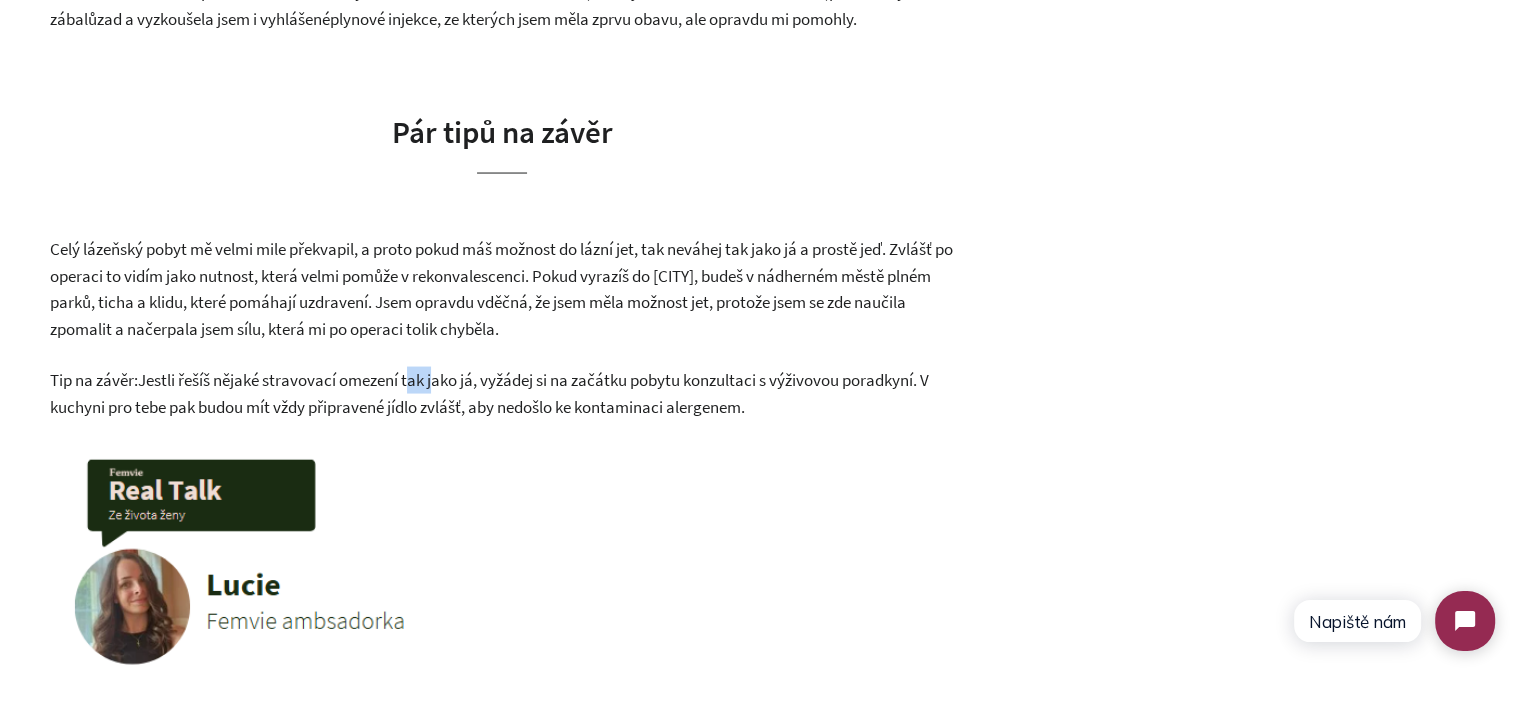 click on "Jestli řešíš nějaké stravovací omezení tak jako já, vyžádej si na začátku pobytu konzultaci s výživovou poradkyní. V kuchyni pro tebe pak budou mít vždy připravené jídlo zvlášť, aby nedošlo ke kontaminaci alergenem." at bounding box center [489, 393] 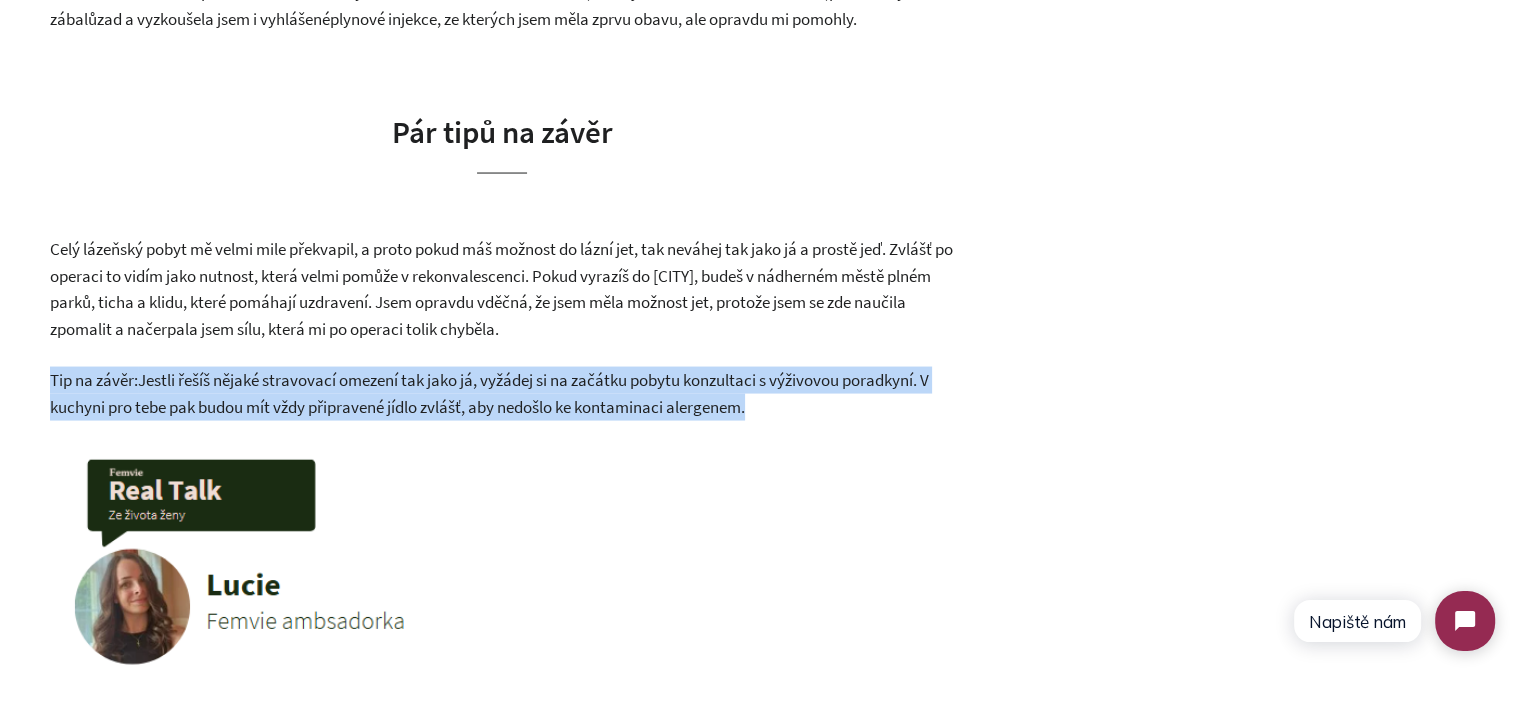 click on "Jestli řešíš nějaké stravovací omezení tak jako já, vyžádej si na začátku pobytu konzultaci s výživovou poradkyní. V kuchyni pro tebe pak budou mít vždy připravené jídlo zvlášť, aby nedošlo ke kontaminaci alergenem." at bounding box center [489, 393] 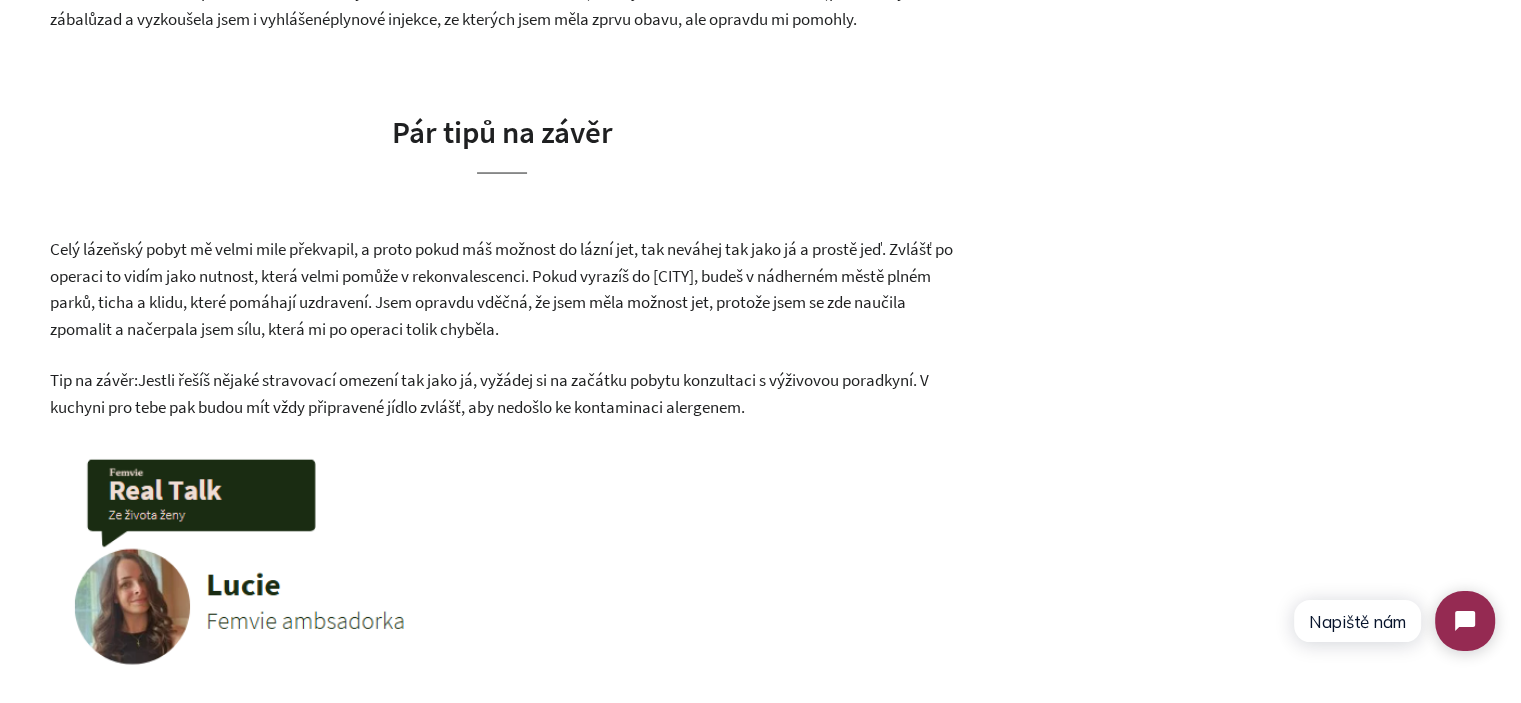 click on "Celý lázeňský pobyt mě velmi mile překvapil, a proto pokud máš možnost do lázní jet, tak neváhej tak jako já a prostě jeď. Zvlášť po operaci to vidím jako nutnost, která velmi pomůže v rekonvalescenci. Pokud vyrazíš do Františkových Lázní, budeš v nádherném městě plném parků, ticha a klidu, které pomáhají uzdravení. Jsem opravdu vděčná, že jsem měla možnost jet, protože jsem se zde naučila zpomalit a načerpala jsem sílu, která mi po operaci tolik chyběla." at bounding box center (501, 289) 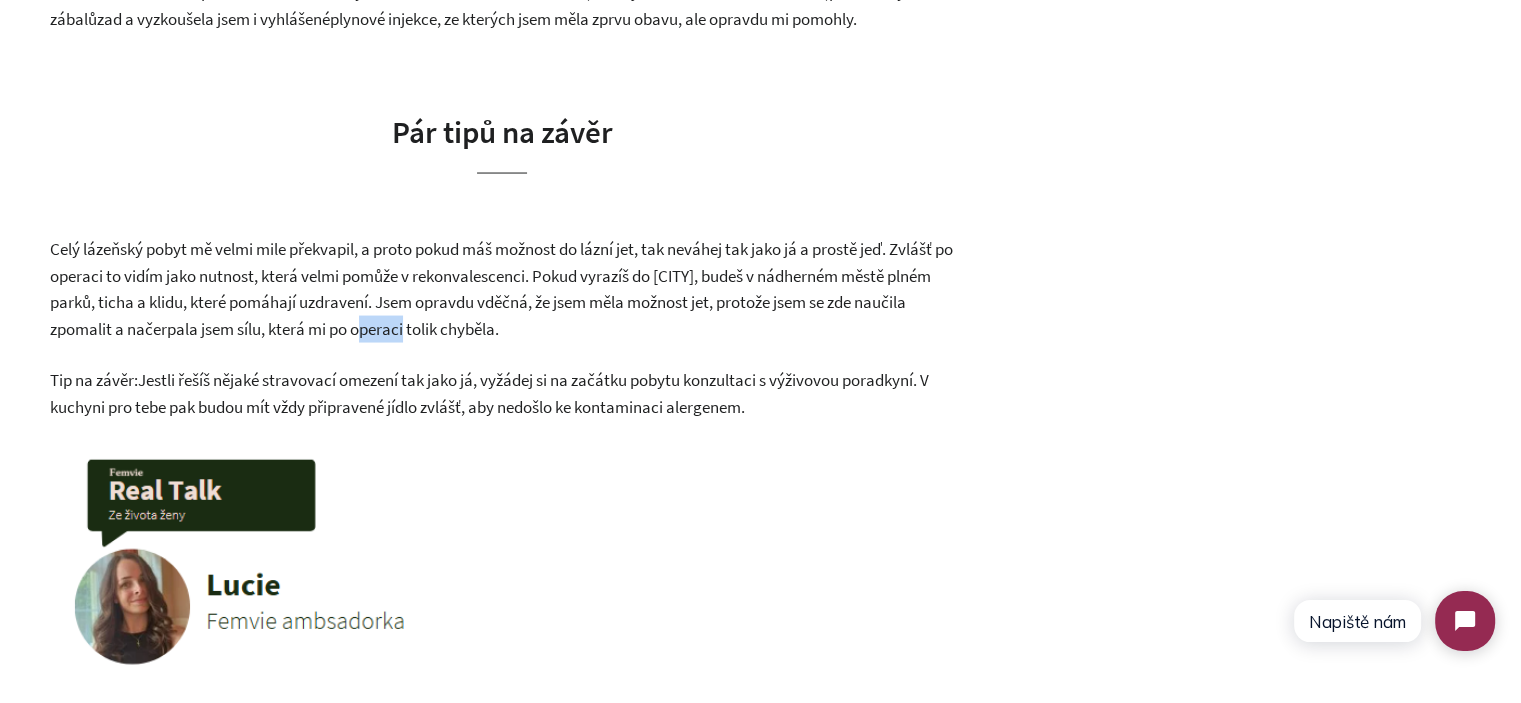 click on "Celý lázeňský pobyt mě velmi mile překvapil, a proto pokud máš možnost do lázní jet, tak neváhej tak jako já a prostě jeď. Zvlášť po operaci to vidím jako nutnost, která velmi pomůže v rekonvalescenci. Pokud vyrazíš do Františkových Lázní, budeš v nádherném městě plném parků, ticha a klidu, které pomáhají uzdravení. Jsem opravdu vděčná, že jsem měla možnost jet, protože jsem se zde naučila zpomalit a načerpala jsem sílu, která mi po operaci tolik chyběla." at bounding box center (501, 289) 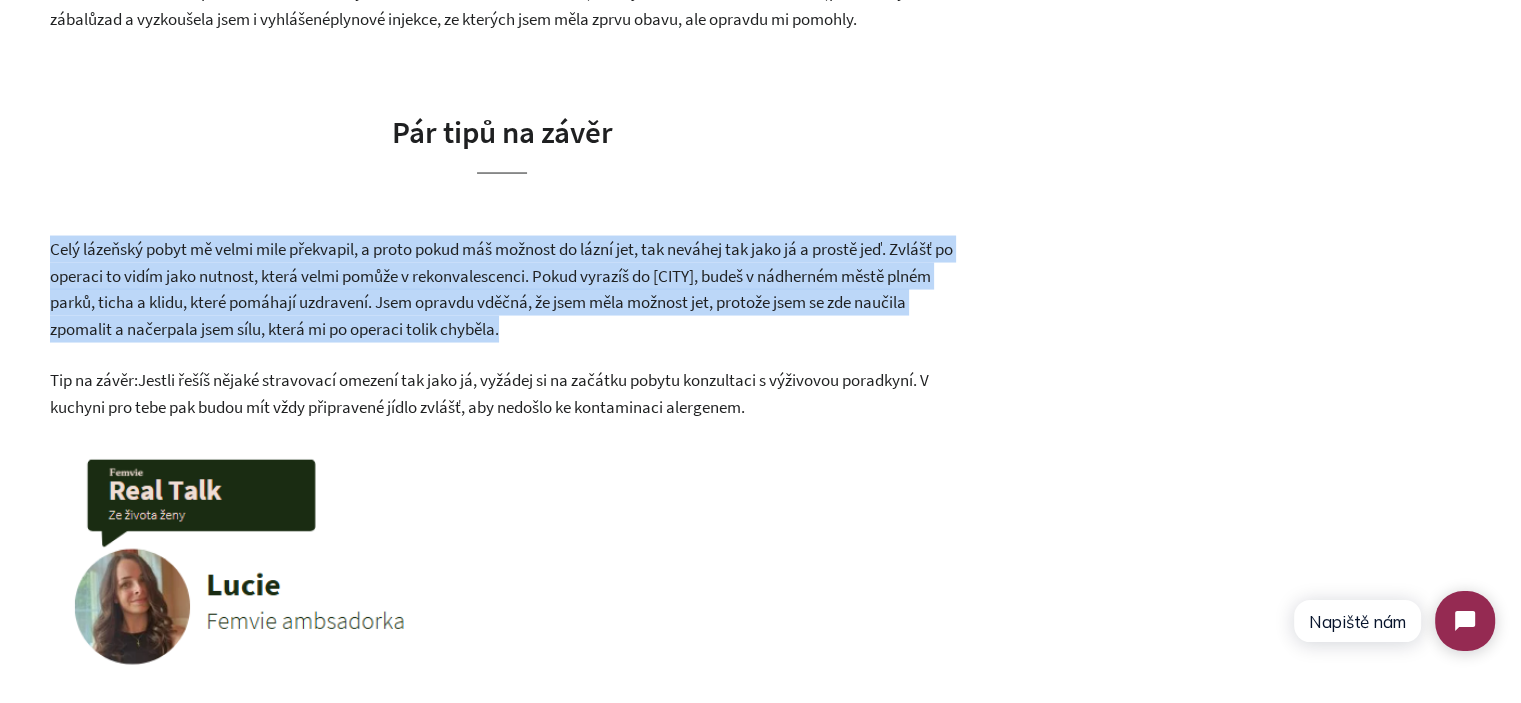 drag, startPoint x: 491, startPoint y: 347, endPoint x: 829, endPoint y: 338, distance: 338.1198 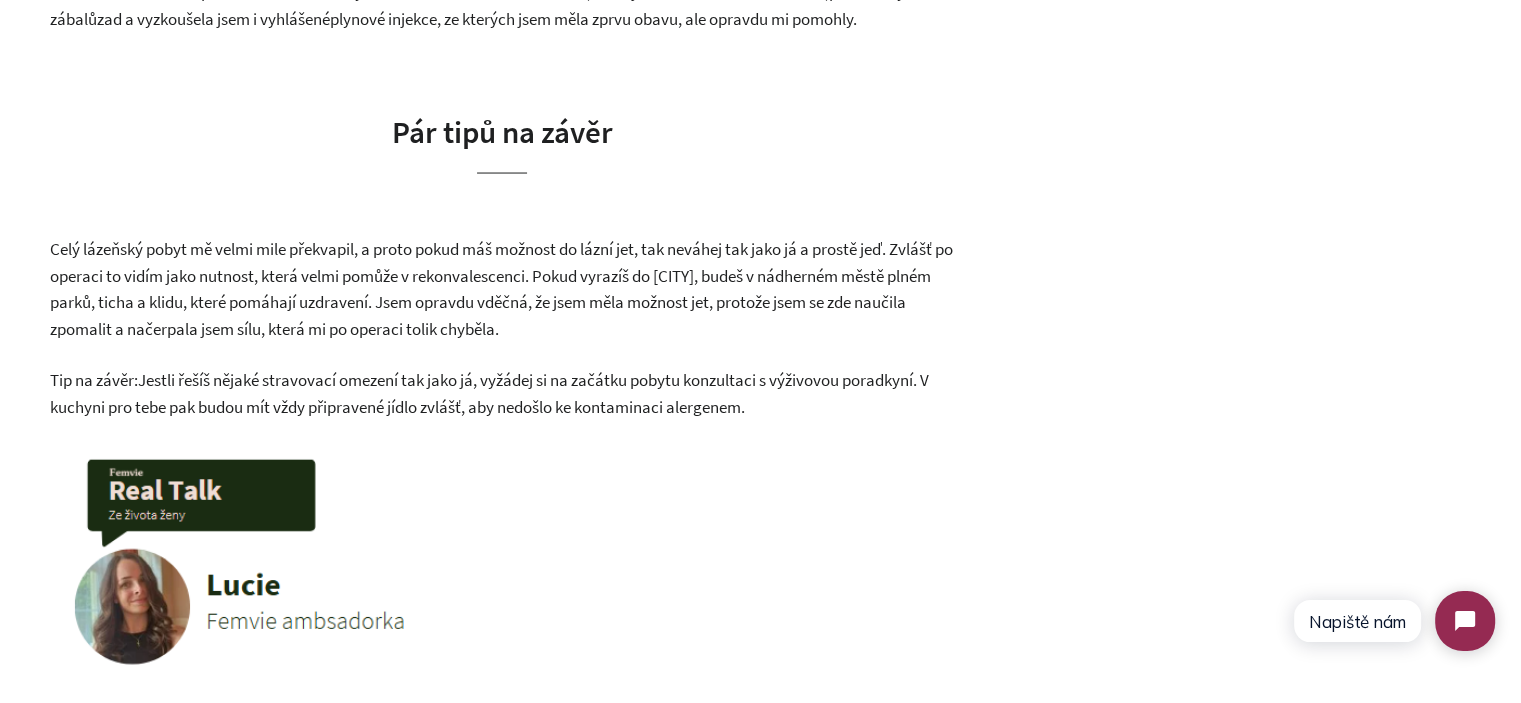 click on "Celý lázeňský pobyt mě velmi mile překvapil, a proto pokud máš možnost do lázní jet, tak neváhej tak jako já a prostě jeď. Zvlášť po operaci to vidím jako nutnost, která velmi pomůže v rekonvalescenci. Pokud vyrazíš do Františkových Lázní, budeš v nádherném městě plném parků, ticha a klidu, které pomáhají uzdravení. Jsem opravdu vděčná, že jsem měla možnost jet, protože jsem se zde naučila zpomalit a načerpala jsem sílu, která mi po operaci tolik chyběla." at bounding box center (502, 289) 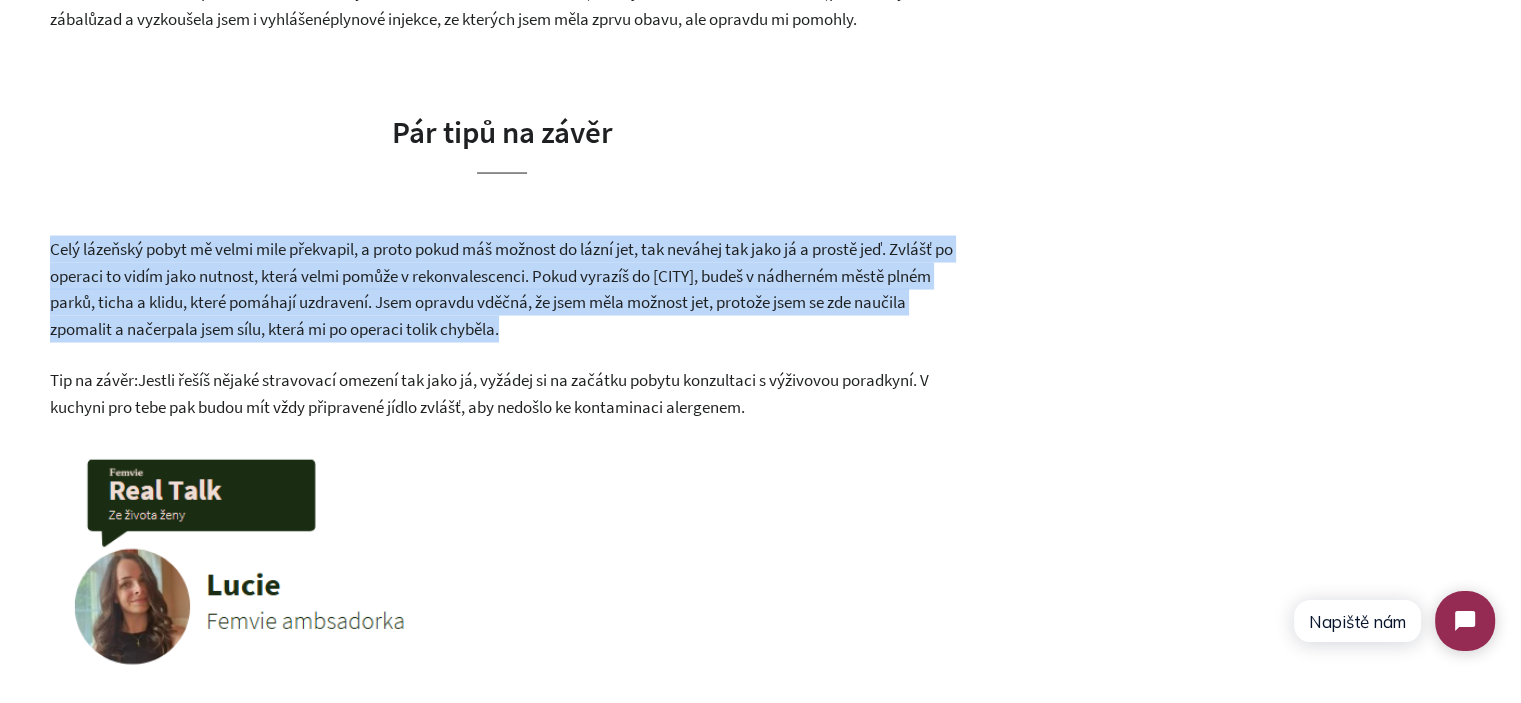 drag, startPoint x: 719, startPoint y: 354, endPoint x: 38, endPoint y: 272, distance: 685.91907 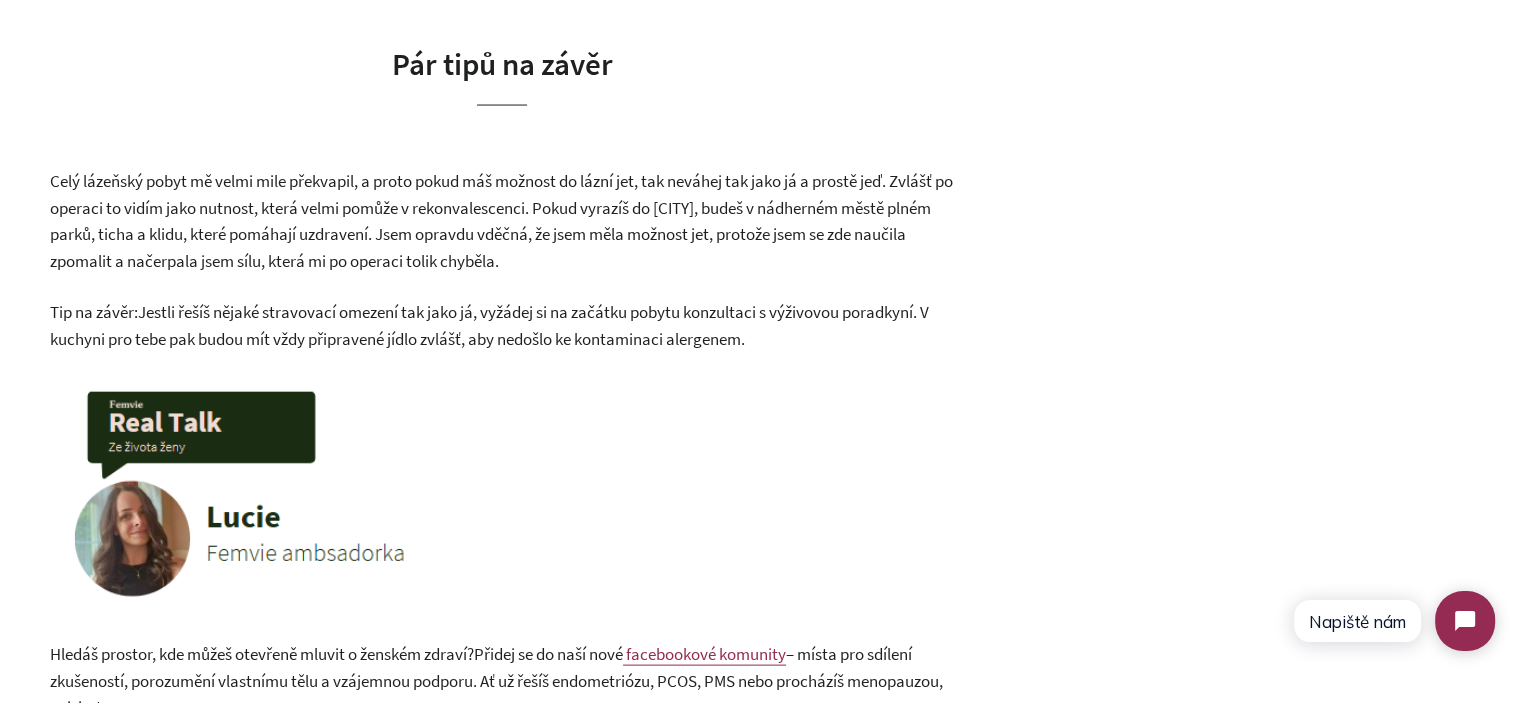 scroll, scrollTop: 4100, scrollLeft: 0, axis: vertical 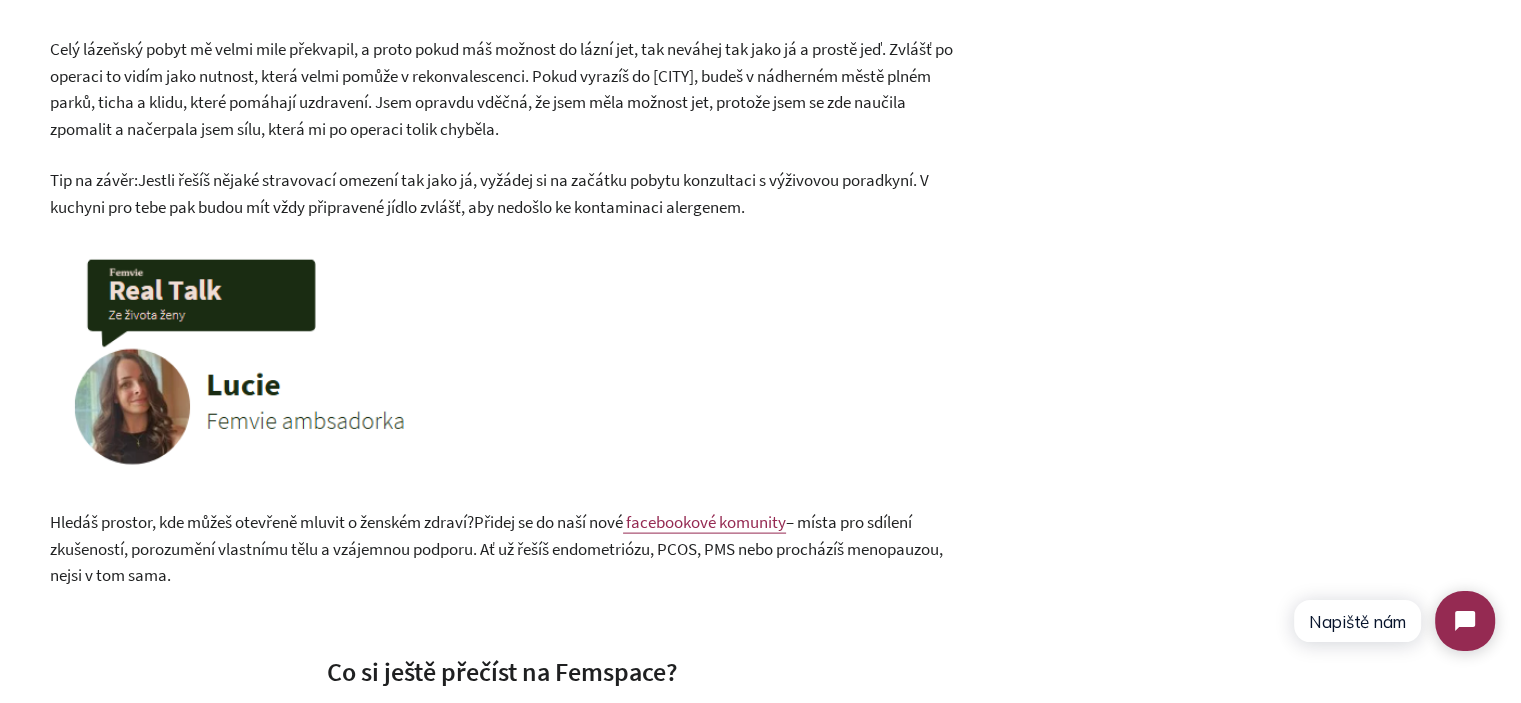 click at bounding box center [337, 361] 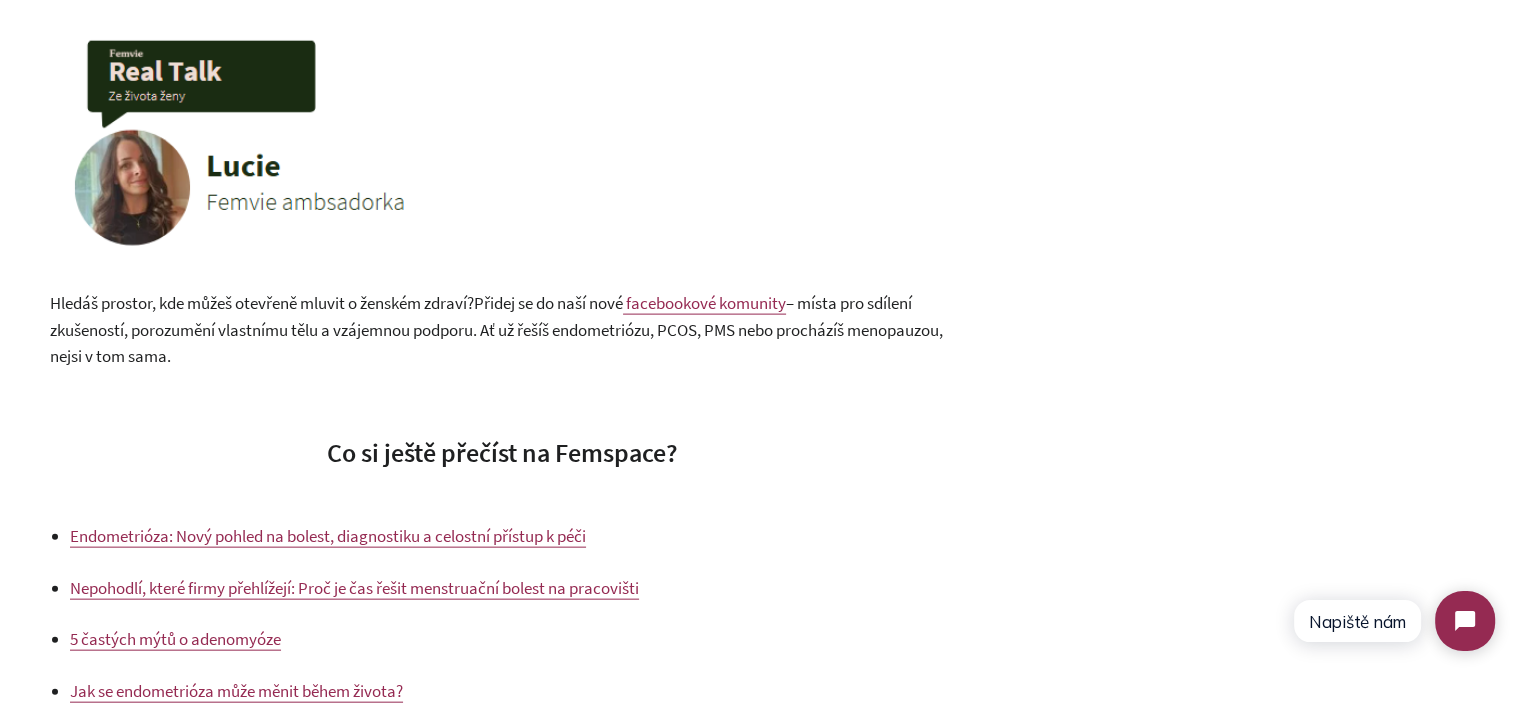 scroll, scrollTop: 4200, scrollLeft: 0, axis: vertical 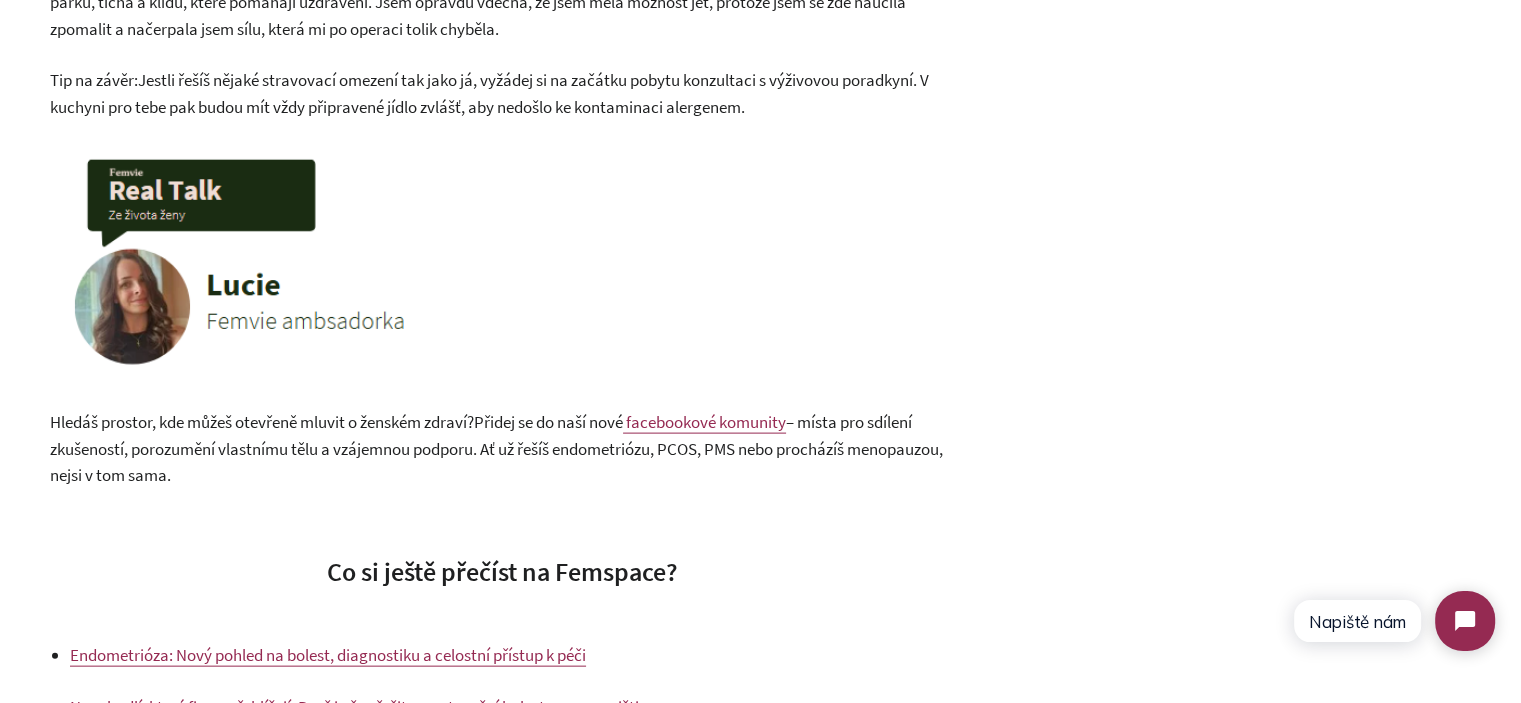 click at bounding box center [337, 261] 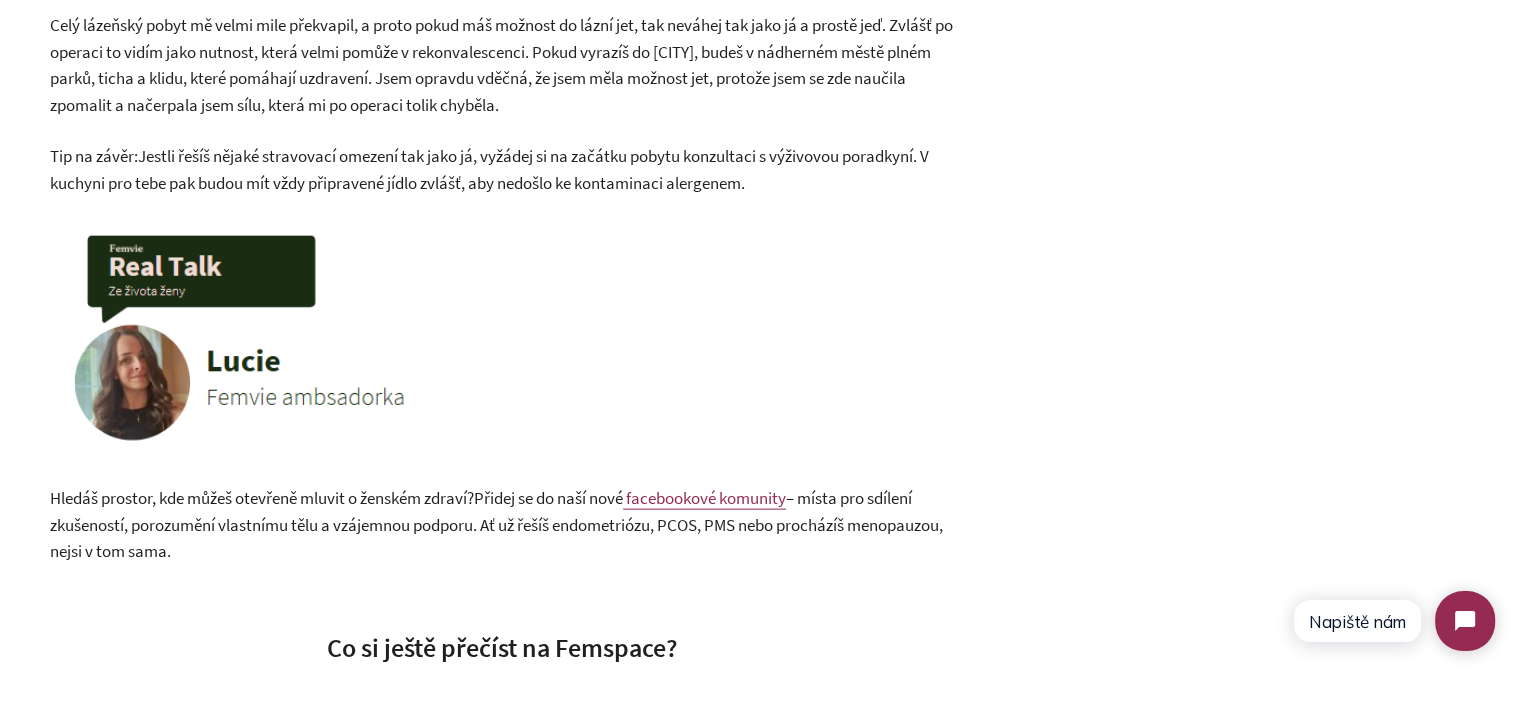 scroll, scrollTop: 4100, scrollLeft: 0, axis: vertical 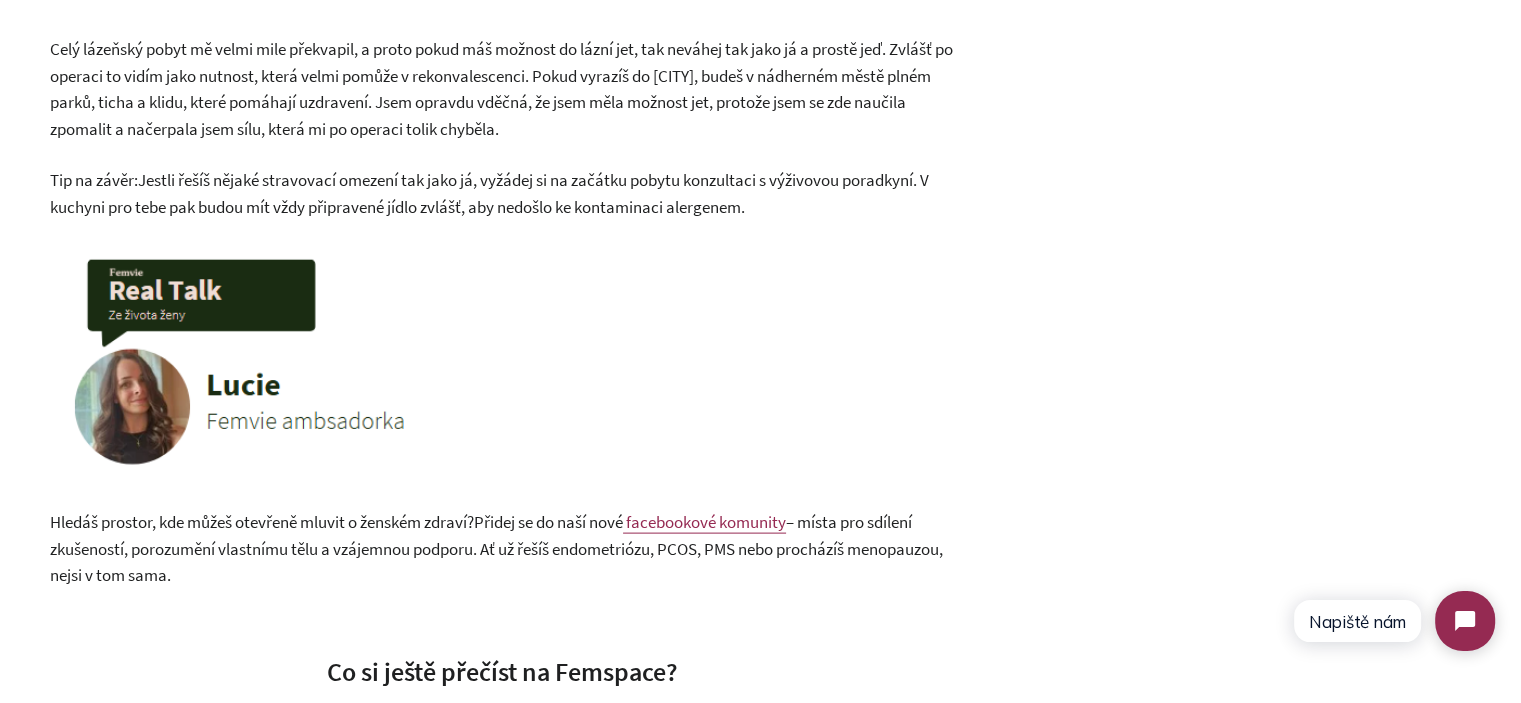 click at bounding box center (337, 361) 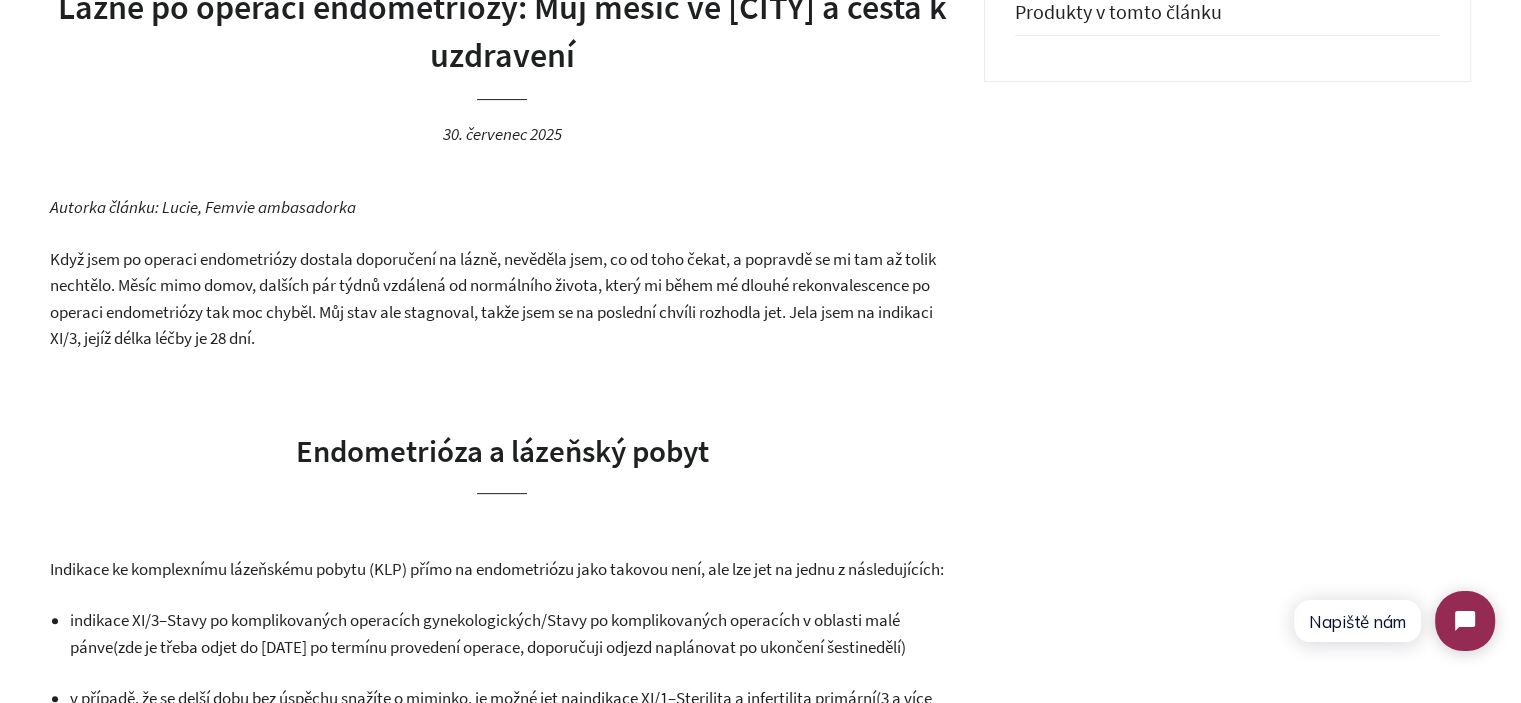 scroll, scrollTop: 550, scrollLeft: 0, axis: vertical 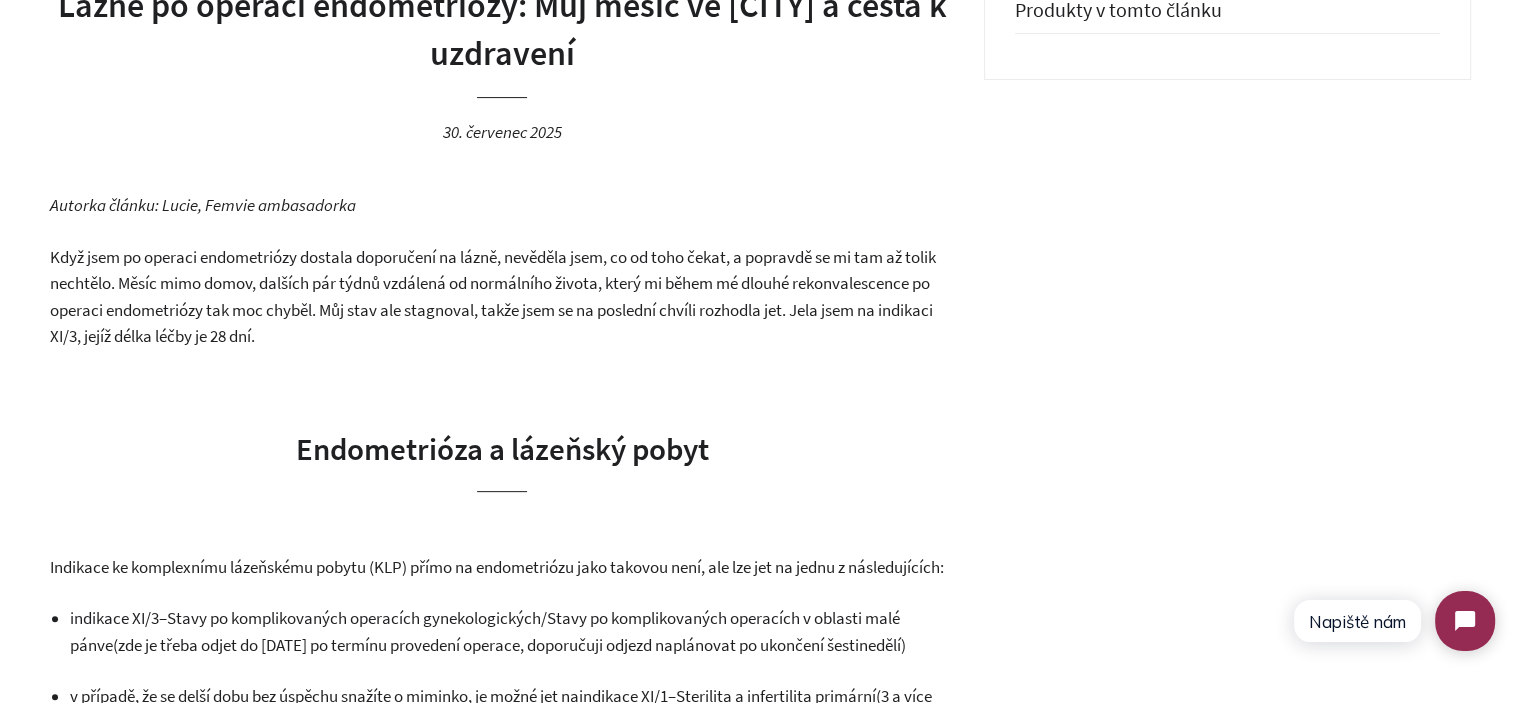 click on "Když jsem po operaci endometriózy dostala doporučení na lázně, nevěděla jsem, co od toho čekat, a popravdě se mi tam až tolik nechtělo. Měsíc mimo domov, dalších pár týdnů vzdálená od normálního života, který mi během mé dlouhé rekonvalescence po operaci endometriózy tak moc chyběl. Můj stav ale stagnoval, takže jsem se na poslední chvíli rozhodla jet. Jela jsem na indikaci XI/3, jejíž délka léčby je 28 dní." at bounding box center [493, 297] 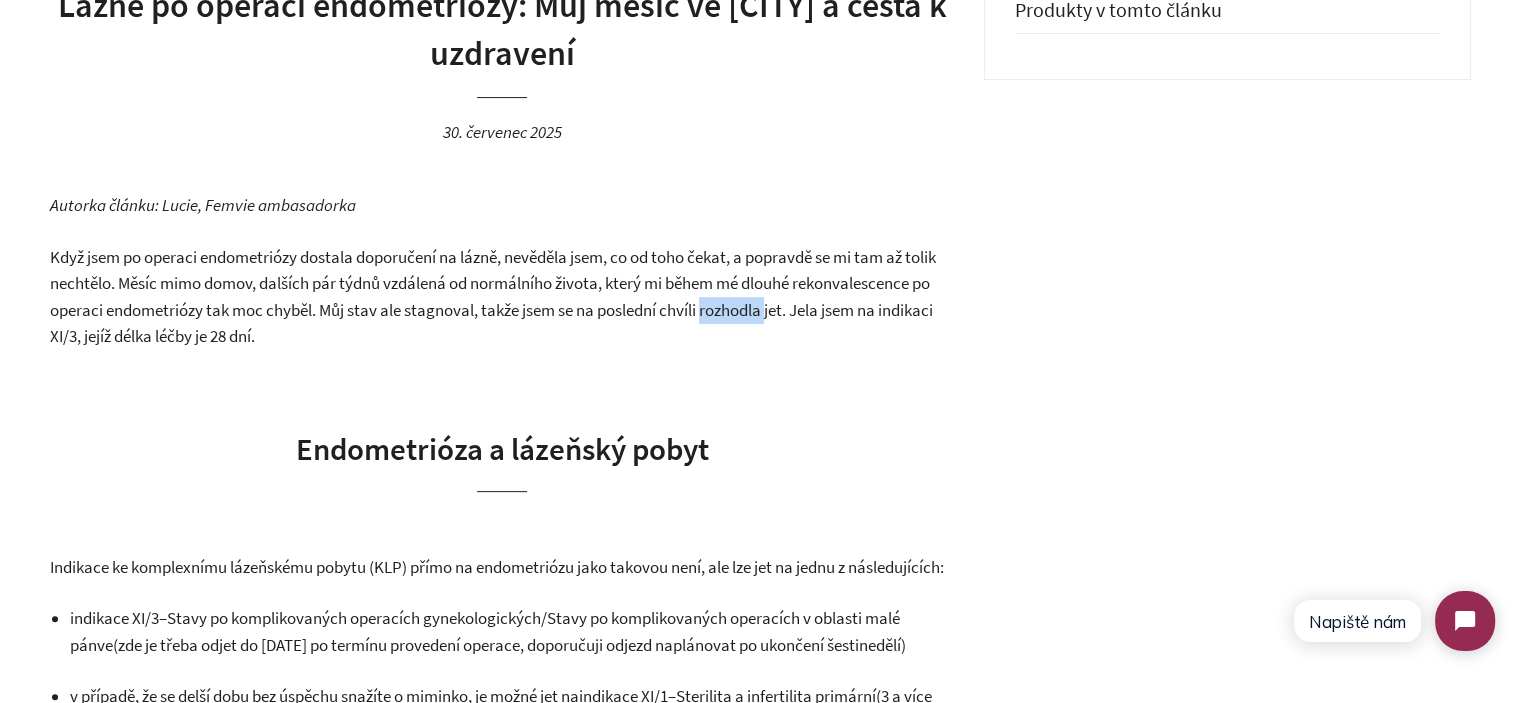 click on "Když jsem po operaci endometriózy dostala doporučení na lázně, nevěděla jsem, co od toho čekat, a popravdě se mi tam až tolik nechtělo. Měsíc mimo domov, dalších pár týdnů vzdálená od normálního života, který mi během mé dlouhé rekonvalescence po operaci endometriózy tak moc chyběl. Můj stav ale stagnoval, takže jsem se na poslední chvíli rozhodla jet. Jela jsem na indikaci XI/3, jejíž délka léčby je 28 dní." at bounding box center (493, 297) 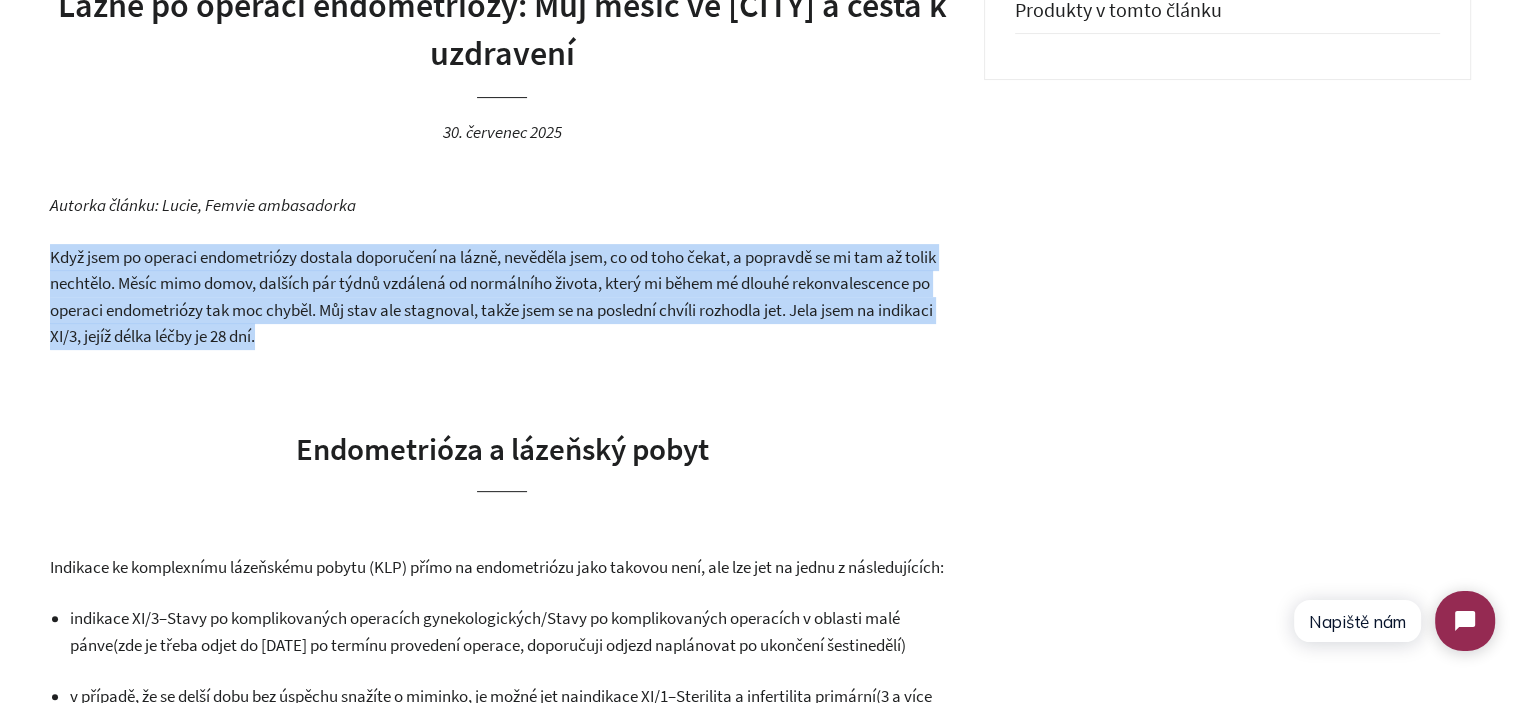 click on "Když jsem po operaci endometriózy dostala doporučení na lázně, nevěděla jsem, co od toho čekat, a popravdě se mi tam až tolik nechtělo. Měsíc mimo domov, dalších pár týdnů vzdálená od normálního života, který mi během mé dlouhé rekonvalescence po operaci endometriózy tak moc chyběl. Můj stav ale stagnoval, takže jsem se na poslední chvíli rozhodla jet. Jela jsem na indikaci XI/3, jejíž délka léčby je 28 dní." at bounding box center [493, 297] 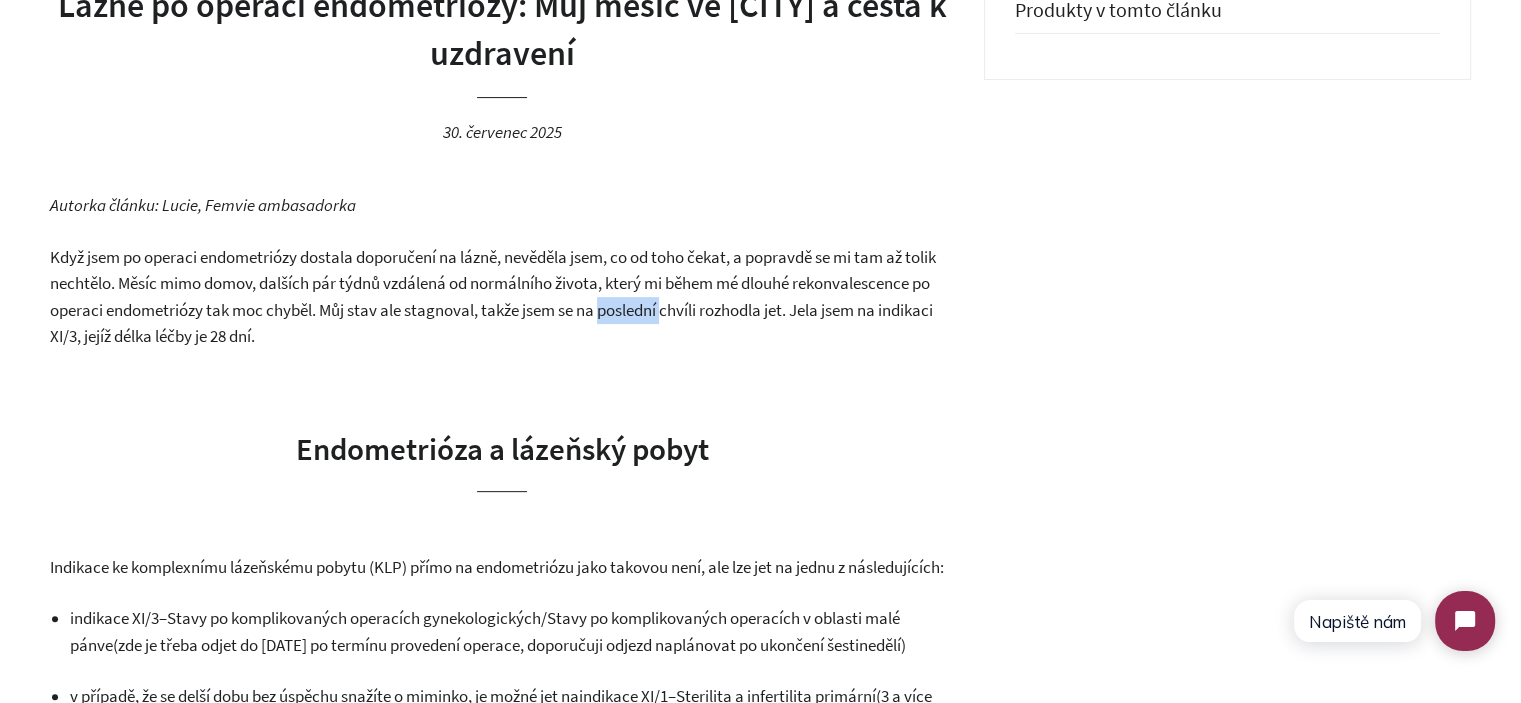 click on "Když jsem po operaci endometriózy dostala doporučení na lázně, nevěděla jsem, co od toho čekat, a popravdě se mi tam až tolik nechtělo. Měsíc mimo domov, dalších pár týdnů vzdálená od normálního života, který mi během mé dlouhé rekonvalescence po operaci endometriózy tak moc chyběl. Můj stav ale stagnoval, takže jsem se na poslední chvíli rozhodla jet. Jela jsem na indikaci XI/3, jejíž délka léčby je 28 dní." at bounding box center (493, 297) 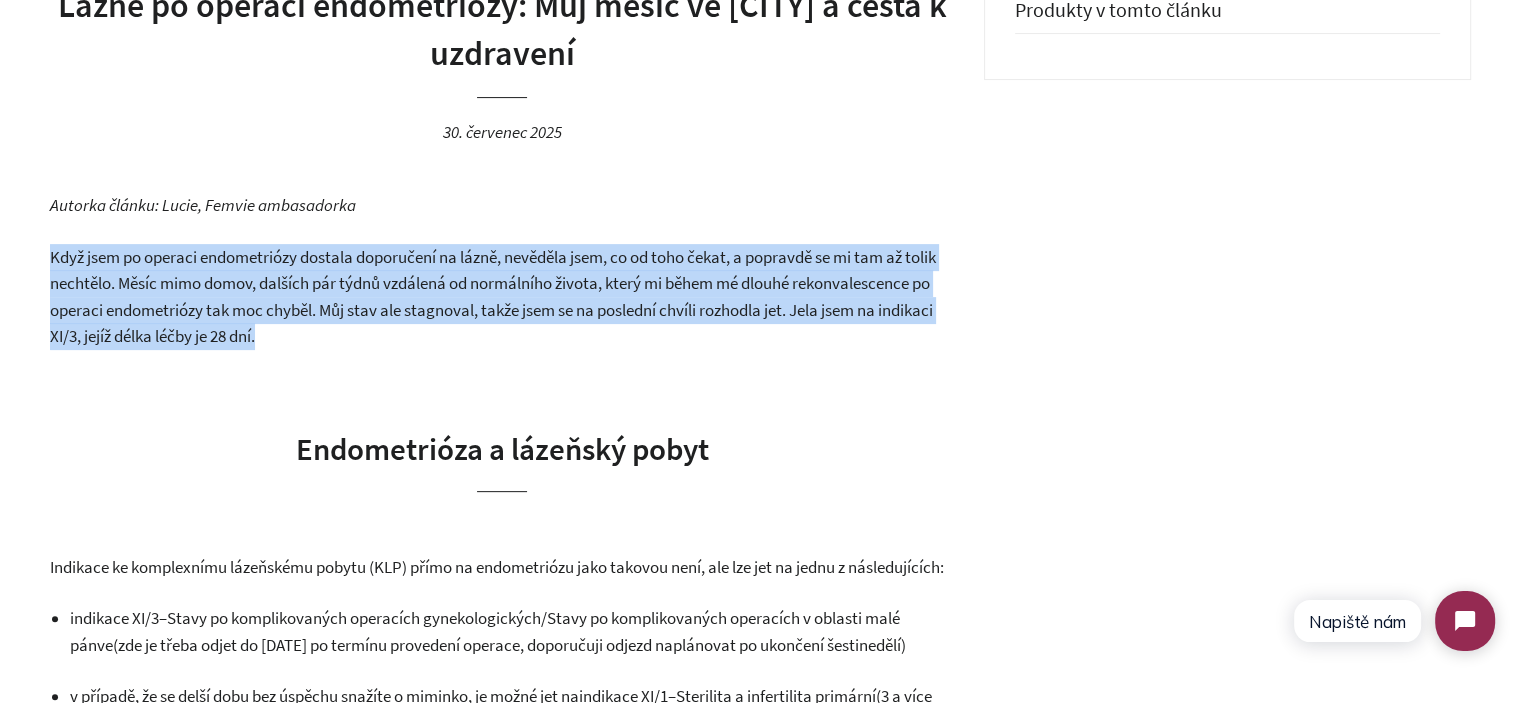 click on "Když jsem po operaci endometriózy dostala doporučení na lázně, nevěděla jsem, co od toho čekat, a popravdě se mi tam až tolik nechtělo. Měsíc mimo domov, dalších pár týdnů vzdálená od normálního života, který mi během mé dlouhé rekonvalescence po operaci endometriózy tak moc chyběl. Můj stav ale stagnoval, takže jsem se na poslední chvíli rozhodla jet. Jela jsem na indikaci XI/3, jejíž délka léčby je 28 dní." at bounding box center (493, 297) 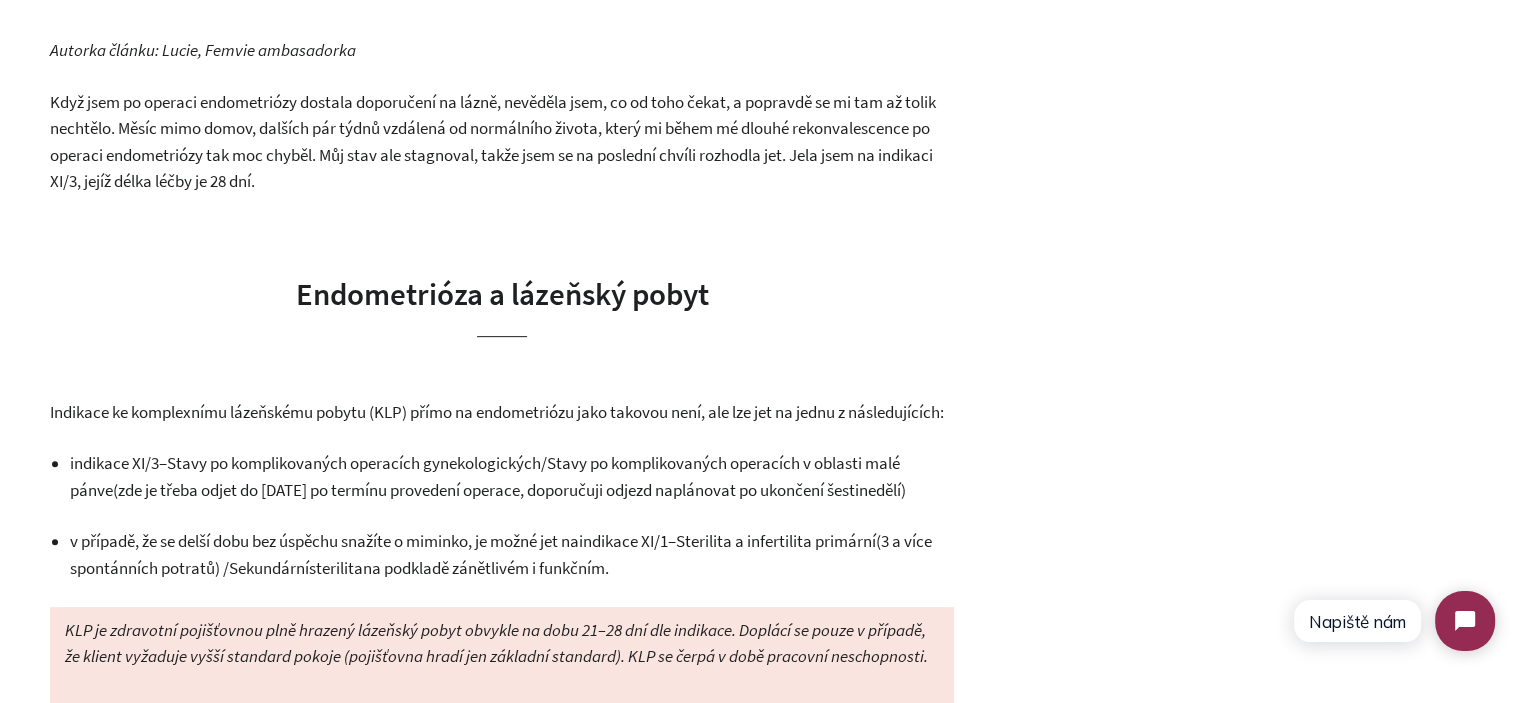 scroll, scrollTop: 1050, scrollLeft: 0, axis: vertical 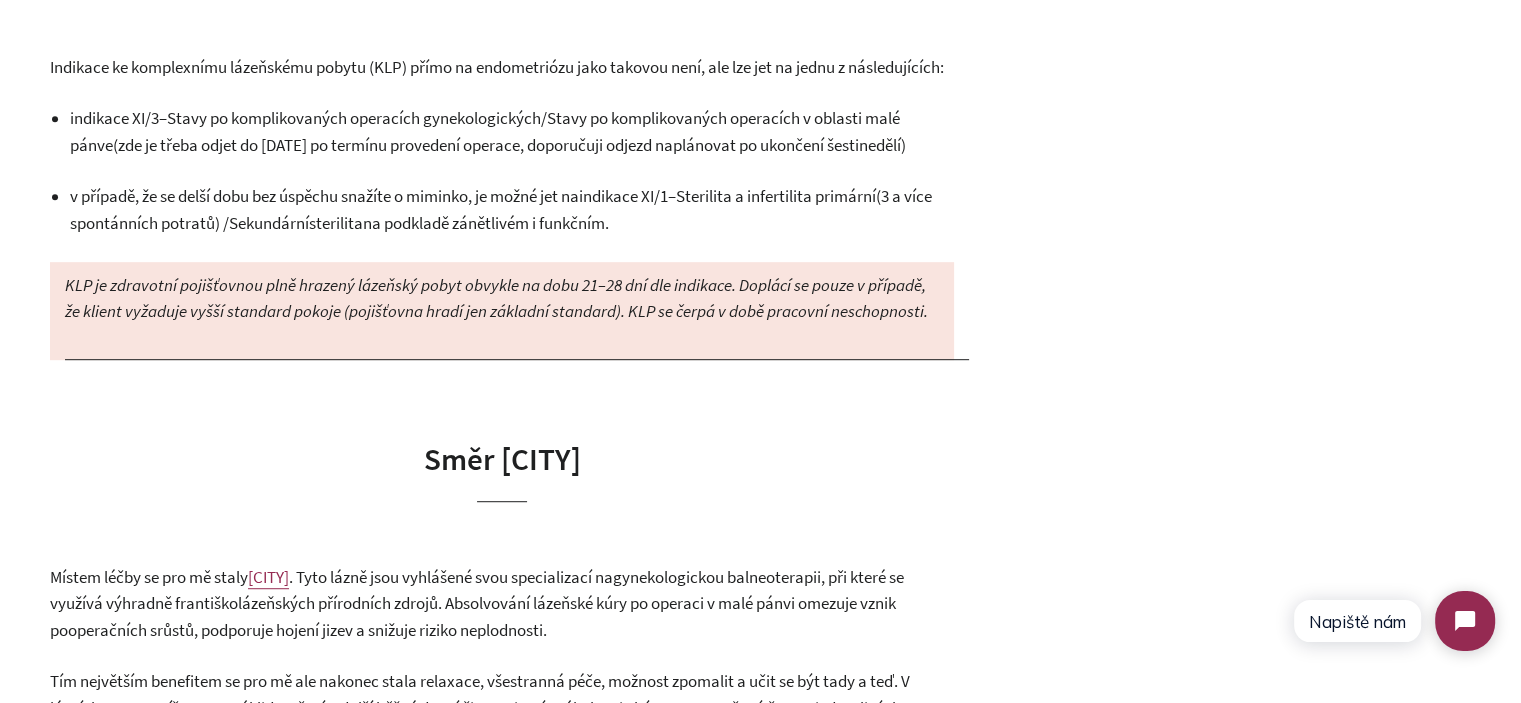 click on "Autorka článku: Lucie, Femvie ambasadorka
Když jsem po operaci endometriózy dostala doporučení na lázně, nevěděla jsem, co od toho čekat, a popravdě se mi tam až tolik nechtělo. Měsíc mimo domov, dalších pár týdnů vzdálená od normálního života, který mi během mé dlouhé rekonvalescence po operaci endometriózy tak moc chyběl. Můj stav ale stagnoval, takže jsem se na poslední chvíli rozhodla jet. Jela jsem na indikaci XI/3, jejíž délka léčby je 28 dní.
Endometrióza a lázeňský pobyt
Indikace ke komplexnímu lázeňskému pobytu (KLP) přímo na endometriózu jako takovou není, ale lze jet na jednu z následujících:
indikace XI/3  –  Stavy po komplikovaných operacích gynekologických  /  Stavy po komplikovaných operacích v oblasti malé pánve  (zde je třeba odjet do 3 měsíců po termínu provedení operace, doporučuji odjezd naplánovat po ukončení šestinedělí)
indikaci XI/1  –  Sterilita a infertilita primární" at bounding box center [502, 2202] 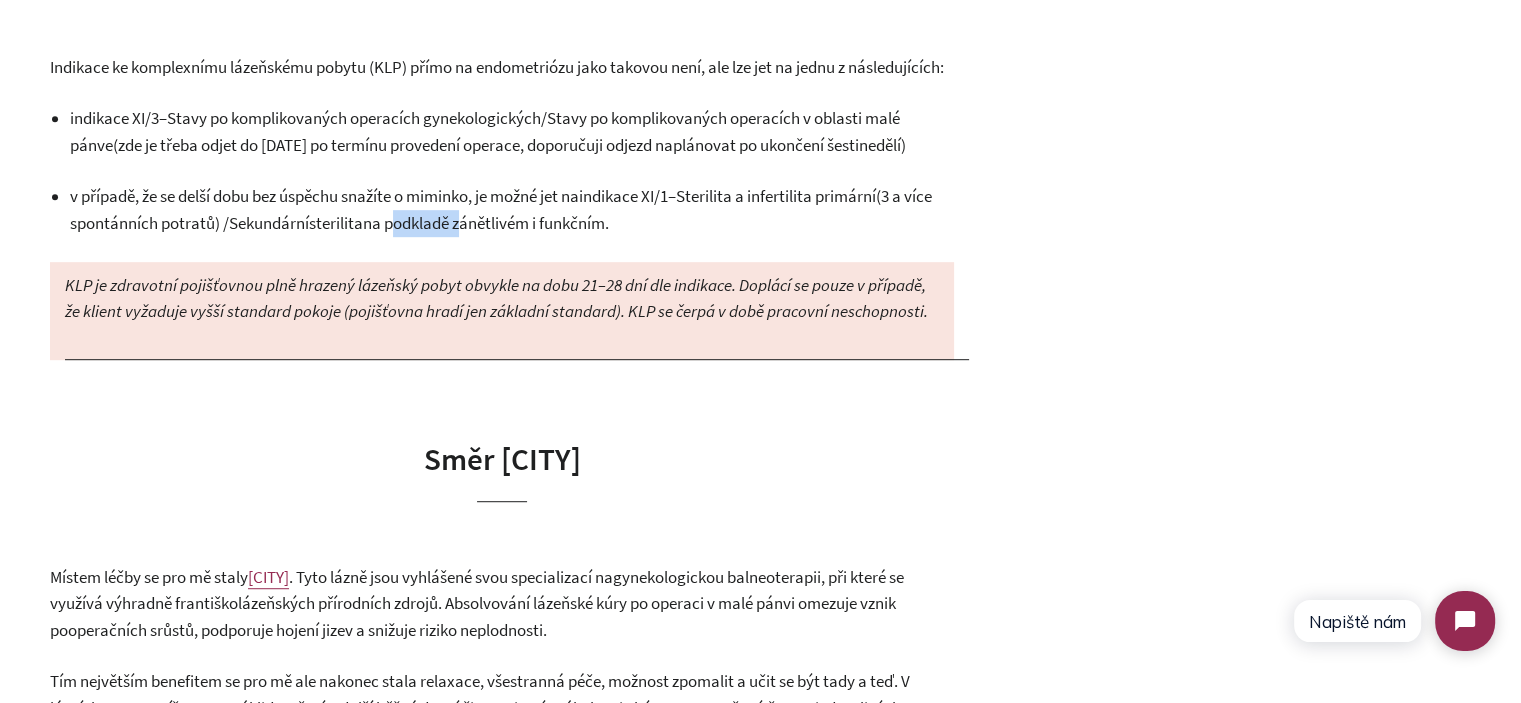 click on "na podkladě zánětlivém i funkčním" at bounding box center [484, 223] 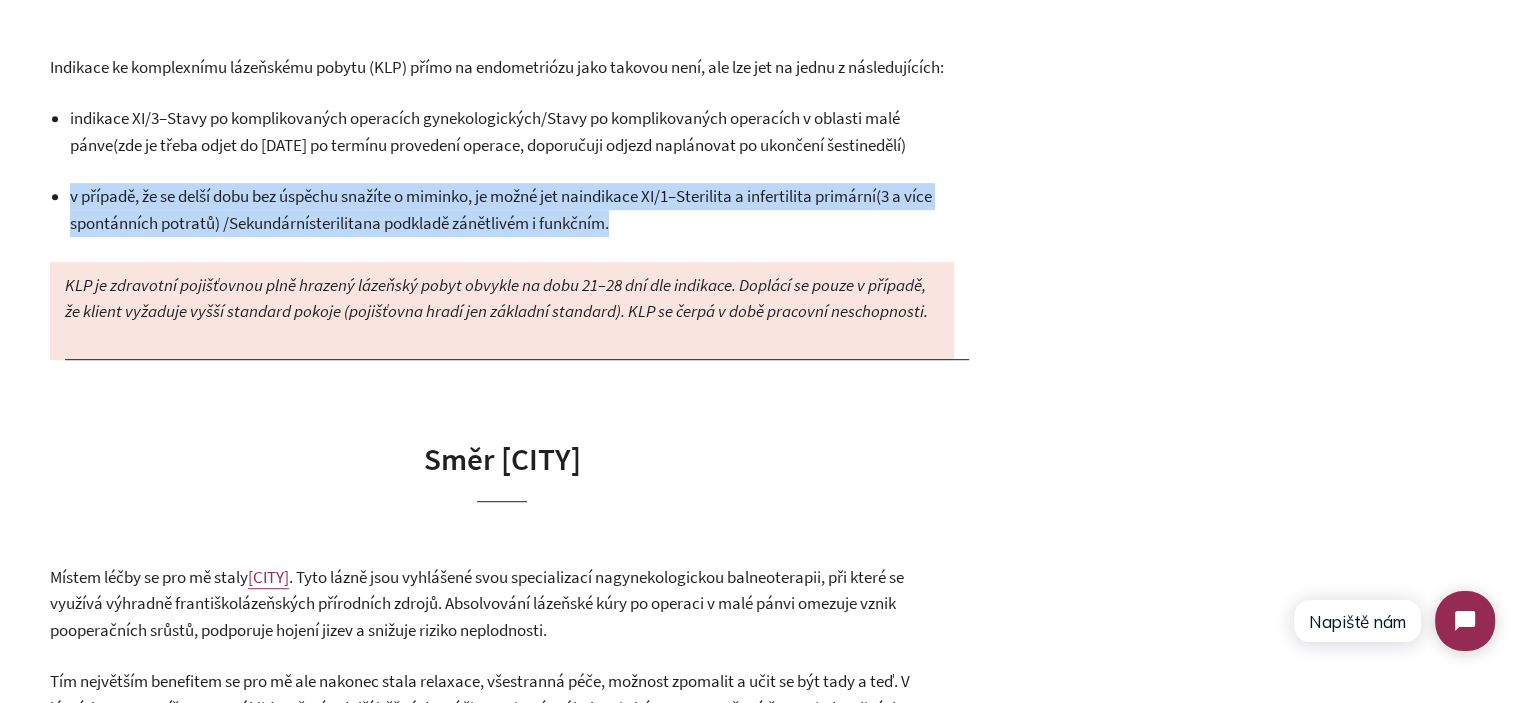 click on "na podkladě zánětlivém i funkčním" at bounding box center [484, 223] 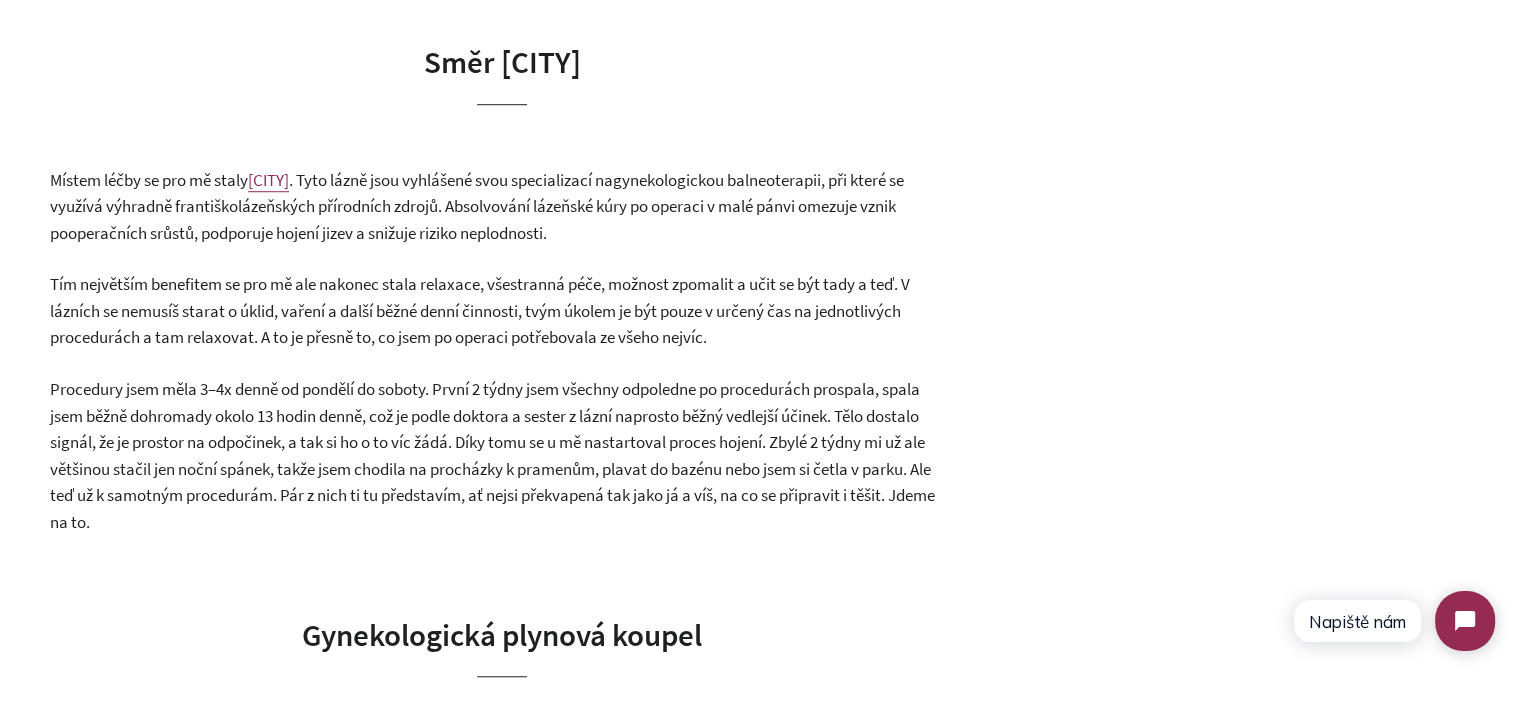 scroll, scrollTop: 1450, scrollLeft: 0, axis: vertical 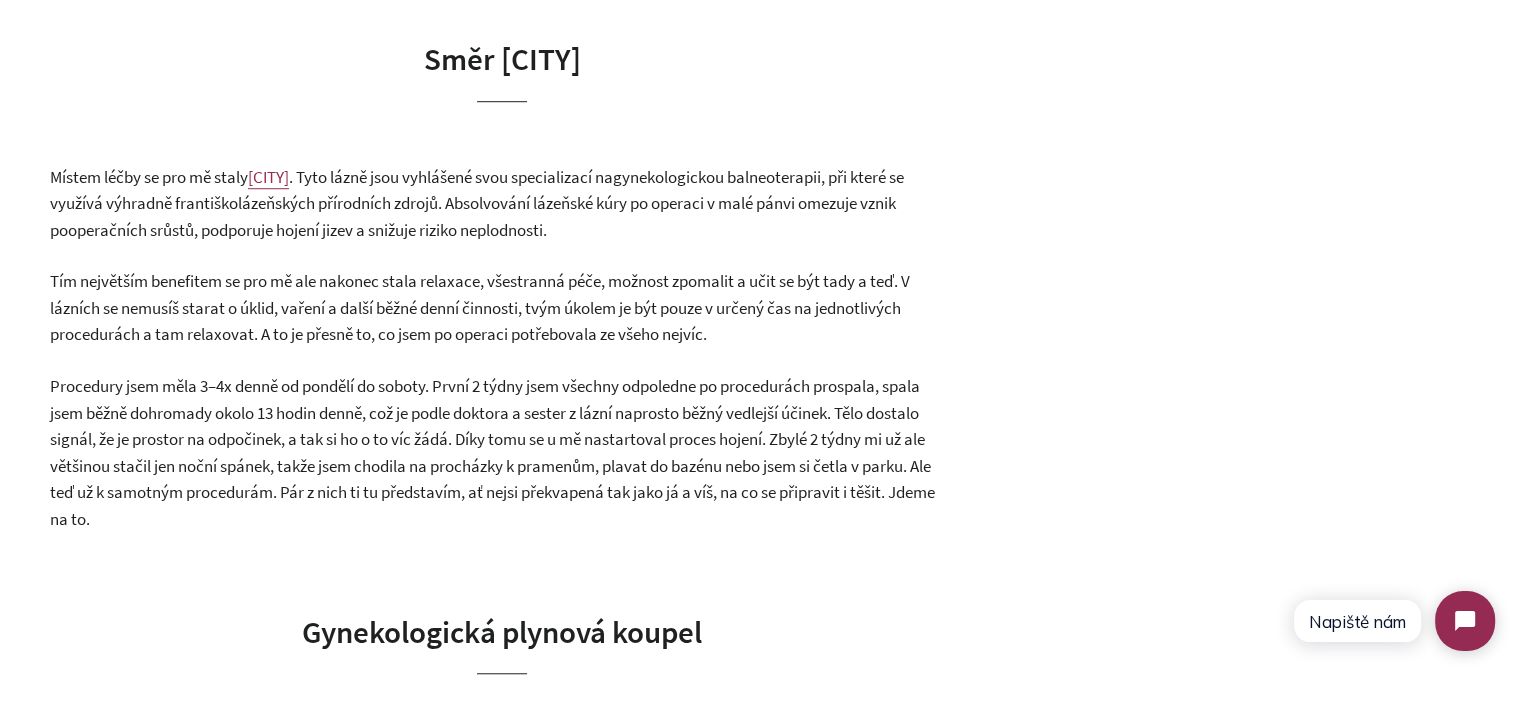 click on "Tím největším benefitem se pro mě ale nakonec stala relaxace, všestranná péče, možnost zpomalit a učit se být tady a teď. V lázních se nemusíš starat o úklid, vaření a další běžné denní činnosti, tvým úkolem je být pouze v určený čas na jednotlivých procedurách a tam relaxovat. A to je přesně to, co jsem po operaci potřebovala ze všeho nejvíc." at bounding box center (480, 307) 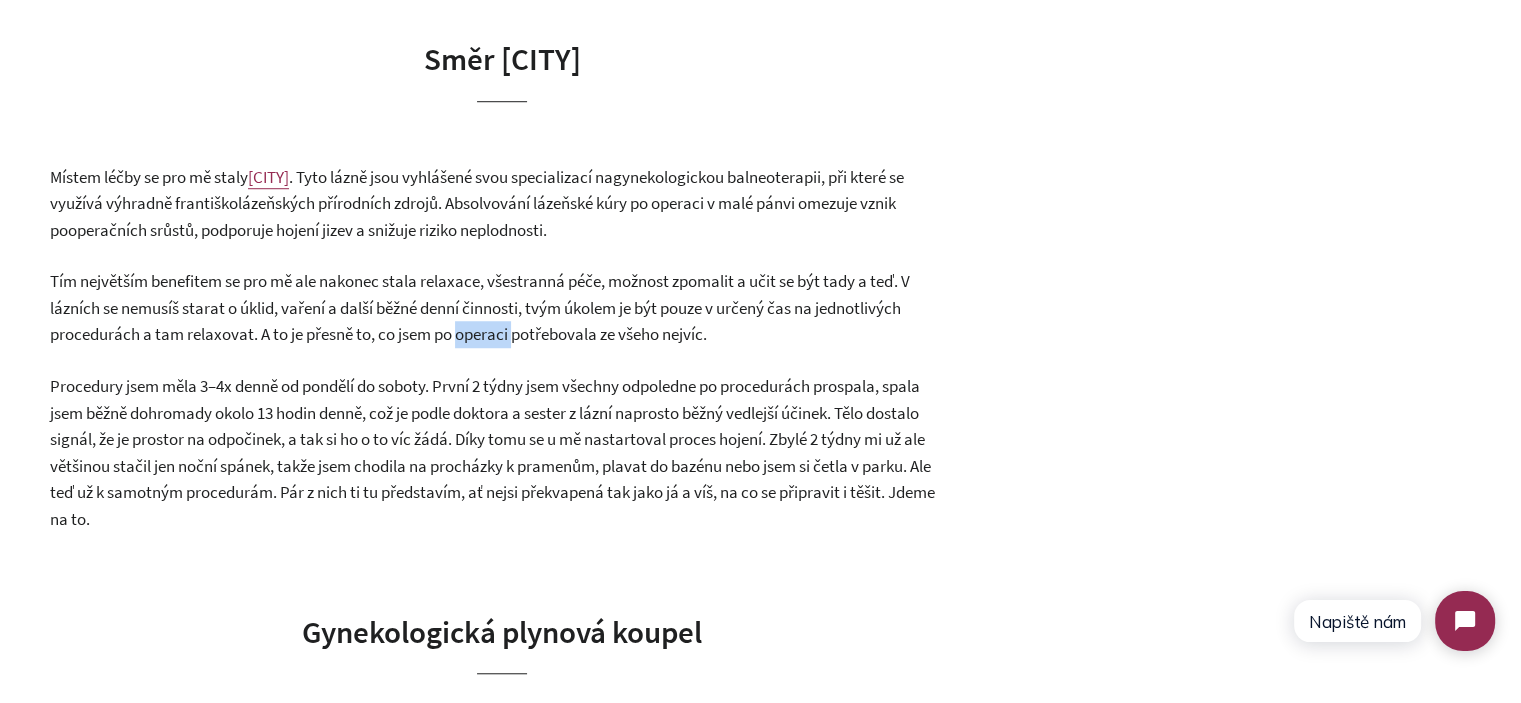 click on "Tím největším benefitem se pro mě ale nakonec stala relaxace, všestranná péče, možnost zpomalit a učit se být tady a teď. V lázních se nemusíš starat o úklid, vaření a další běžné denní činnosti, tvým úkolem je být pouze v určený čas na jednotlivých procedurách a tam relaxovat. A to je přesně to, co jsem po operaci potřebovala ze všeho nejvíc." at bounding box center (480, 307) 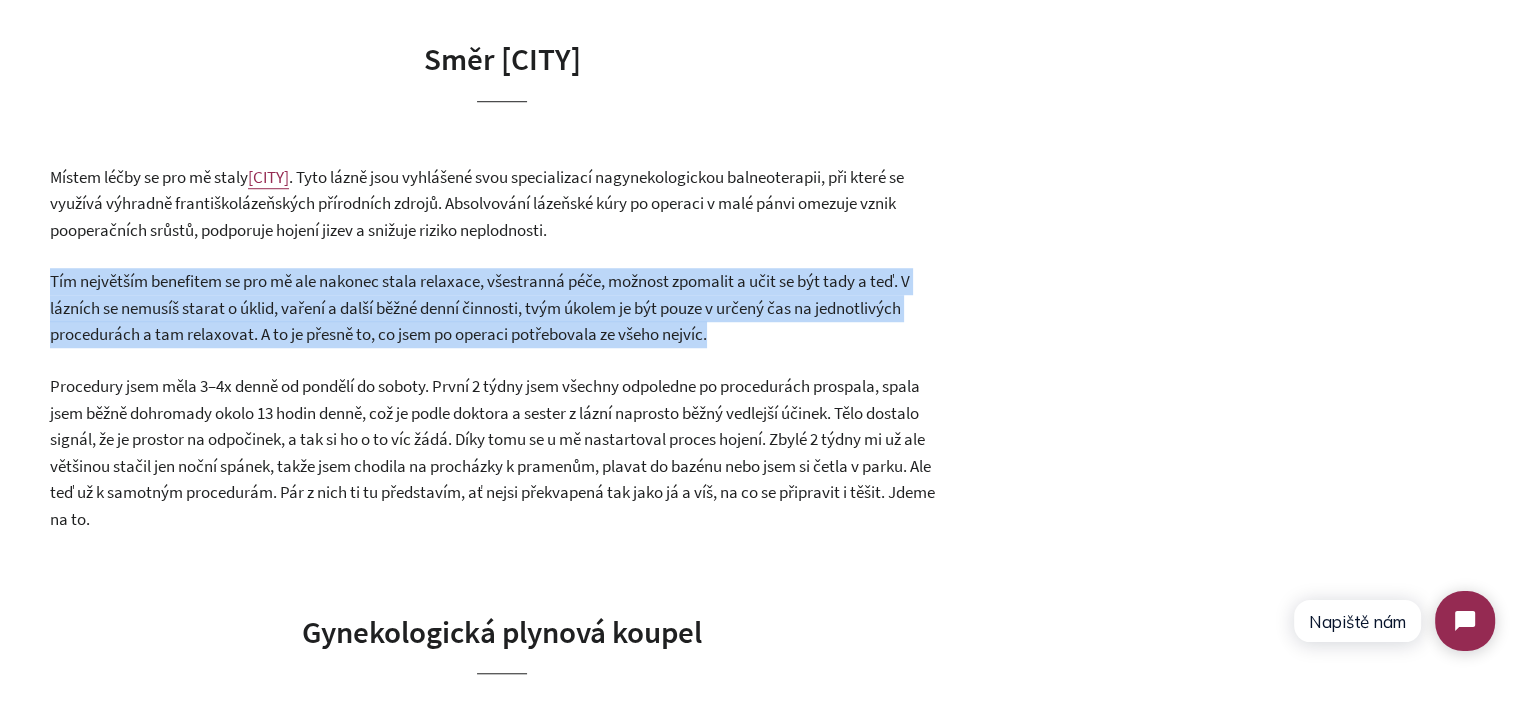 click on "Tím největším benefitem se pro mě ale nakonec stala relaxace, všestranná péče, možnost zpomalit a učit se být tady a teď. V lázních se nemusíš starat o úklid, vaření a další běžné denní činnosti, tvým úkolem je být pouze v určený čas na jednotlivých procedurách a tam relaxovat. A to je přesně to, co jsem po operaci potřebovala ze všeho nejvíc." at bounding box center [480, 307] 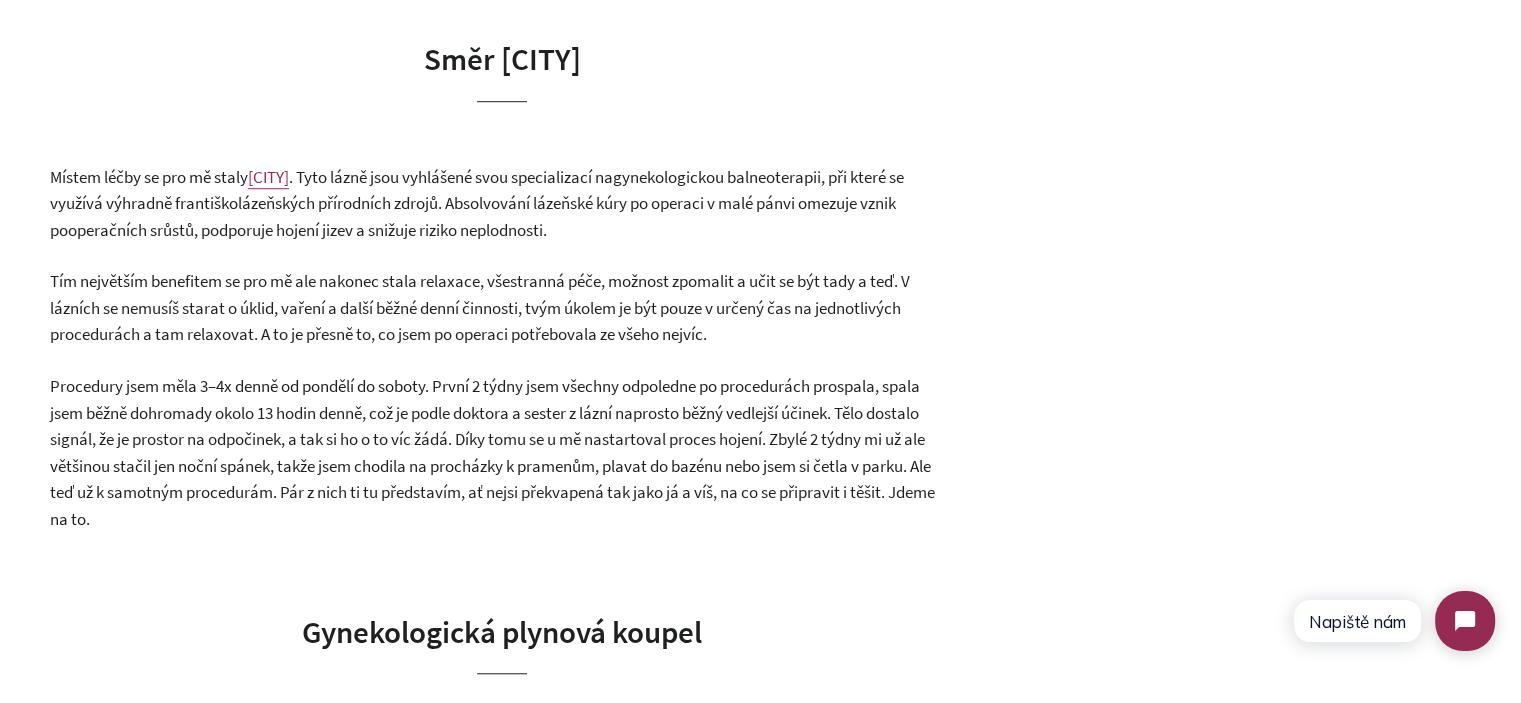 click on "Procedury jsem měla 3–4x denně od pondělí do soboty. První 2 týdny jsem všechny odpoledne po procedurách prospala, spala jsem běžně dohromady okolo 13 hodin denně, což je podle doktora a sester z lázní naprosto běžný vedlejší účinek. Tělo dostalo signál, že je prostor na odpočinek, a tak si ho o to víc žádá. Díky tomu se u mě nastartoval proces hojení. Zbylé 2 týdny mi už ale většinou stačil jen noční spánek, takže jsem chodila na procházky k pramenům, plavat do bazénu nebo jsem si četla v parku. Ale teď už k samotným procedurám. Pár z nich ti tu představím, ať nejsi překvapená tak jako já a víš, na co se připravit i těšit. Jdeme na to." at bounding box center (492, 452) 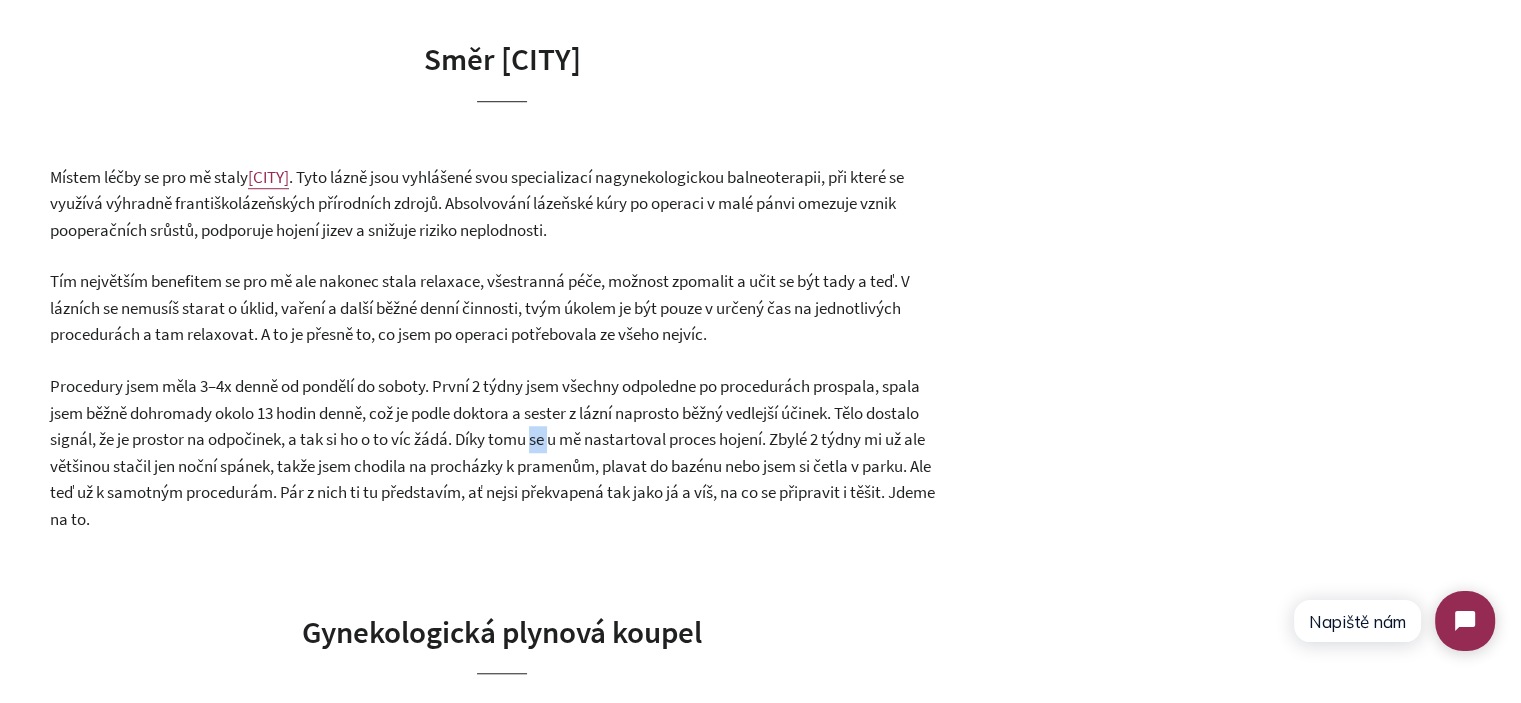 click on "Procedury jsem měla 3–4x denně od pondělí do soboty. První 2 týdny jsem všechny odpoledne po procedurách prospala, spala jsem běžně dohromady okolo 13 hodin denně, což je podle doktora a sester z lázní naprosto běžný vedlejší účinek. Tělo dostalo signál, že je prostor na odpočinek, a tak si ho o to víc žádá. Díky tomu se u mě nastartoval proces hojení. Zbylé 2 týdny mi už ale většinou stačil jen noční spánek, takže jsem chodila na procházky k pramenům, plavat do bazénu nebo jsem si četla v parku. Ale teď už k samotným procedurám. Pár z nich ti tu představím, ať nejsi překvapená tak jako já a víš, na co se připravit i těšit. Jdeme na to." at bounding box center (492, 452) 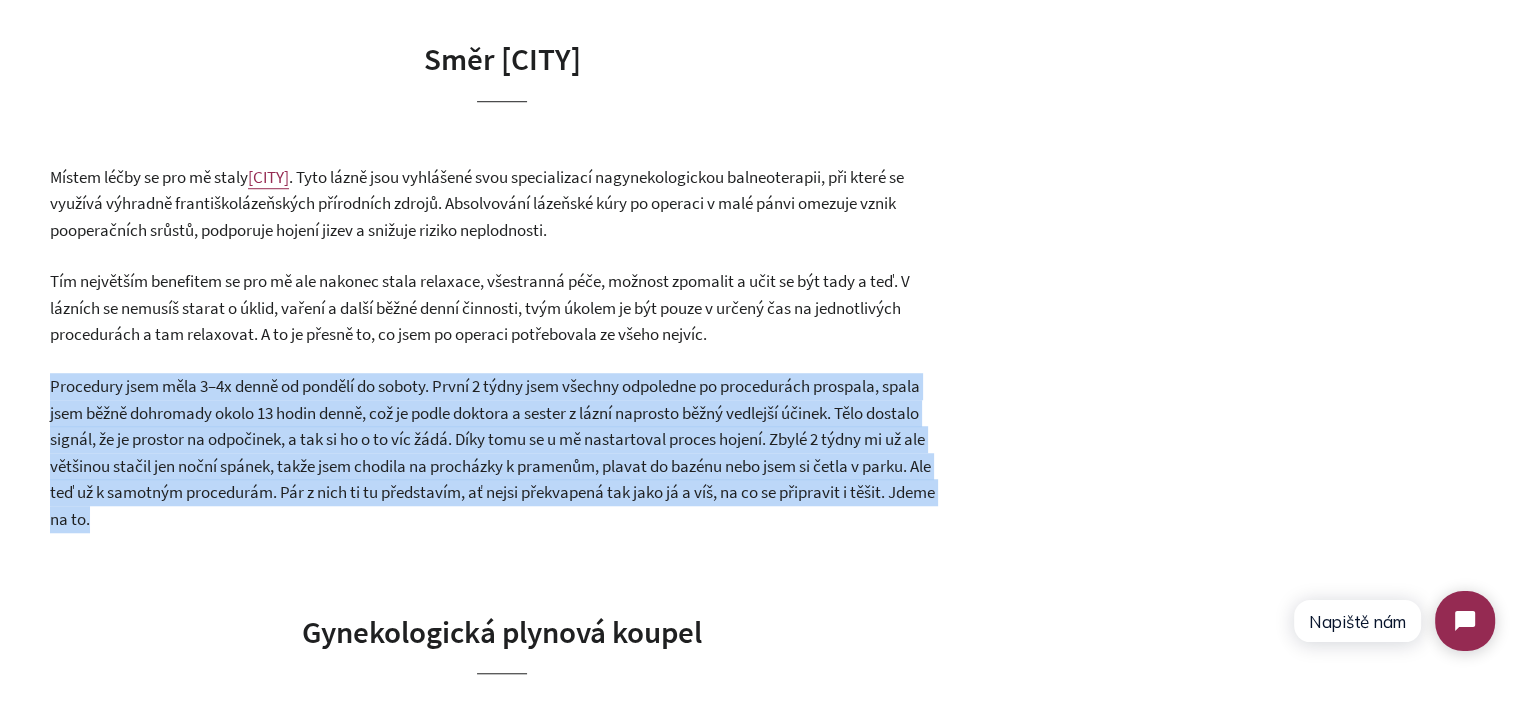 click on "Procedury jsem měla 3–4x denně od pondělí do soboty. První 2 týdny jsem všechny odpoledne po procedurách prospala, spala jsem běžně dohromady okolo 13 hodin denně, což je podle doktora a sester z lázní naprosto běžný vedlejší účinek. Tělo dostalo signál, že je prostor na odpočinek, a tak si ho o to víc žádá. Díky tomu se u mě nastartoval proces hojení. Zbylé 2 týdny mi už ale většinou stačil jen noční spánek, takže jsem chodila na procházky k pramenům, plavat do bazénu nebo jsem si četla v parku. Ale teď už k samotným procedurám. Pár z nich ti tu představím, ať nejsi překvapená tak jako já a víš, na co se připravit i těšit. Jdeme na to." at bounding box center [492, 452] 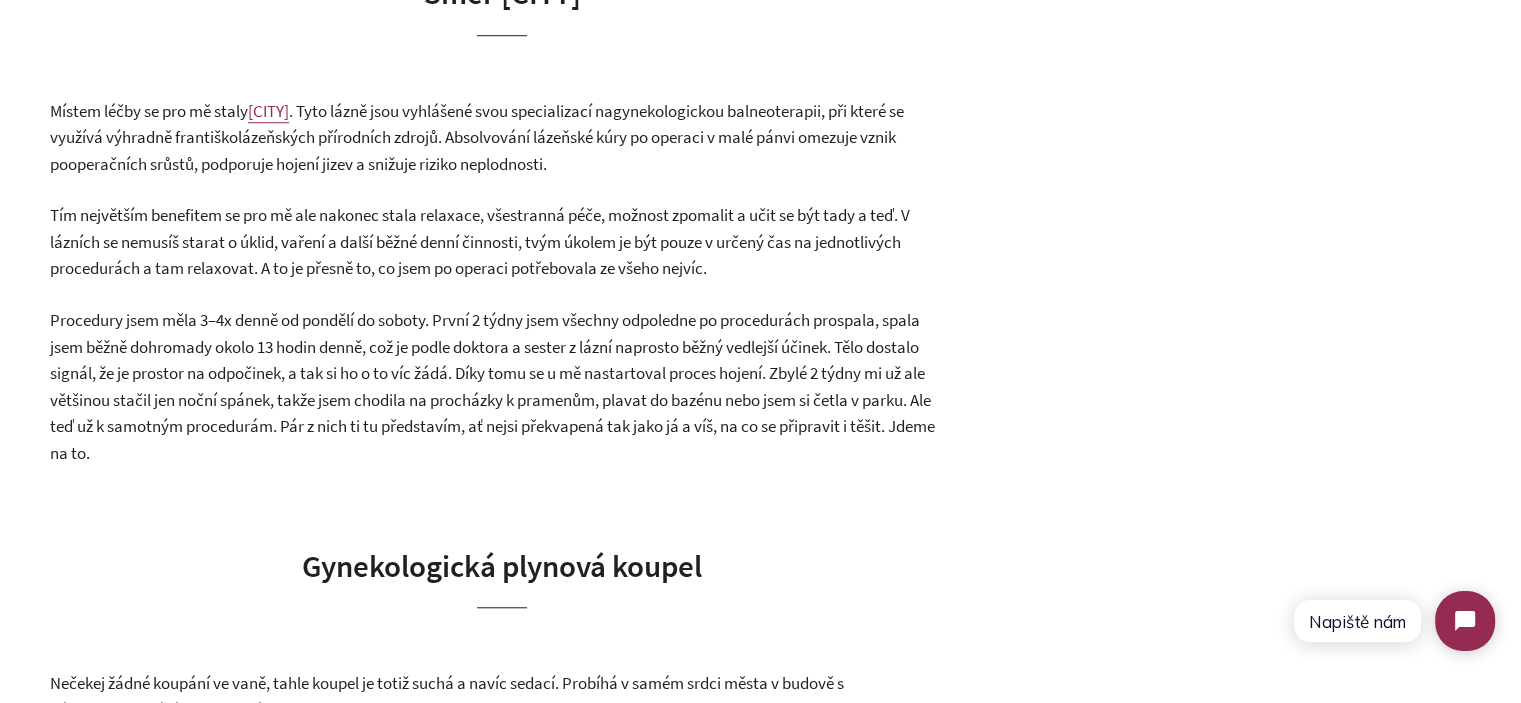 scroll, scrollTop: 1550, scrollLeft: 0, axis: vertical 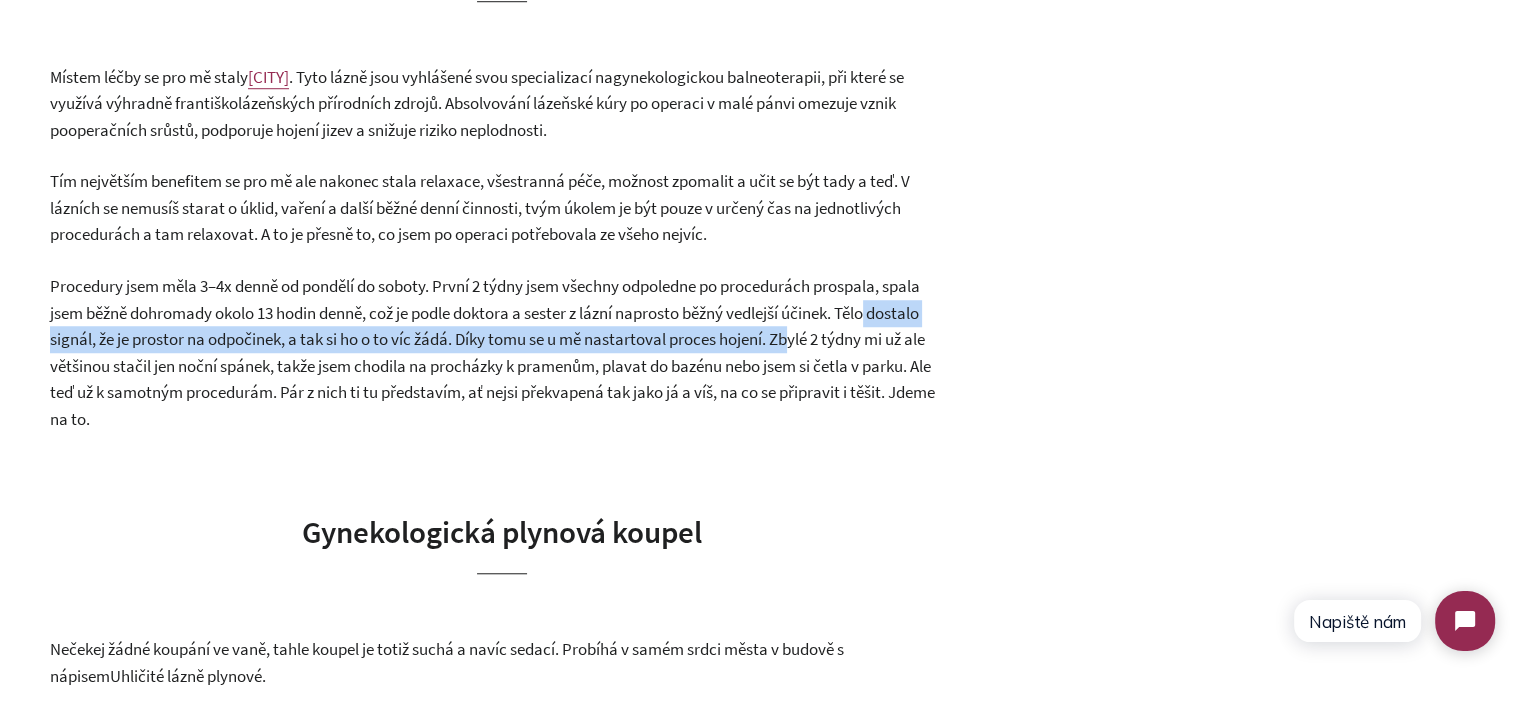 drag, startPoint x: 883, startPoint y: 343, endPoint x: 772, endPoint y: 371, distance: 114.47707 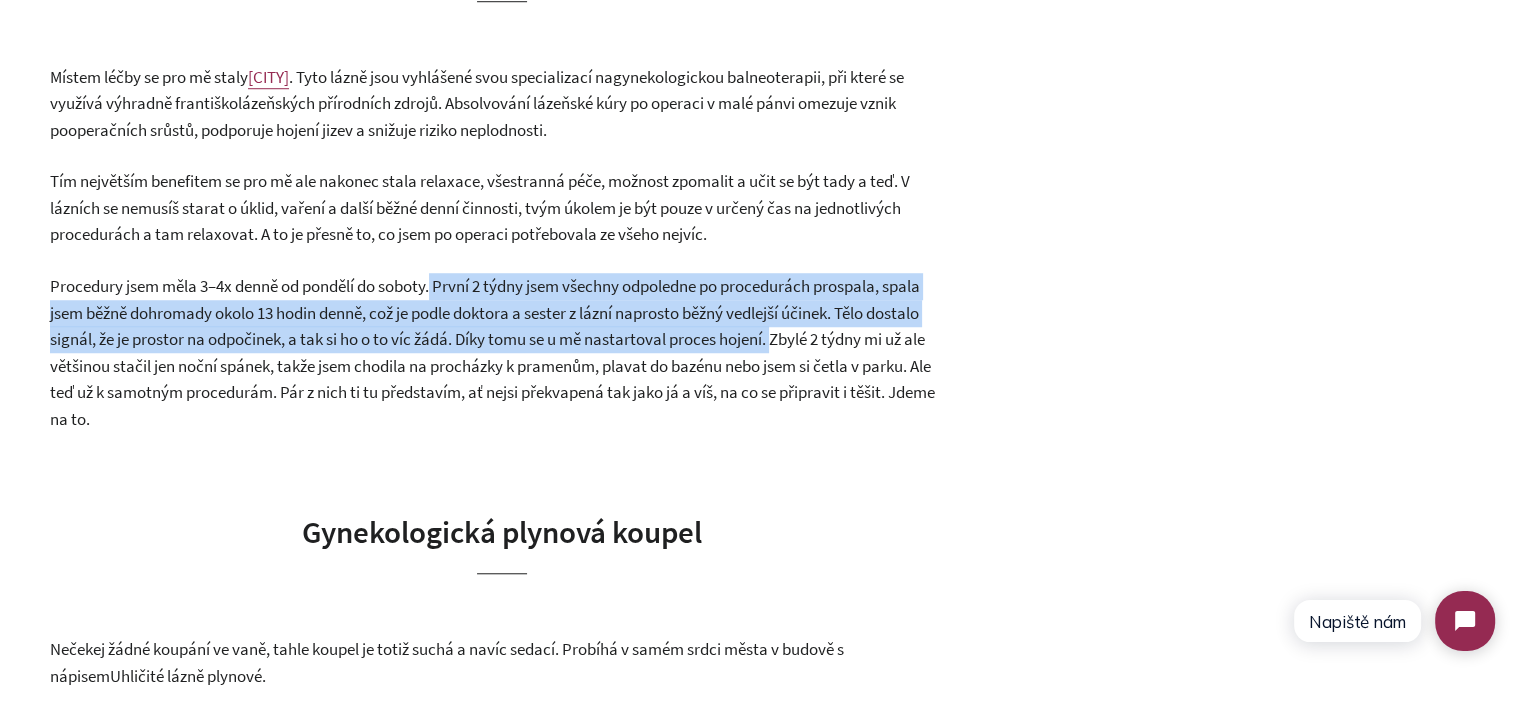 drag, startPoint x: 781, startPoint y: 367, endPoint x: 442, endPoint y: 311, distance: 343.59424 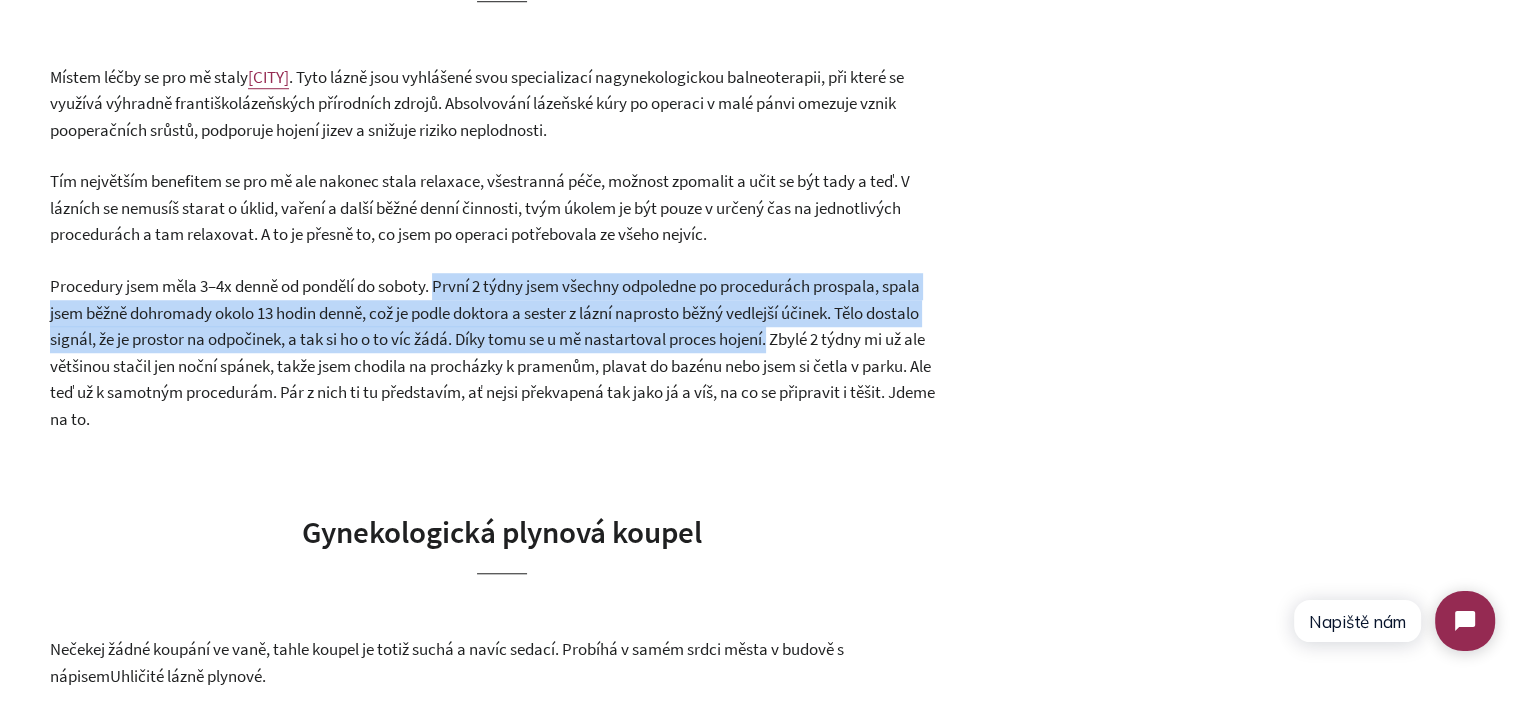 drag, startPoint x: 443, startPoint y: 310, endPoint x: 780, endPoint y: 366, distance: 341.62112 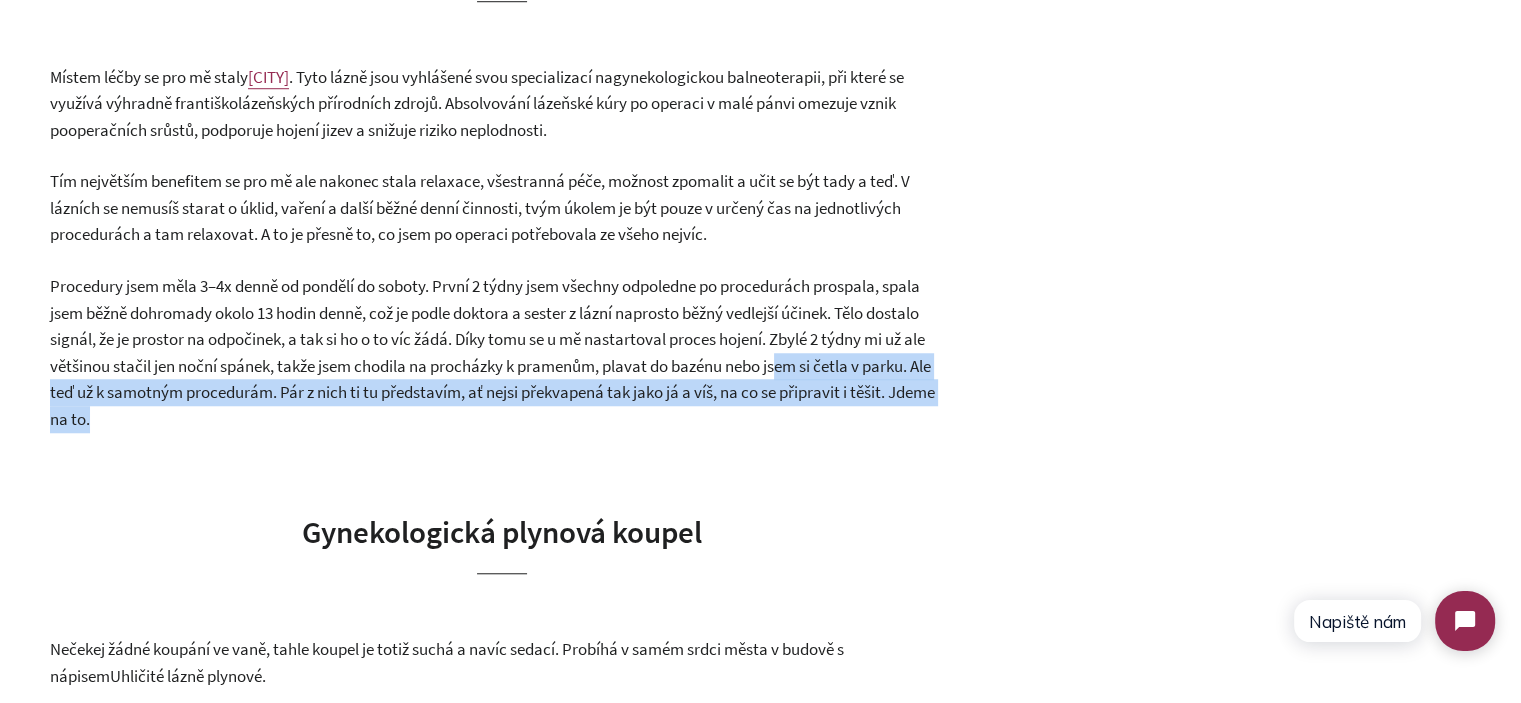 drag, startPoint x: 788, startPoint y: 402, endPoint x: 800, endPoint y: 434, distance: 34.176014 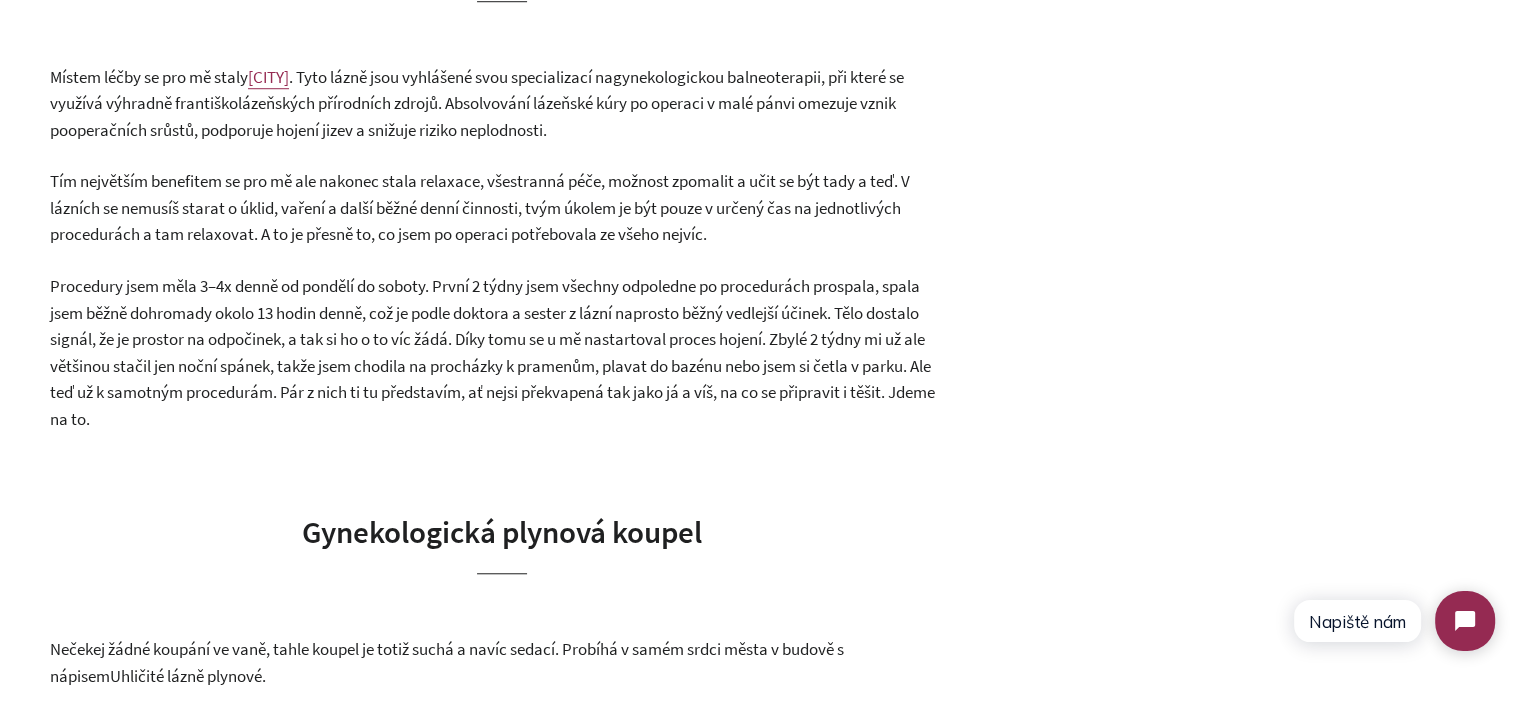click on "Procedury jsem měla 3–4x denně od pondělí do soboty. První 2 týdny jsem všechny odpoledne po procedurách prospala, spala jsem běžně dohromady okolo 13 hodin denně, což je podle doktora a sester z lázní naprosto běžný vedlejší účinek. Tělo dostalo signál, že je prostor na odpočinek, a tak si ho o to víc žádá. Díky tomu se u mě nastartoval proces hojení. Zbylé 2 týdny mi už ale většinou stačil jen noční spánek, takže jsem chodila na procházky k pramenům, plavat do bazénu nebo jsem si četla v parku. Ale teď už k samotným procedurám. Pár z nich ti tu představím, ať nejsi překvapená tak jako já a víš, na co se připravit i těšit. Jdeme na to." at bounding box center [492, 352] 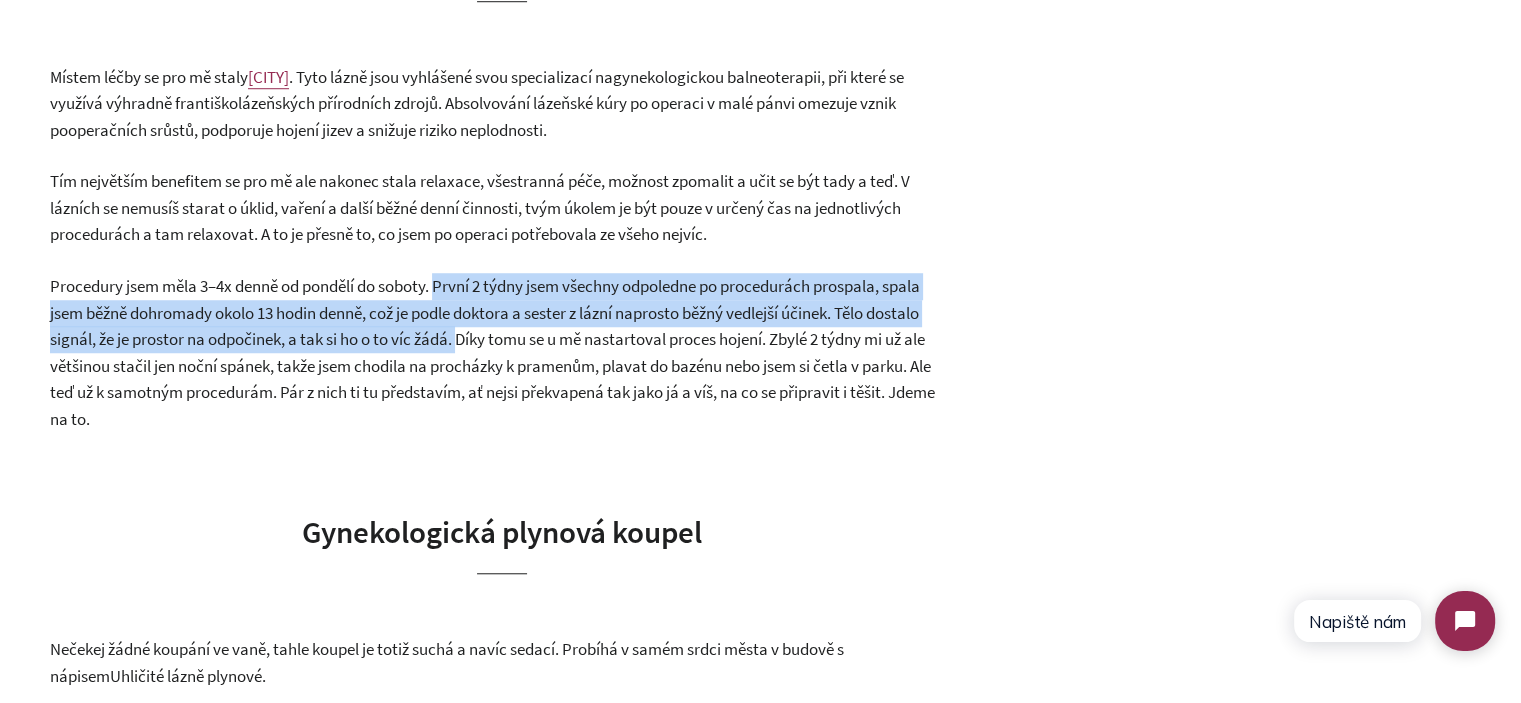 drag, startPoint x: 444, startPoint y: 311, endPoint x: 458, endPoint y: 371, distance: 61.611687 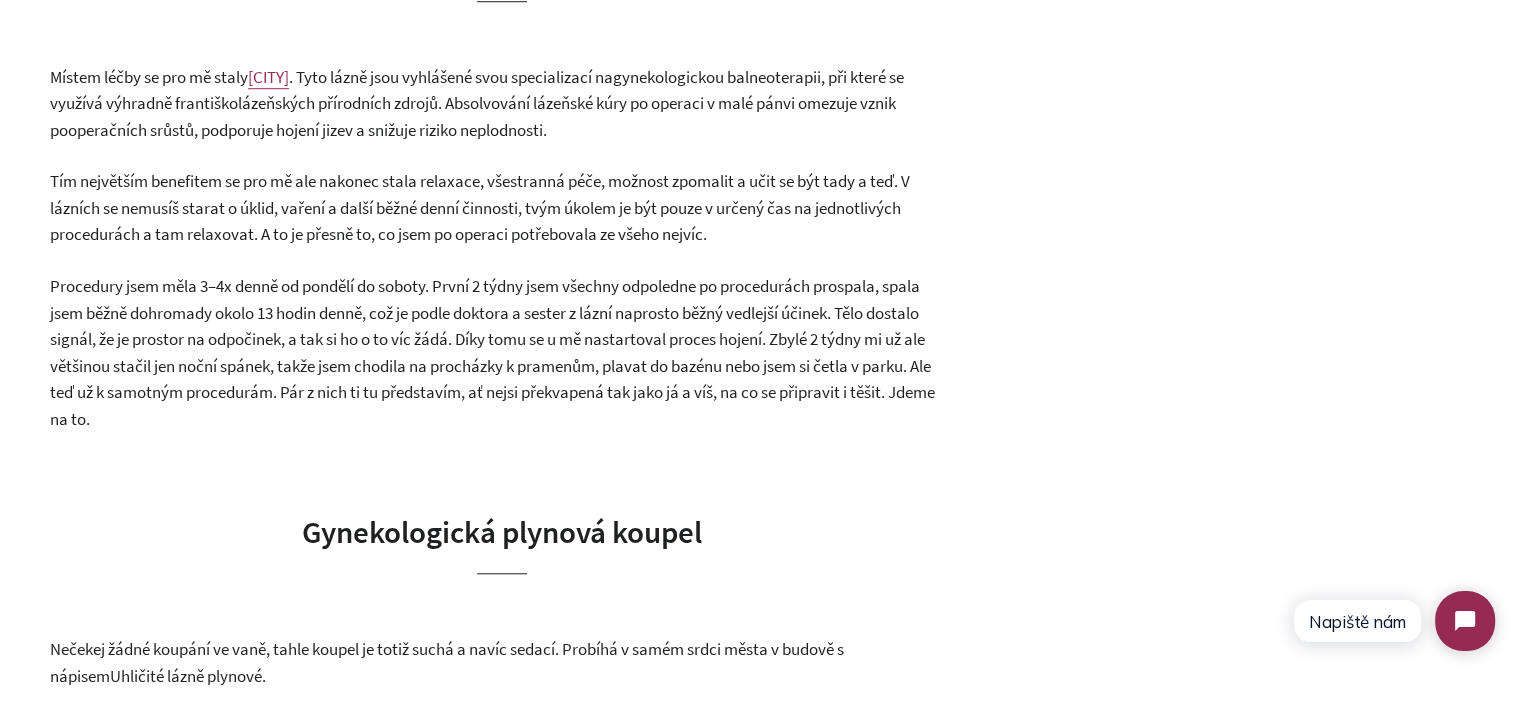 click on "Procedury jsem měla 3–4x denně od pondělí do soboty. První 2 týdny jsem všechny odpoledne po procedurách prospala, spala jsem běžně dohromady okolo 13 hodin denně, což je podle doktora a sester z lázní naprosto běžný vedlejší účinek. Tělo dostalo signál, že je prostor na odpočinek, a tak si ho o to víc žádá. Díky tomu se u mě nastartoval proces hojení. Zbylé 2 týdny mi už ale většinou stačil jen noční spánek, takže jsem chodila na procházky k pramenům, plavat do bazénu nebo jsem si četla v parku. Ale teď už k samotným procedurám. Pár z nich ti tu představím, ať nejsi překvapená tak jako já a víš, na co se připravit i těšit. Jdeme na to." at bounding box center [492, 352] 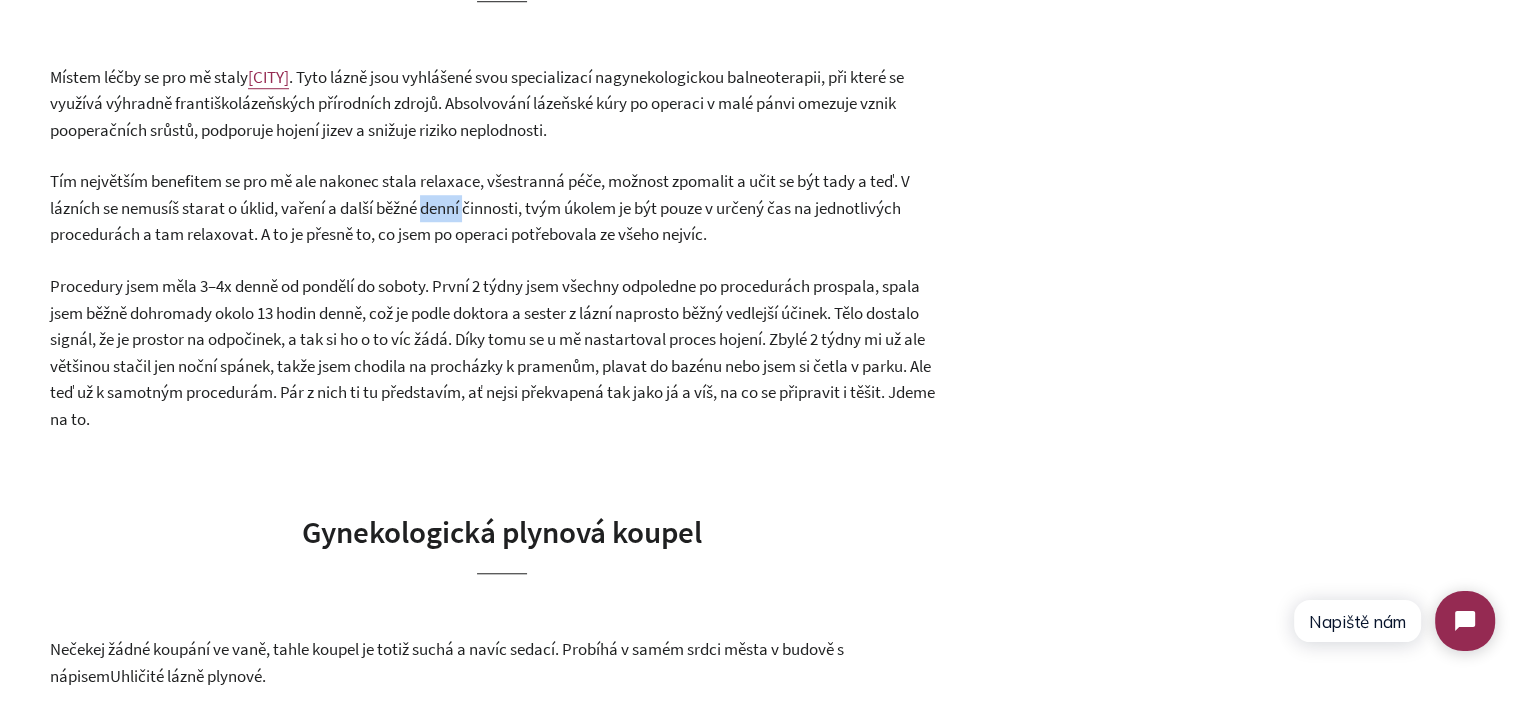 click on "Tím největším benefitem se pro mě ale nakonec stala relaxace, všestranná péče, možnost zpomalit a učit se být tady a teď. V lázních se nemusíš starat o úklid, vaření a další běžné denní činnosti, tvým úkolem je být pouze v určený čas na jednotlivých procedurách a tam relaxovat. A to je přesně to, co jsem po operaci potřebovala ze všeho nejvíc." at bounding box center (480, 207) 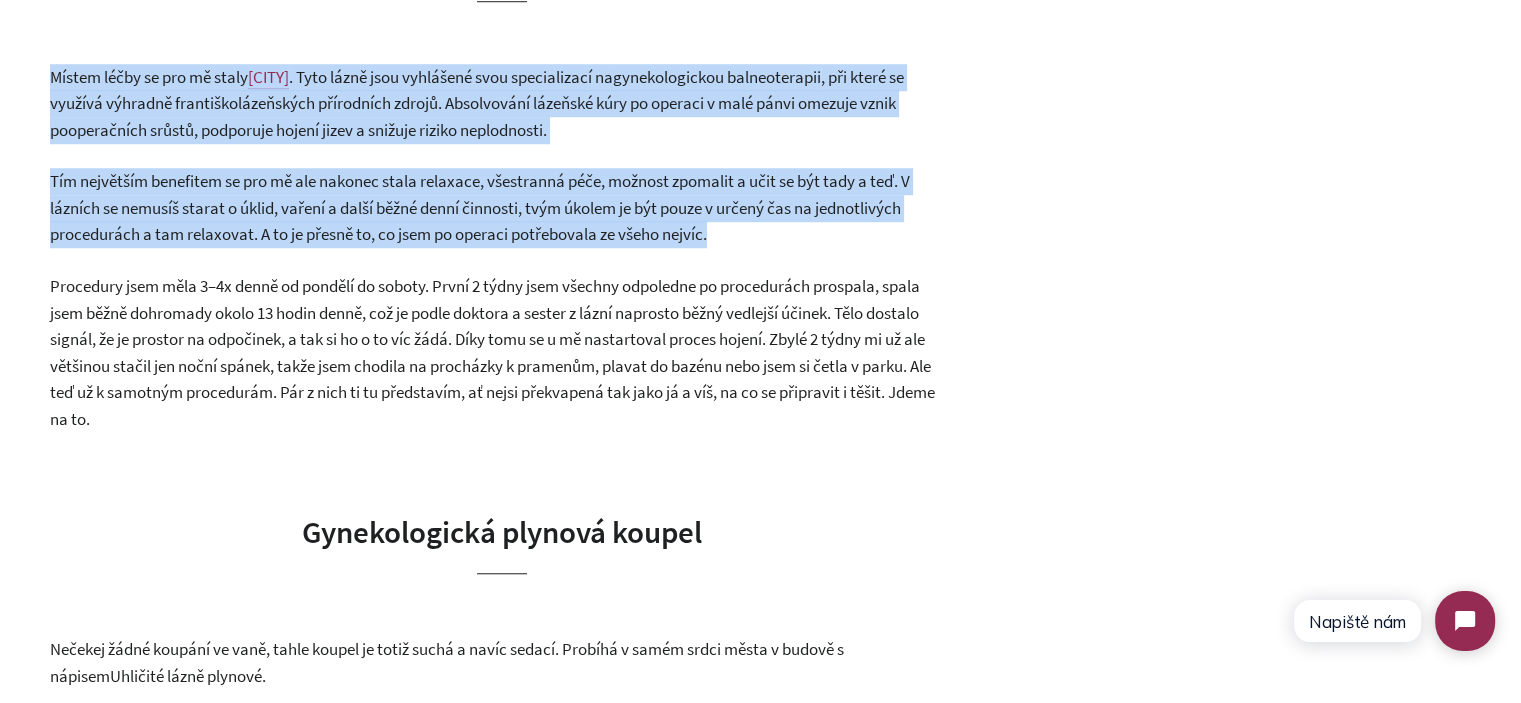 drag, startPoint x: 431, startPoint y: 228, endPoint x: 446, endPoint y: 147, distance: 82.37718 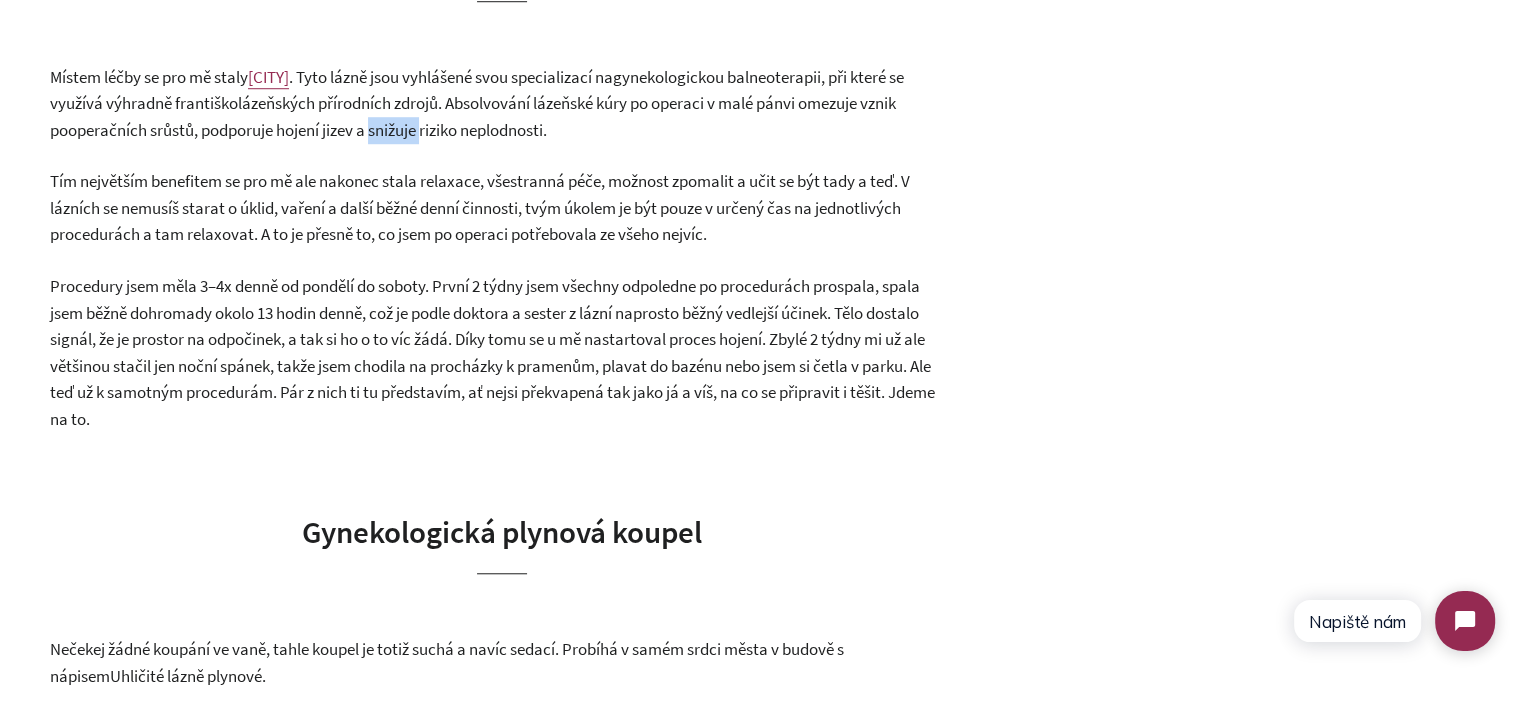 click on ", při které se využívá výhradně františkolázeňských přírodních zdrojů. Absolvování lázeňské kúry po operaci v malé pánvi omezuje vznik pooperačních srůstů, podporuje hojení jizev a snižuje riziko neplodnosti." at bounding box center [477, 103] 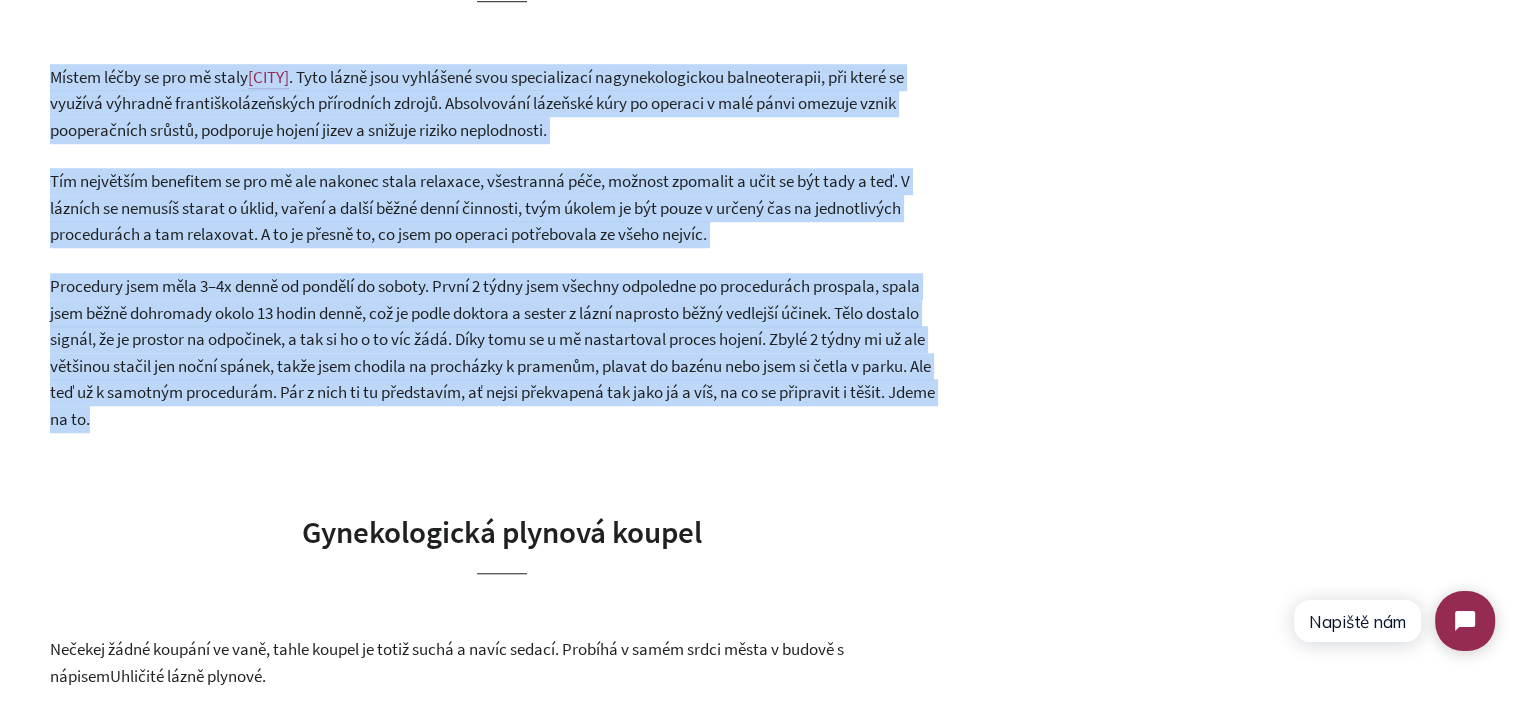drag, startPoint x: 446, startPoint y: 147, endPoint x: 572, endPoint y: 360, distance: 247.47726 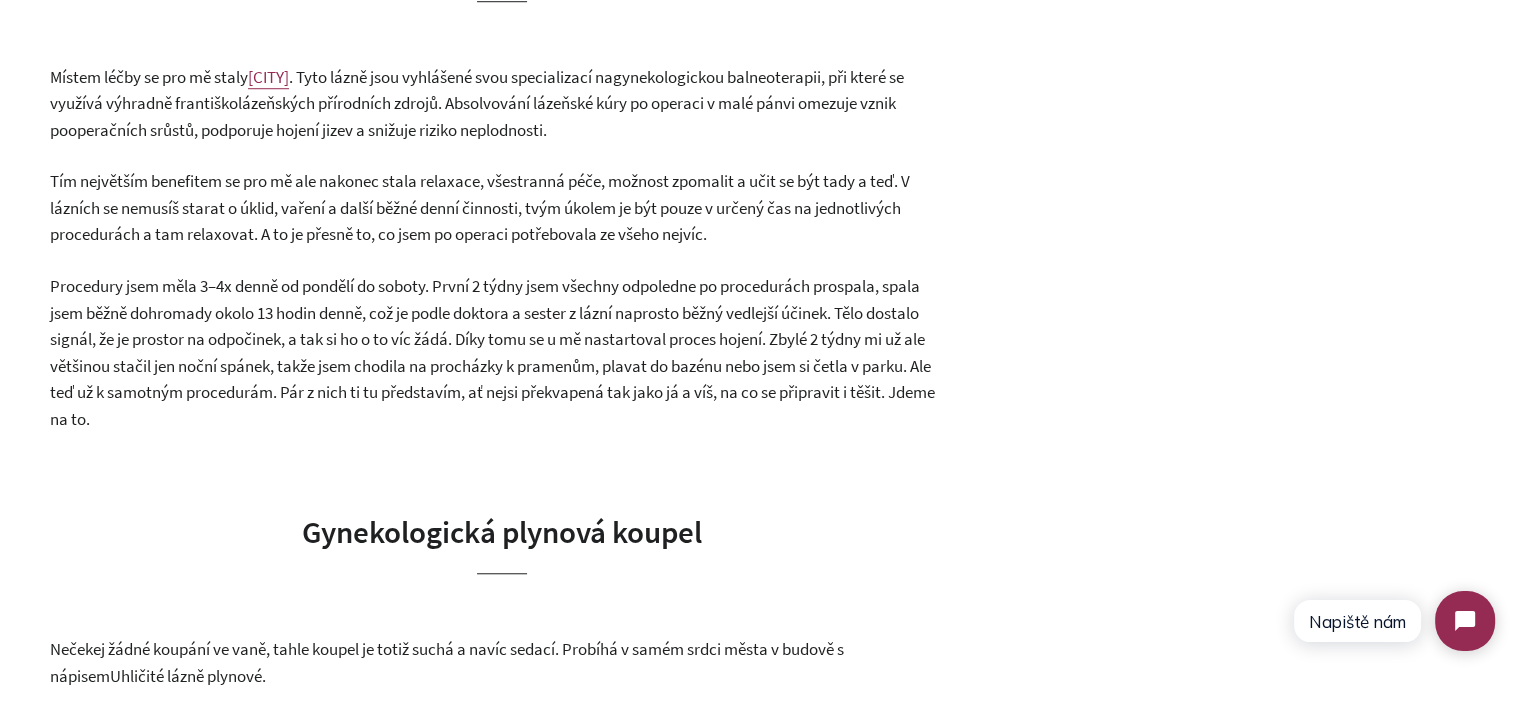 click on "Procedury jsem měla 3–4x denně od pondělí do soboty. První 2 týdny jsem všechny odpoledne po procedurách prospala, spala jsem běžně dohromady okolo 13 hodin denně, což je podle doktora a sester z lázní naprosto běžný vedlejší účinek. Tělo dostalo signál, že je prostor na odpočinek, a tak si ho o to víc žádá. Díky tomu se u mě nastartoval proces hojení. Zbylé 2 týdny mi už ale většinou stačil jen noční spánek, takže jsem chodila na procházky k pramenům, plavat do bazénu nebo jsem si četla v parku. Ale teď už k samotným procedurám. Pár z nich ti tu představím, ať nejsi překvapená tak jako já a víš, na co se připravit i těšit. Jdeme na to." at bounding box center [492, 352] 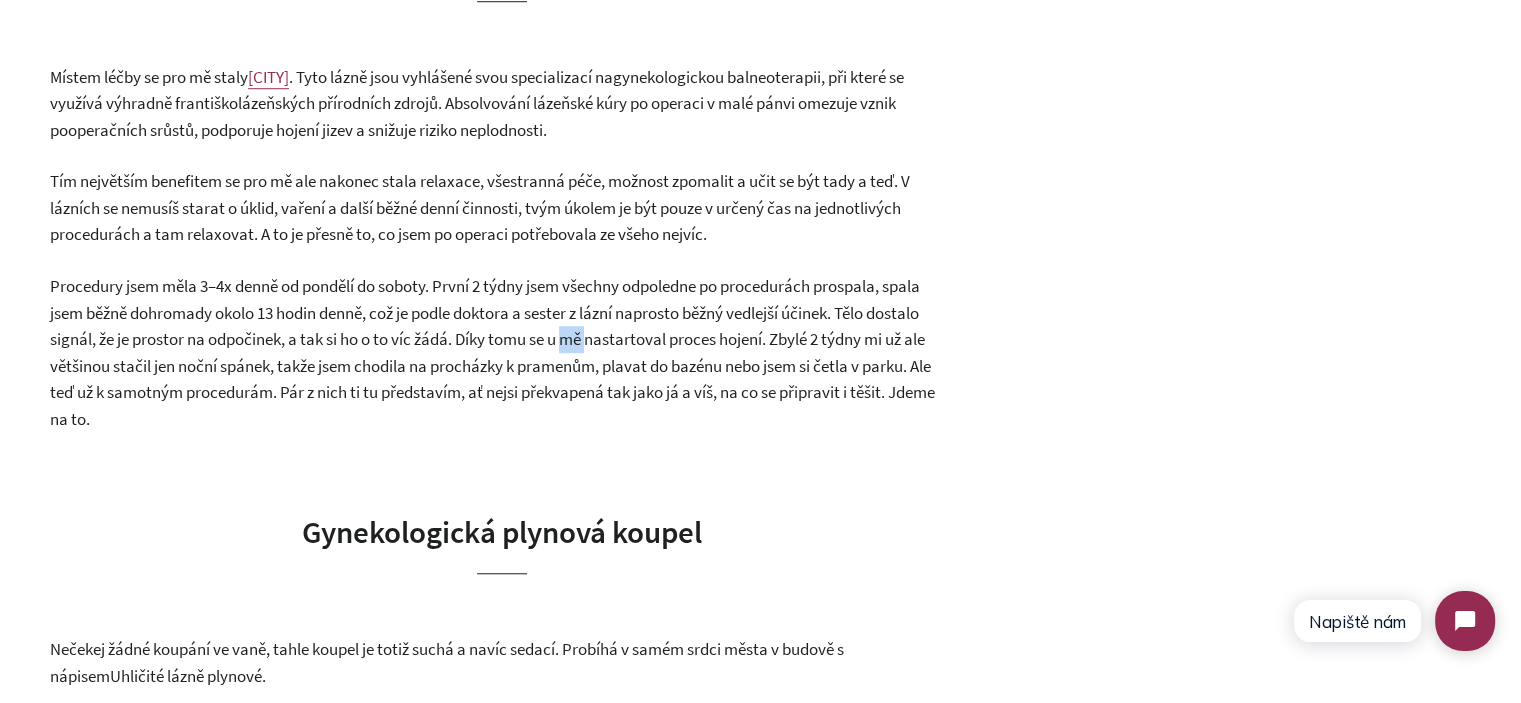 click on "Procedury jsem měla 3–4x denně od pondělí do soboty. První 2 týdny jsem všechny odpoledne po procedurách prospala, spala jsem běžně dohromady okolo 13 hodin denně, což je podle doktora a sester z lázní naprosto běžný vedlejší účinek. Tělo dostalo signál, že je prostor na odpočinek, a tak si ho o to víc žádá. Díky tomu se u mě nastartoval proces hojení. Zbylé 2 týdny mi už ale většinou stačil jen noční spánek, takže jsem chodila na procházky k pramenům, plavat do bazénu nebo jsem si četla v parku. Ale teď už k samotným procedurám. Pár z nich ti tu představím, ať nejsi překvapená tak jako já a víš, na co se připravit i těšit. Jdeme na to." at bounding box center [492, 352] 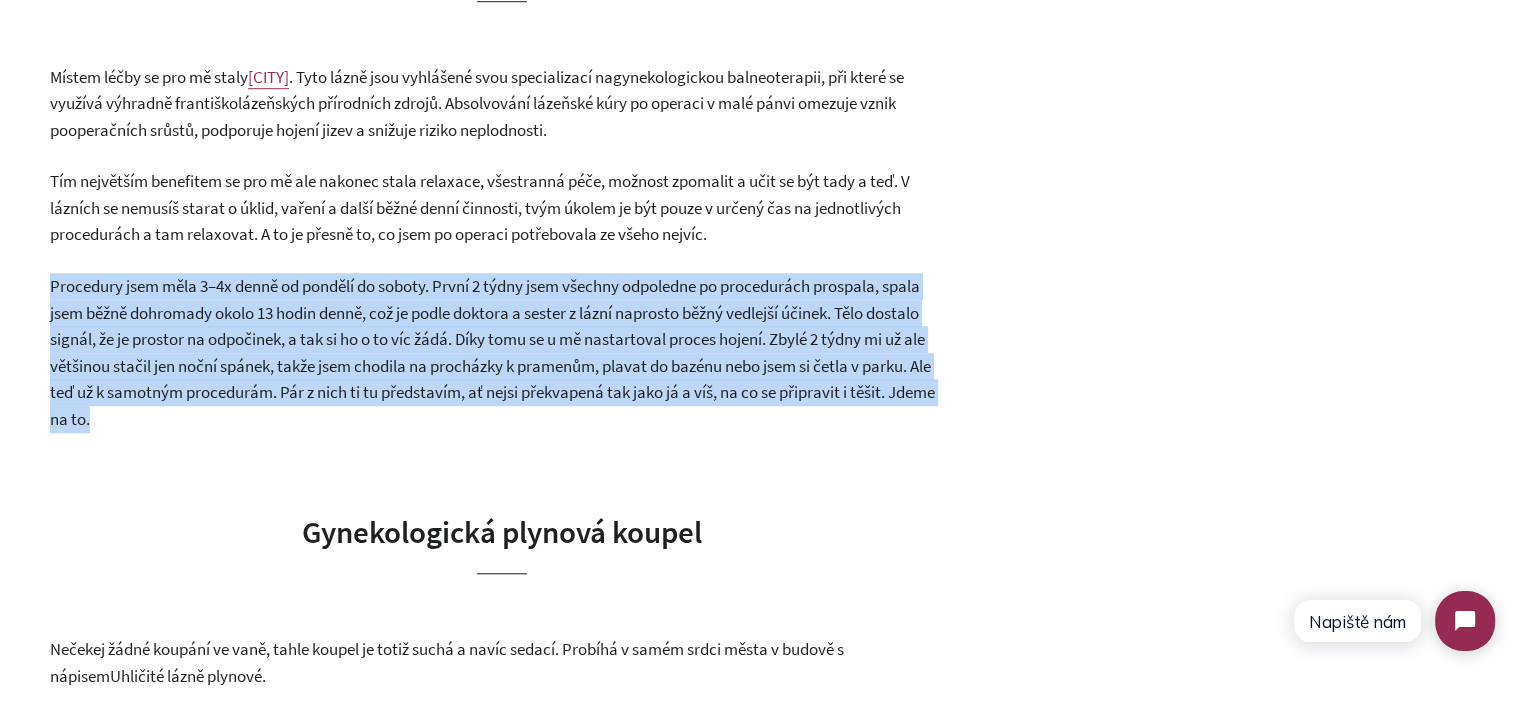 click on "Procedury jsem měla 3–4x denně od pondělí do soboty. První 2 týdny jsem všechny odpoledne po procedurách prospala, spala jsem běžně dohromady okolo 13 hodin denně, což je podle doktora a sester z lázní naprosto běžný vedlejší účinek. Tělo dostalo signál, že je prostor na odpočinek, a tak si ho o to víc žádá. Díky tomu se u mě nastartoval proces hojení. Zbylé 2 týdny mi už ale většinou stačil jen noční spánek, takže jsem chodila na procházky k pramenům, plavat do bazénu nebo jsem si četla v parku. Ale teď už k samotným procedurám. Pár z nich ti tu představím, ať nejsi překvapená tak jako já a víš, na co se připravit i těšit. Jdeme na to." at bounding box center [492, 352] 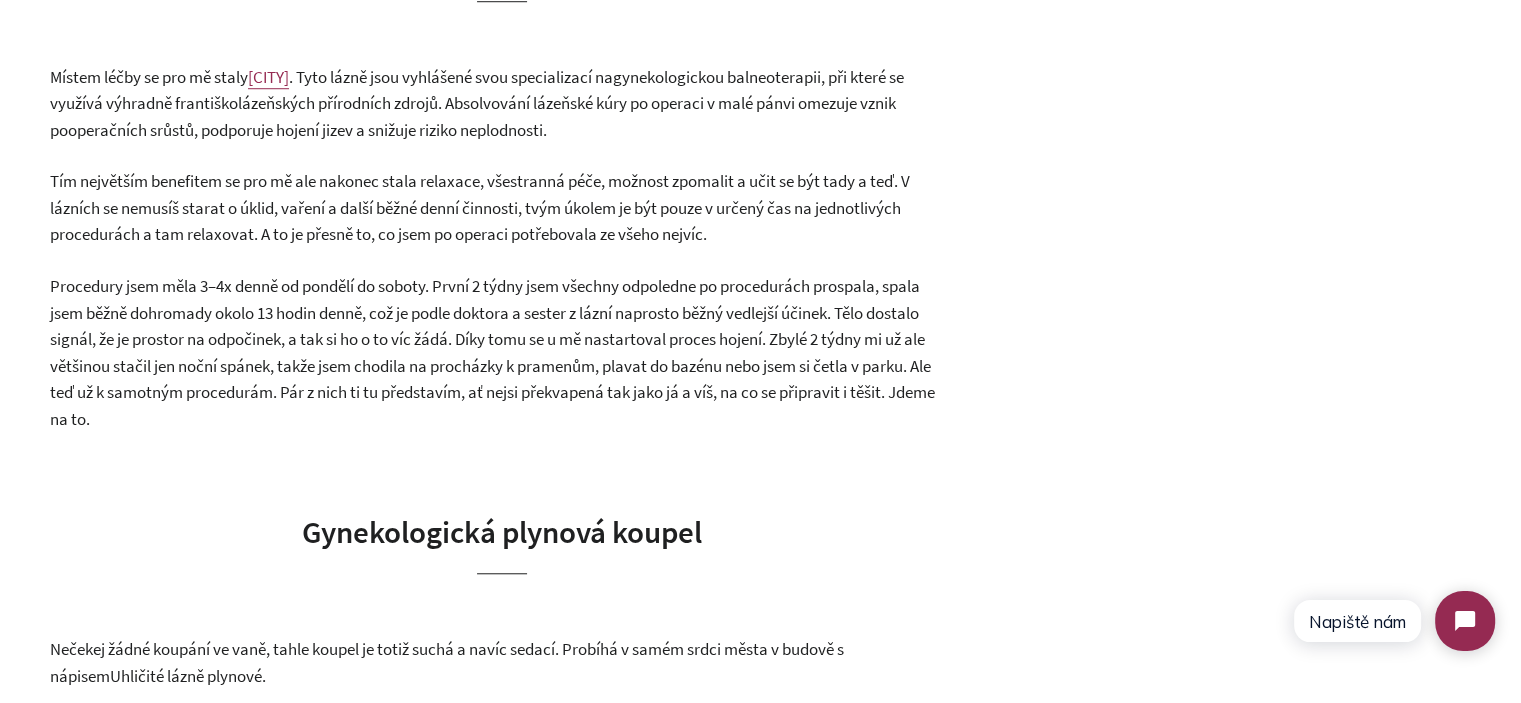click on "Místem léčby se pro mě staly  Františkovy Lázně . Tyto lázně jsou vyhlášené svou specializací na  gynekologickou balneoterapii , při které se využívá výhradně františkolázeňských přírodních zdrojů. Absolvování lázeňské kúry po operaci v malé pánvi omezuje vznik pooperačních srůstů, podporuje hojení jizev a snižuje riziko neplodnosti." at bounding box center (502, 104) 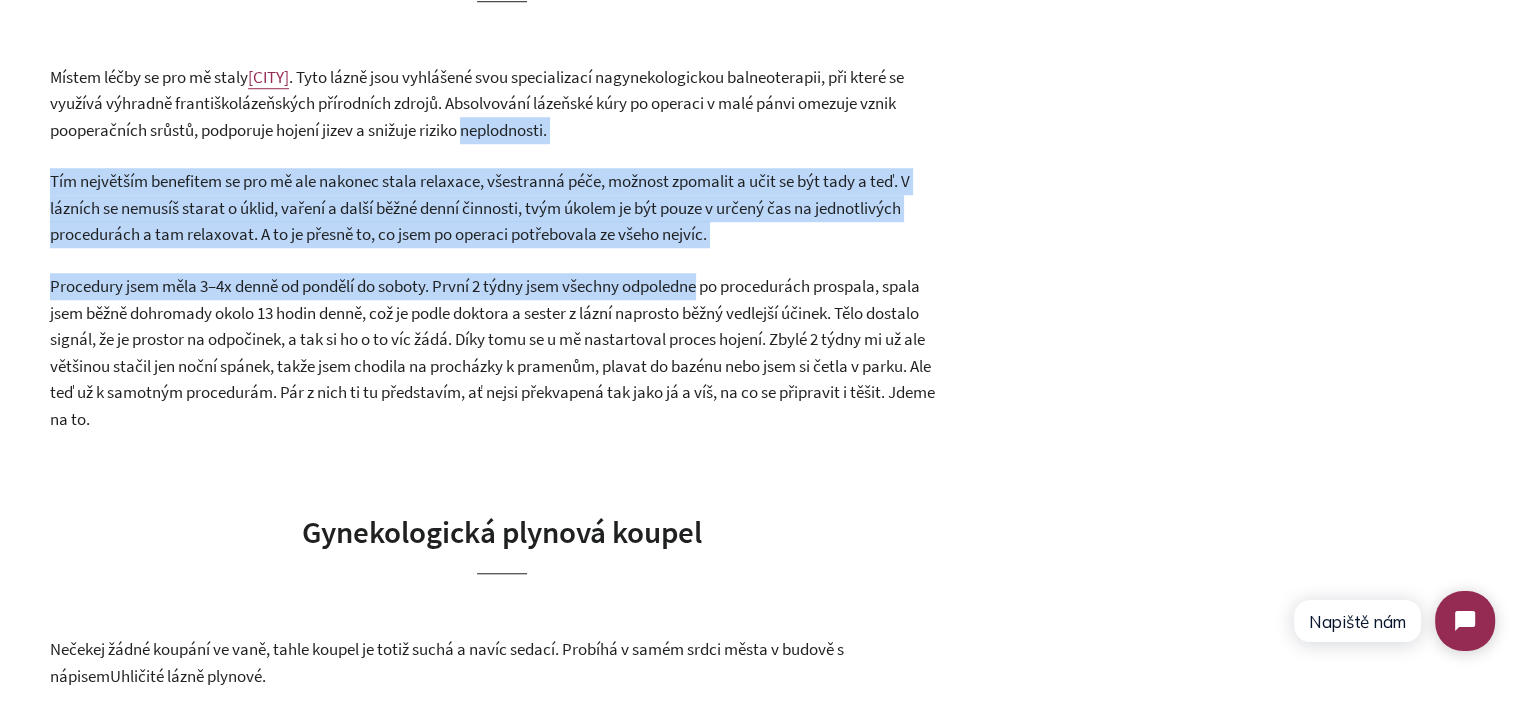 drag, startPoint x: 586, startPoint y: 156, endPoint x: 643, endPoint y: 312, distance: 166.08733 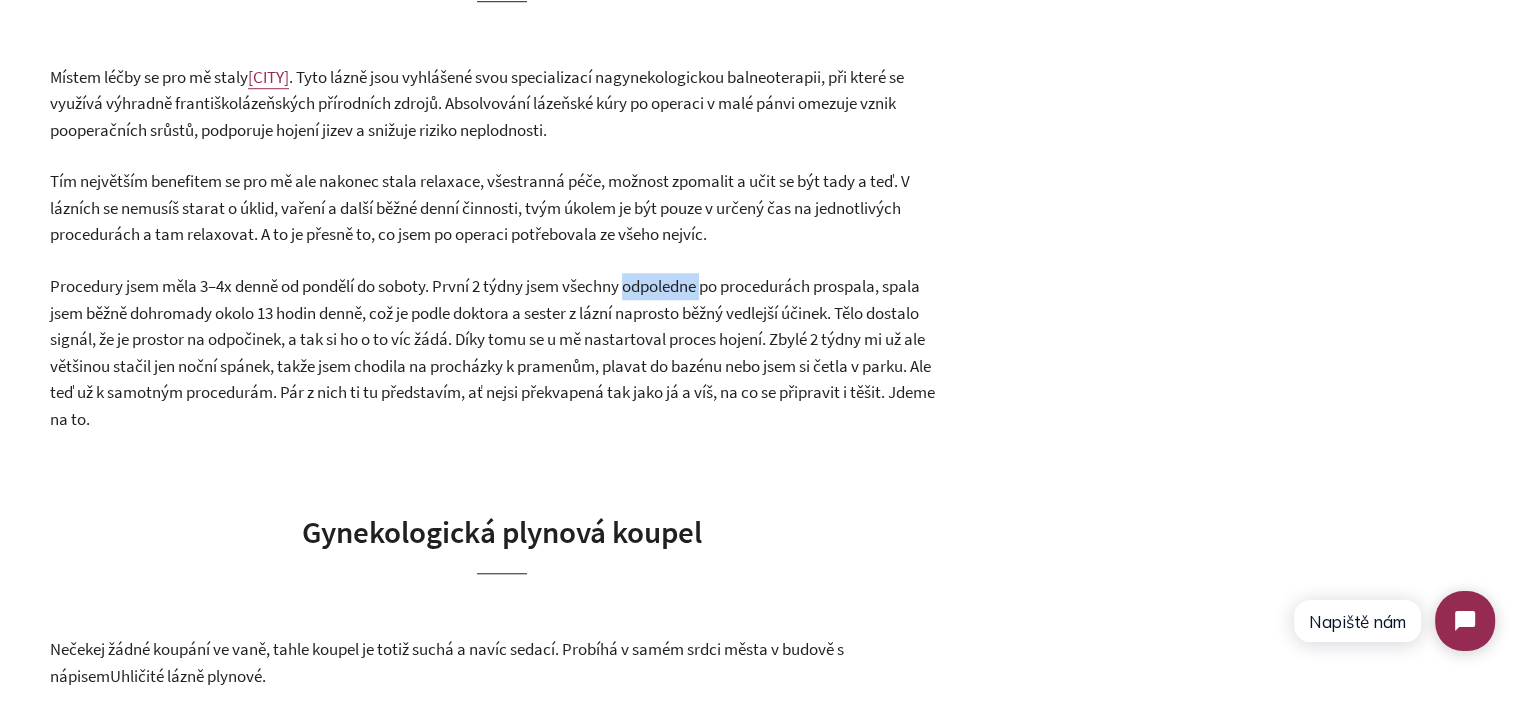 click on "Procedury jsem měla 3–4x denně od pondělí do soboty. První 2 týdny jsem všechny odpoledne po procedurách prospala, spala jsem běžně dohromady okolo 13 hodin denně, což je podle doktora a sester z lázní naprosto běžný vedlejší účinek. Tělo dostalo signál, že je prostor na odpočinek, a tak si ho o to víc žádá. Díky tomu se u mě nastartoval proces hojení. Zbylé 2 týdny mi už ale většinou stačil jen noční spánek, takže jsem chodila na procházky k pramenům, plavat do bazénu nebo jsem si četla v parku. Ale teď už k samotným procedurám. Pár z nich ti tu představím, ať nejsi překvapená tak jako já a víš, na co se připravit i těšit. Jdeme na to." at bounding box center (492, 352) 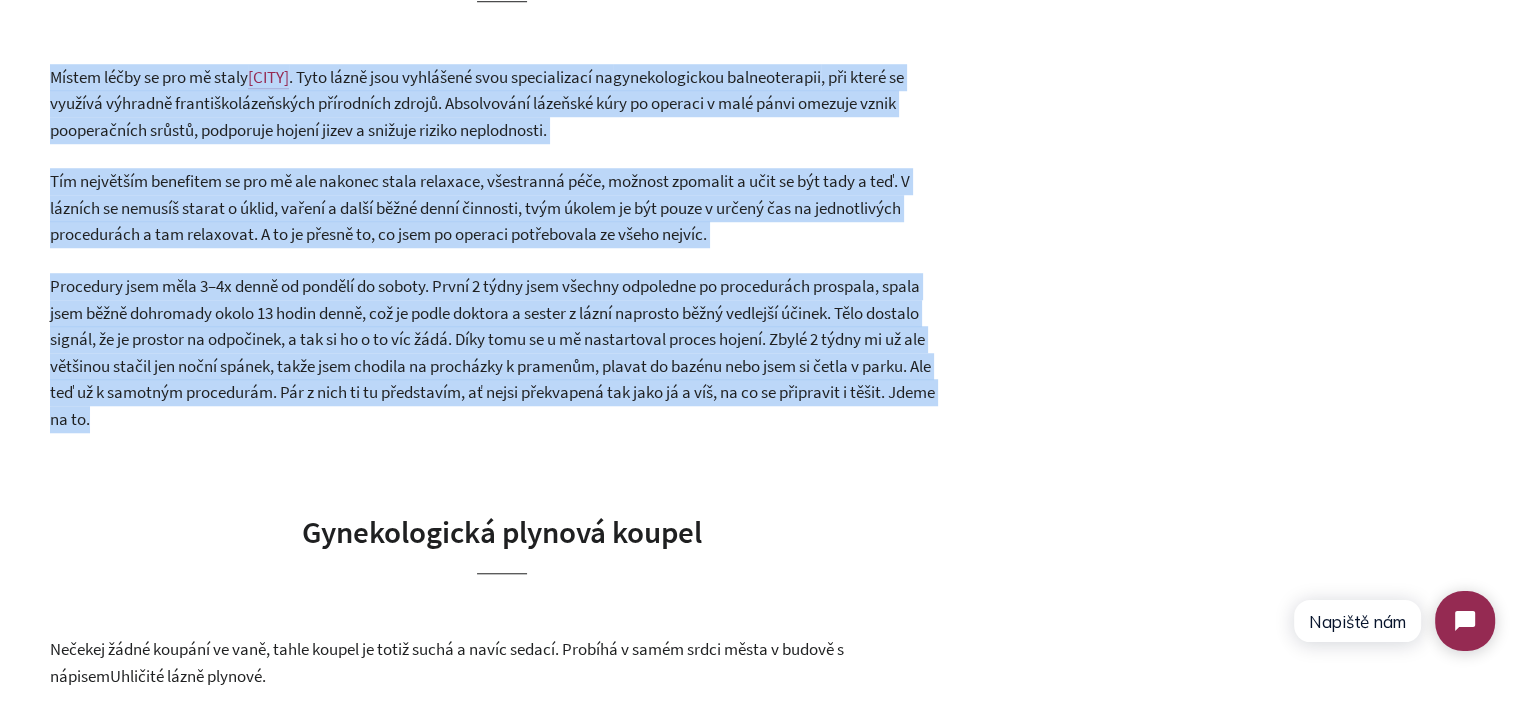 drag, startPoint x: 643, startPoint y: 312, endPoint x: 603, endPoint y: 161, distance: 156.20819 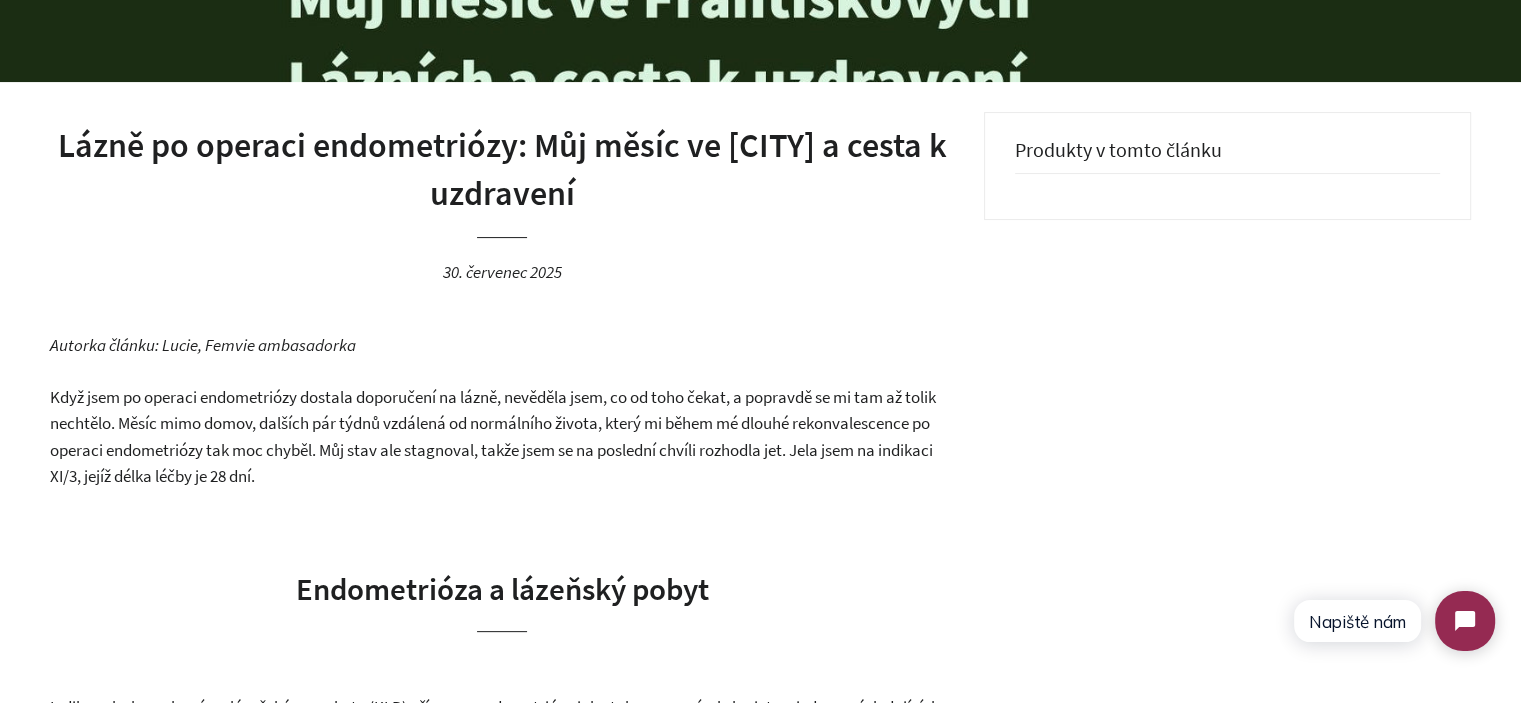 scroll, scrollTop: 523, scrollLeft: 0, axis: vertical 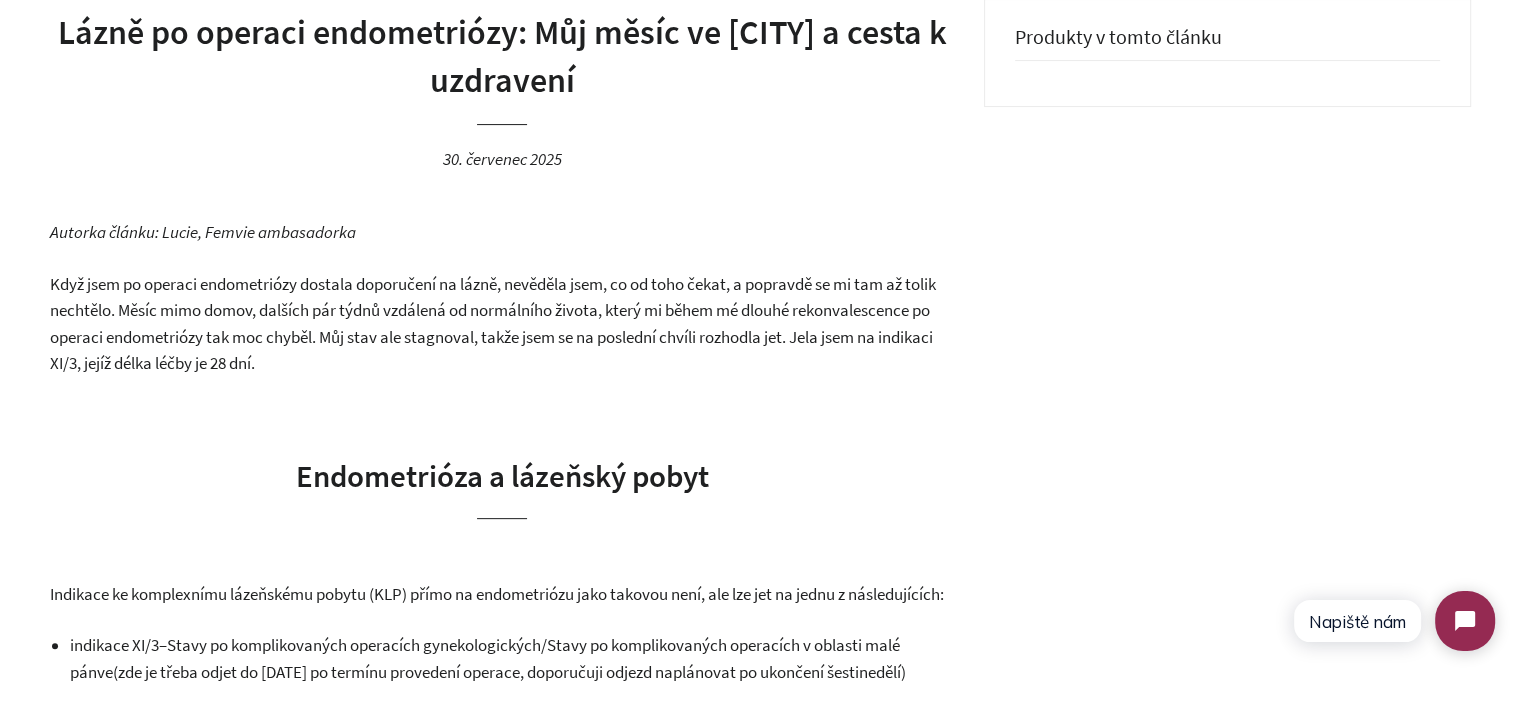 click on "Když jsem po operaci endometriózy dostala doporučení na lázně, nevěděla jsem, co od toho čekat, a popravdě se mi tam až tolik nechtělo. Měsíc mimo domov, dalších pár týdnů vzdálená od normálního života, který mi během mé dlouhé rekonvalescence po operaci endometriózy tak moc chyběl. Můj stav ale stagnoval, takže jsem se na poslední chvíli rozhodla jet. Jela jsem na indikaci XI/3, jejíž délka léčby je 28 dní." at bounding box center (493, 324) 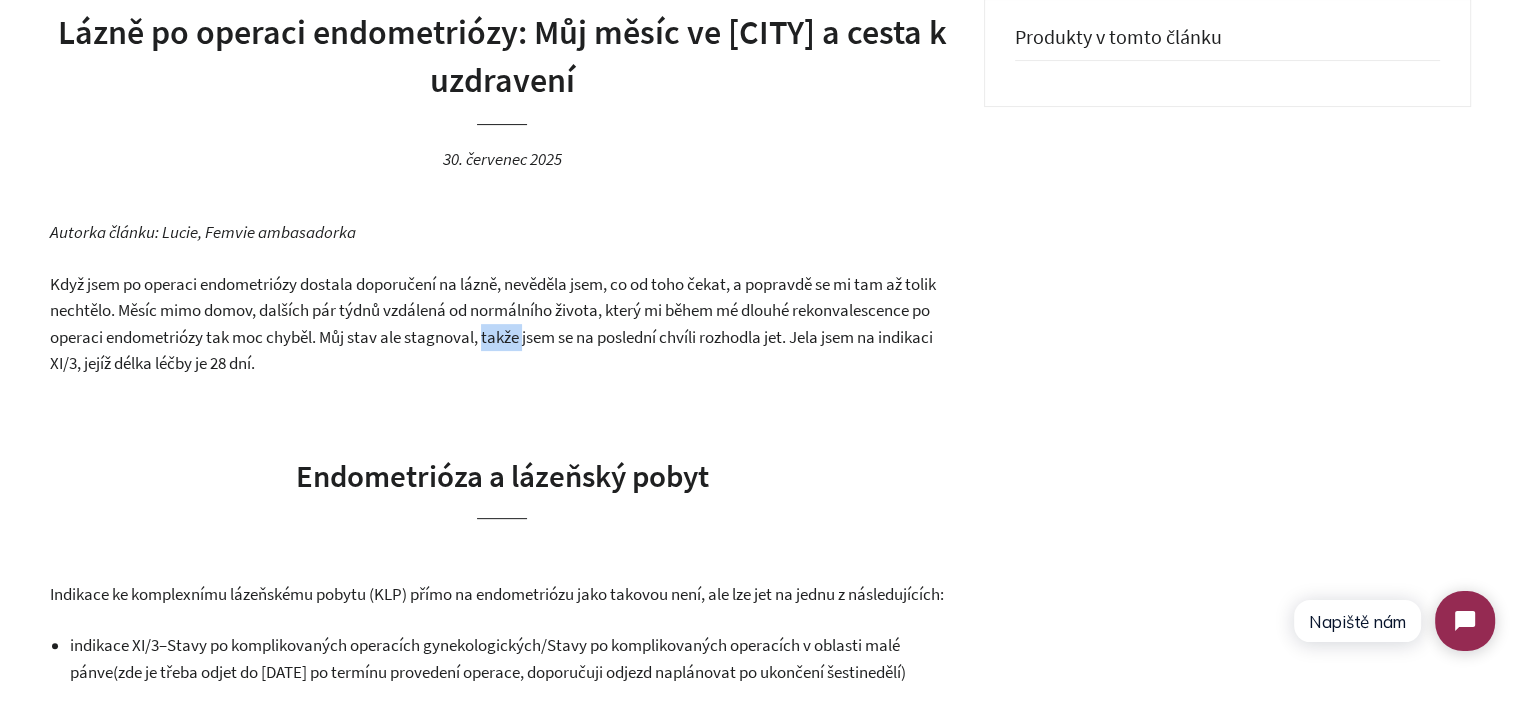 click on "Když jsem po operaci endometriózy dostala doporučení na lázně, nevěděla jsem, co od toho čekat, a popravdě se mi tam až tolik nechtělo. Měsíc mimo domov, dalších pár týdnů vzdálená od normálního života, který mi během mé dlouhé rekonvalescence po operaci endometriózy tak moc chyběl. Můj stav ale stagnoval, takže jsem se na poslední chvíli rozhodla jet. Jela jsem na indikaci XI/3, jejíž délka léčby je 28 dní." at bounding box center [493, 324] 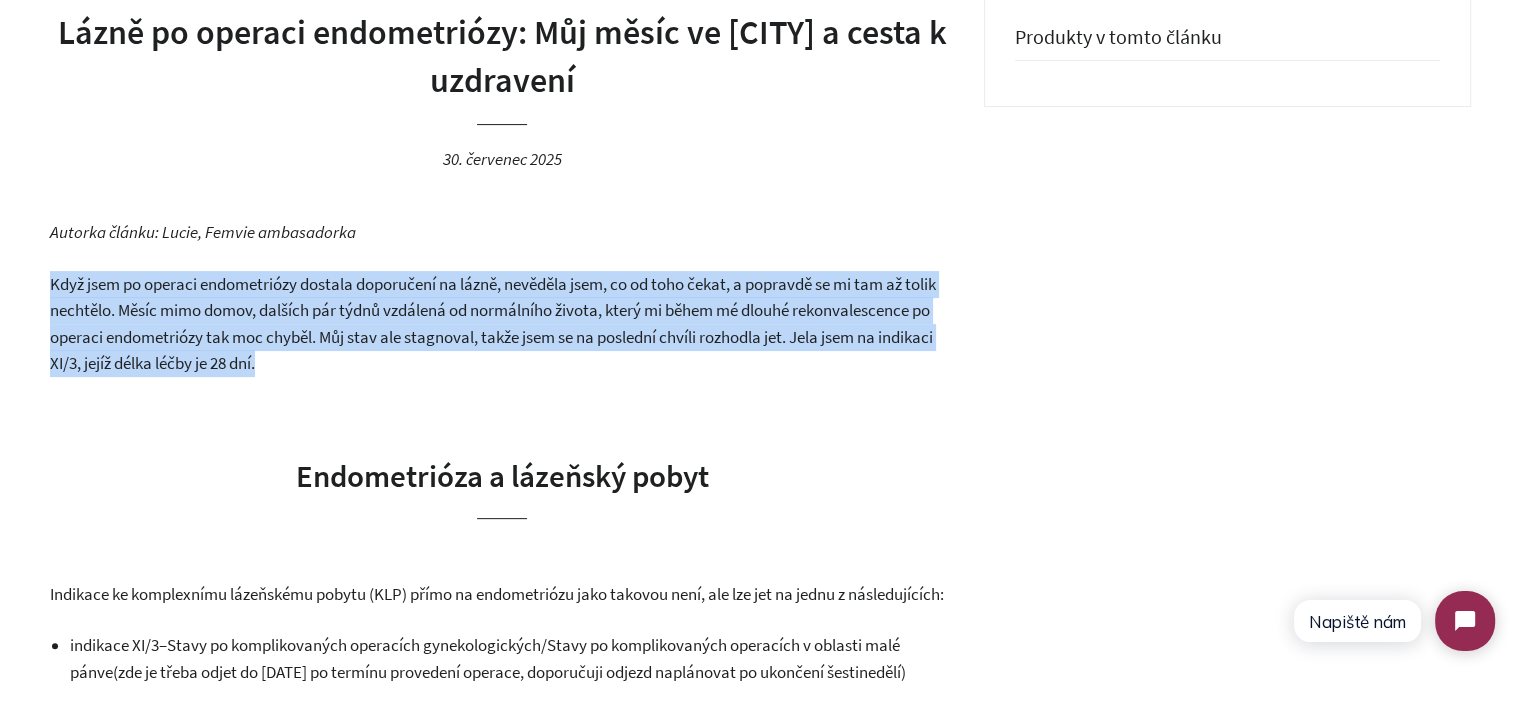 click on "Když jsem po operaci endometriózy dostala doporučení na lázně, nevěděla jsem, co od toho čekat, a popravdě se mi tam až tolik nechtělo. Měsíc mimo domov, dalších pár týdnů vzdálená od normálního života, který mi během mé dlouhé rekonvalescence po operaci endometriózy tak moc chyběl. Můj stav ale stagnoval, takže jsem se na poslední chvíli rozhodla jet. Jela jsem na indikaci XI/3, jejíž délka léčby je 28 dní." at bounding box center [502, 324] 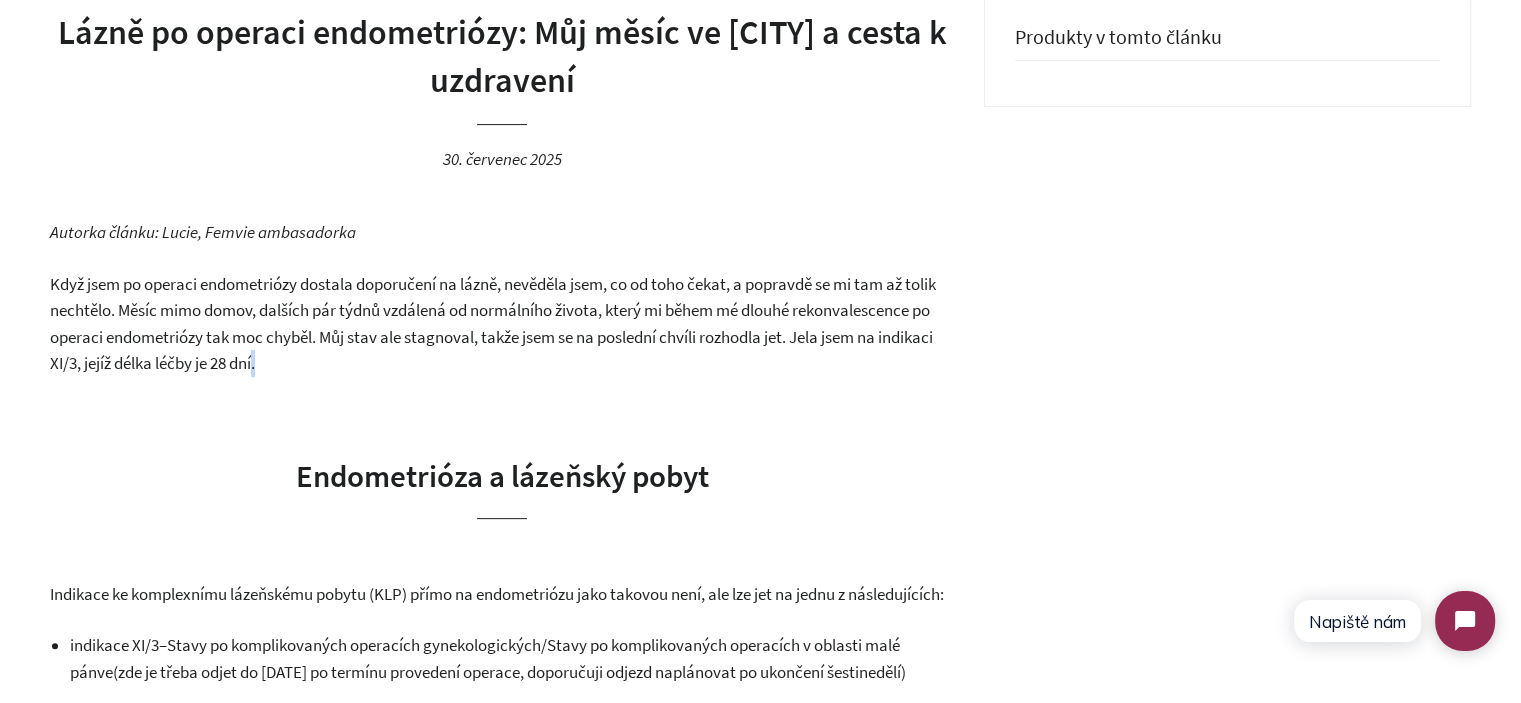 click on "Když jsem po operaci endometriózy dostala doporučení na lázně, nevěděla jsem, co od toho čekat, a popravdě se mi tam až tolik nechtělo. Měsíc mimo domov, dalších pár týdnů vzdálená od normálního života, který mi během mé dlouhé rekonvalescence po operaci endometriózy tak moc chyběl. Můj stav ale stagnoval, takže jsem se na poslední chvíli rozhodla jet. Jela jsem na indikaci XI/3, jejíž délka léčby je 28 dní." at bounding box center (493, 324) 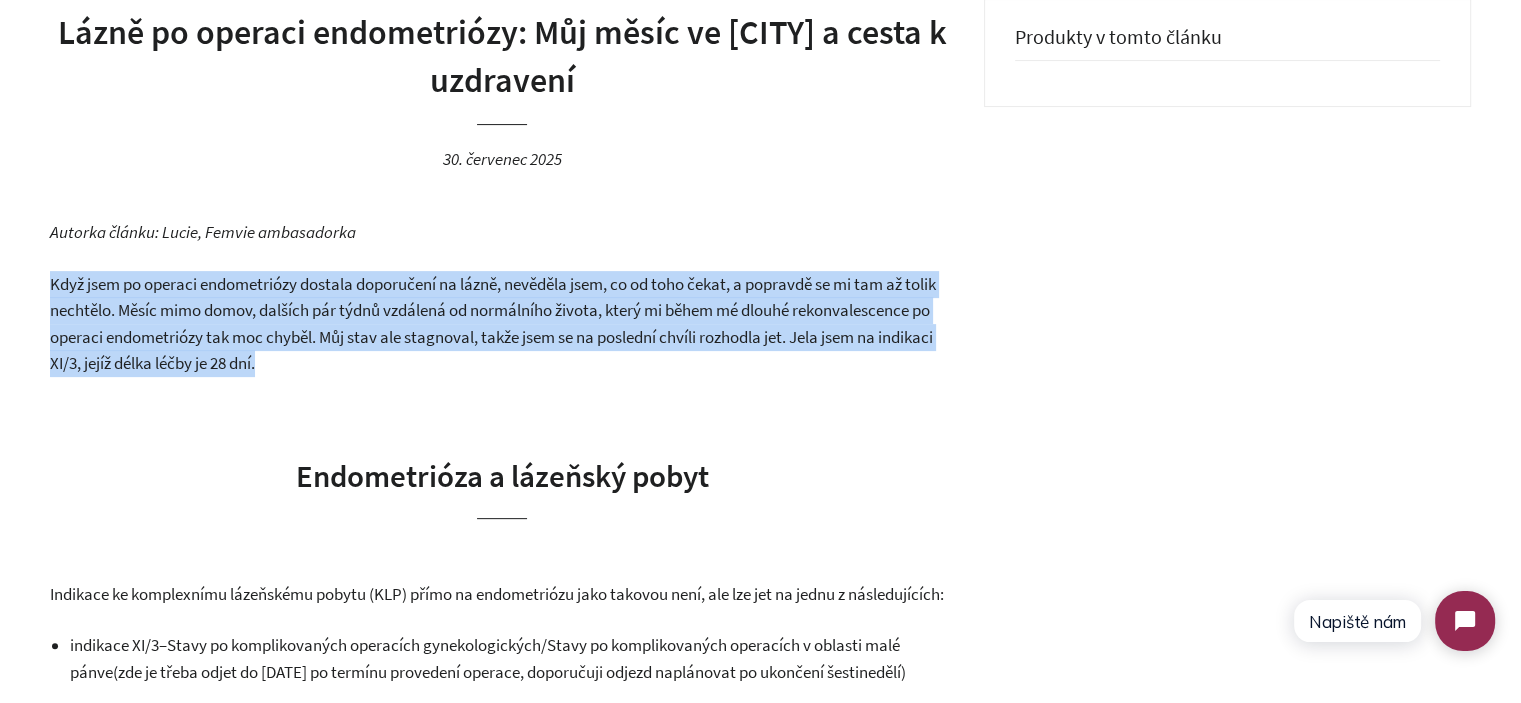 click on "Když jsem po operaci endometriózy dostala doporučení na lázně, nevěděla jsem, co od toho čekat, a popravdě se mi tam až tolik nechtělo. Měsíc mimo domov, dalších pár týdnů vzdálená od normálního života, který mi během mé dlouhé rekonvalescence po operaci endometriózy tak moc chyběl. Můj stav ale stagnoval, takže jsem se na poslední chvíli rozhodla jet. Jela jsem na indikaci XI/3, jejíž délka léčby je 28 dní." at bounding box center (493, 324) 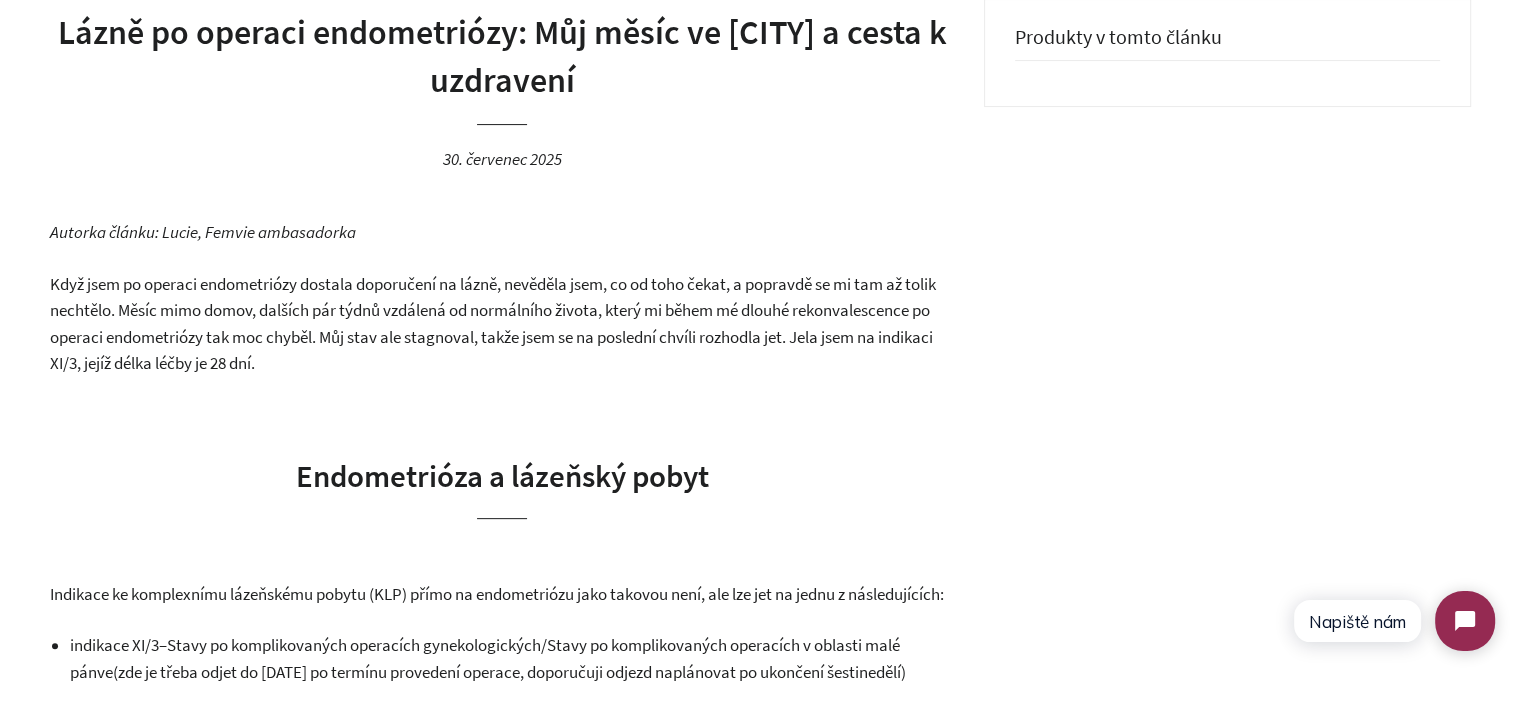 click on "Když jsem po operaci endometriózy dostala doporučení na lázně, nevěděla jsem, co od toho čekat, a popravdě se mi tam až tolik nechtělo. Měsíc mimo domov, dalších pár týdnů vzdálená od normálního života, který mi během mé dlouhé rekonvalescence po operaci endometriózy tak moc chyběl. Můj stav ale stagnoval, takže jsem se na poslední chvíli rozhodla jet. Jela jsem na indikaci XI/3, jejíž délka léčby je 28 dní." at bounding box center (502, 324) 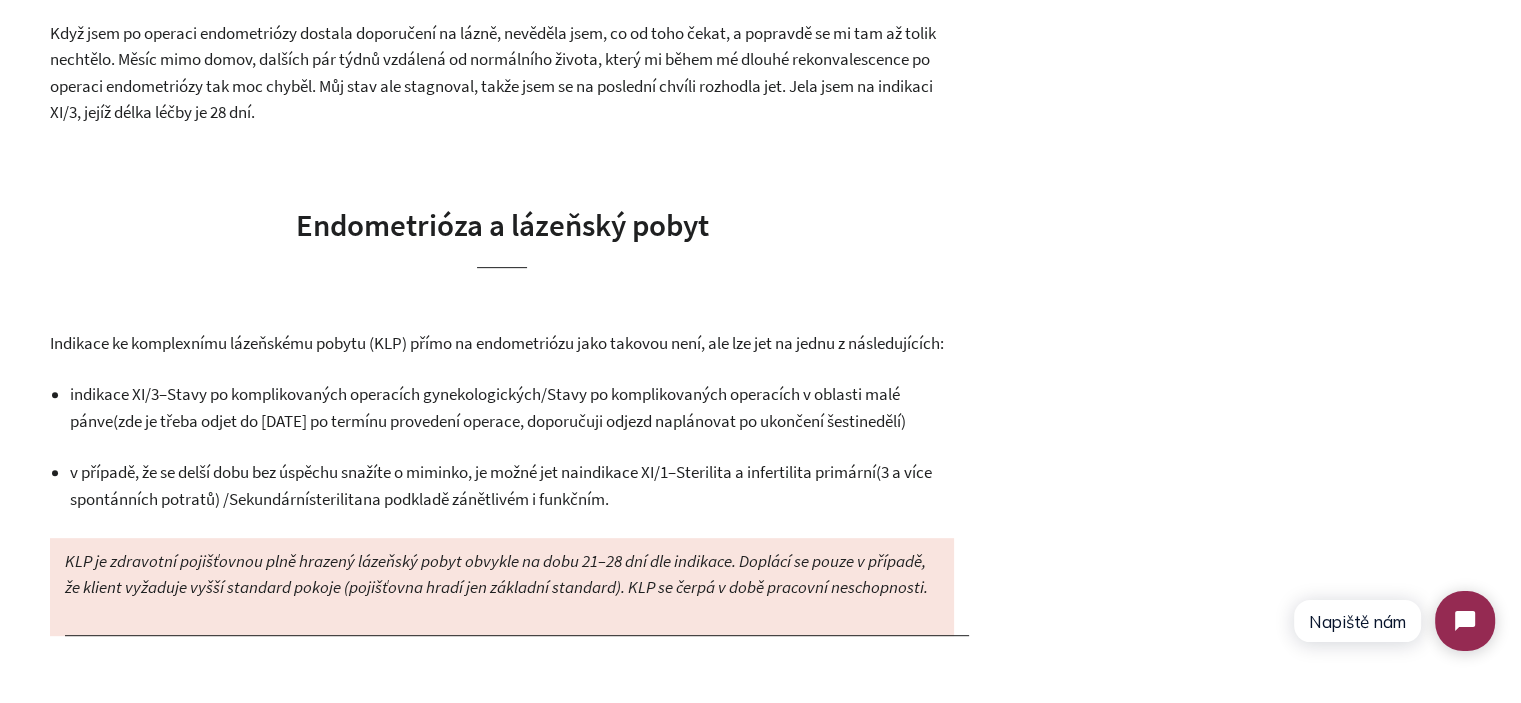 scroll, scrollTop: 1023, scrollLeft: 0, axis: vertical 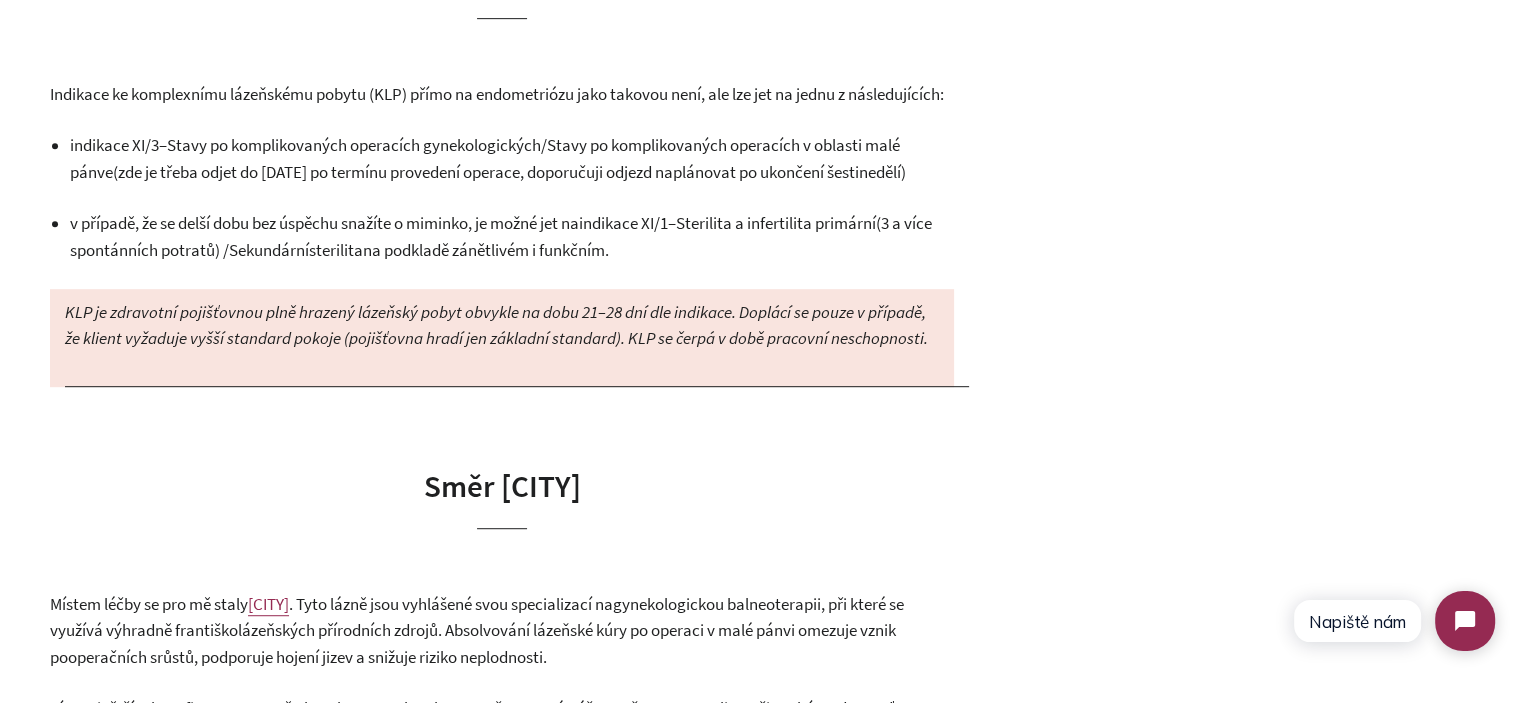 click on "v případě, že se delší dobu bez úspěchu snažíte o miminko, je možné jet na" at bounding box center [324, 223] 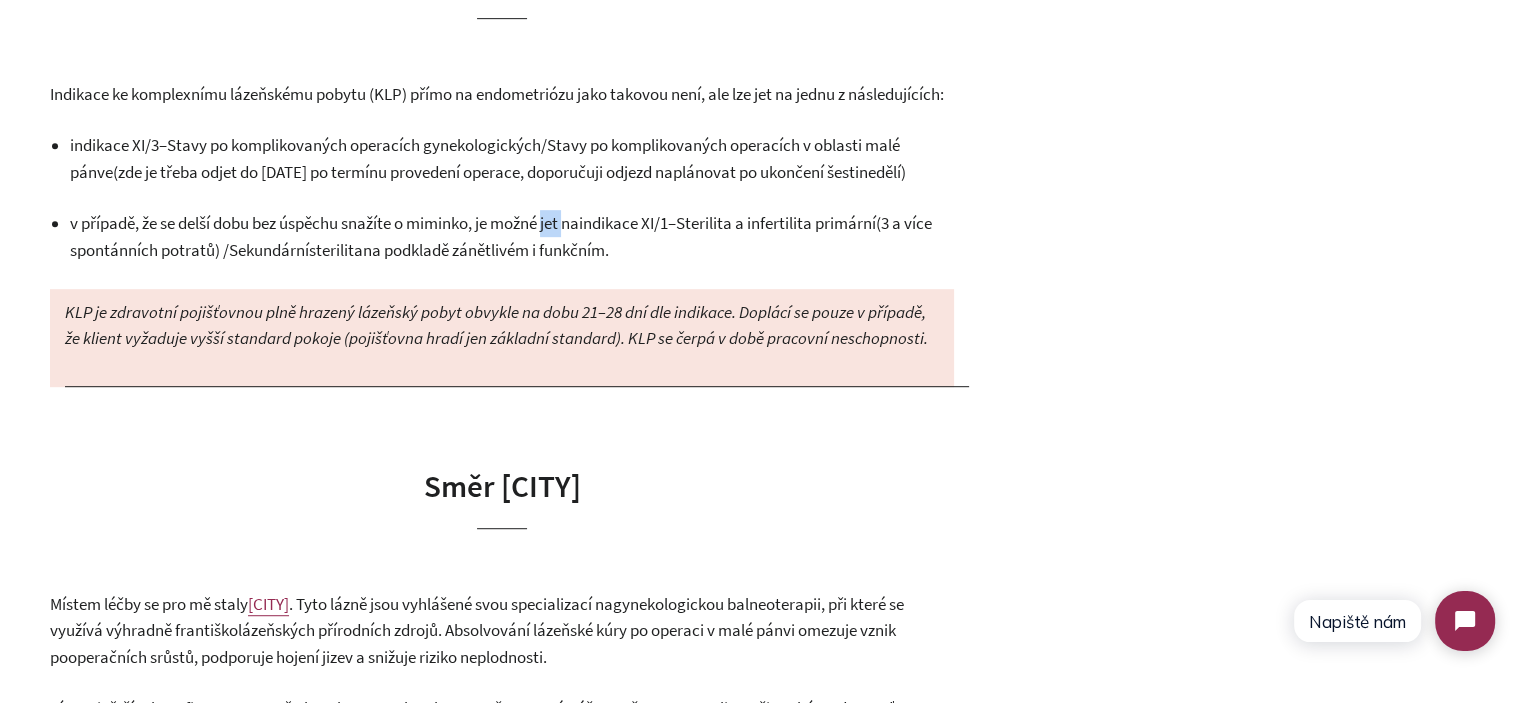 click on "v případě, že se delší dobu bez úspěchu snažíte o miminko, je možné jet na" at bounding box center [324, 223] 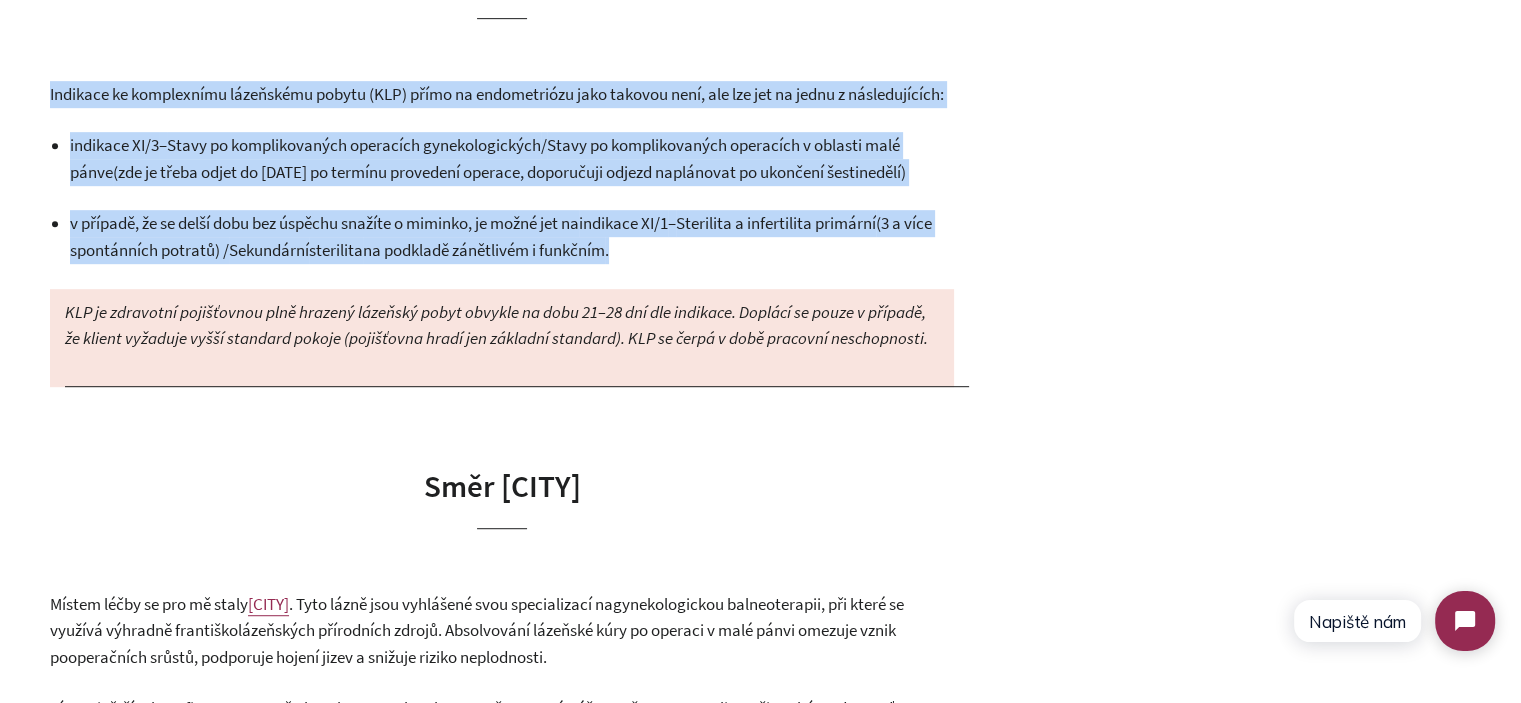 drag, startPoint x: 559, startPoint y: 251, endPoint x: 452, endPoint y: 108, distance: 178.60011 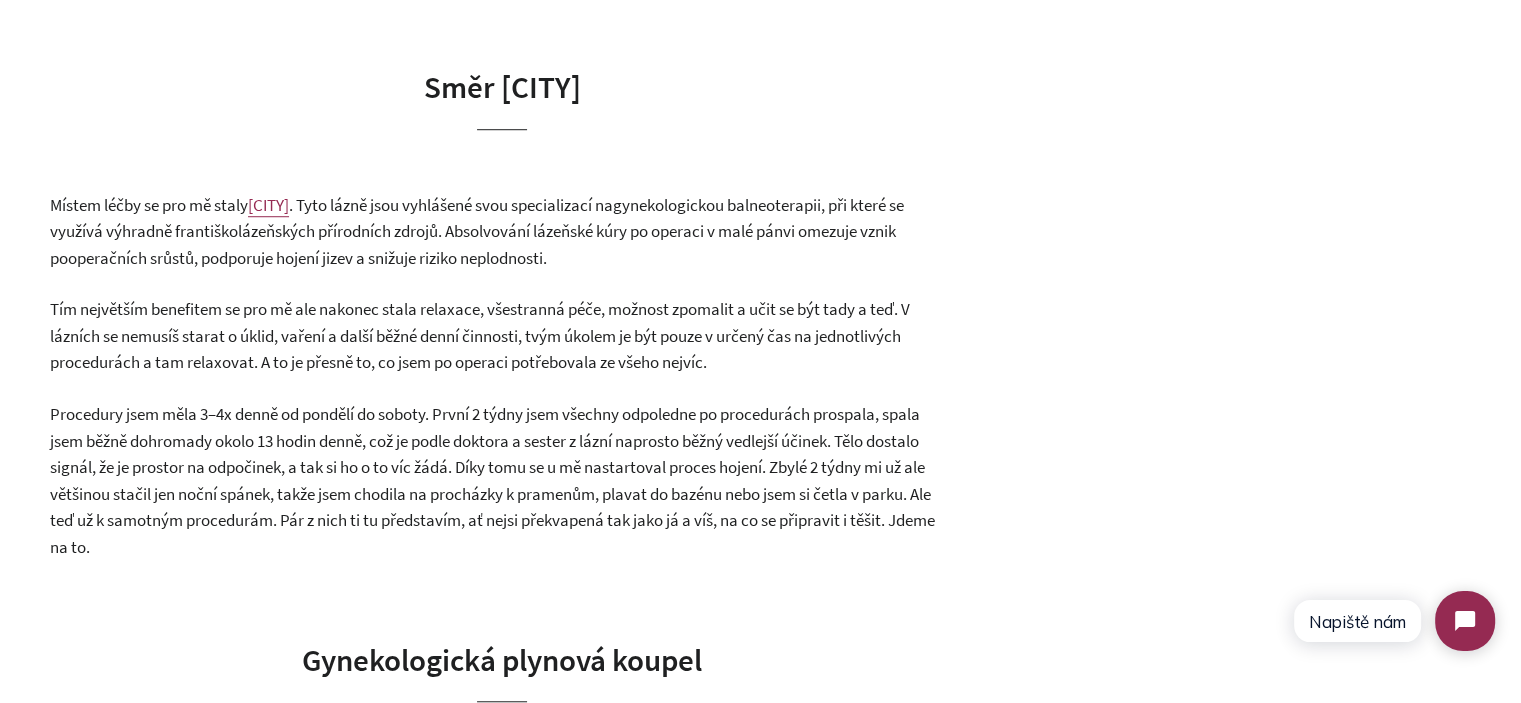 scroll, scrollTop: 1423, scrollLeft: 0, axis: vertical 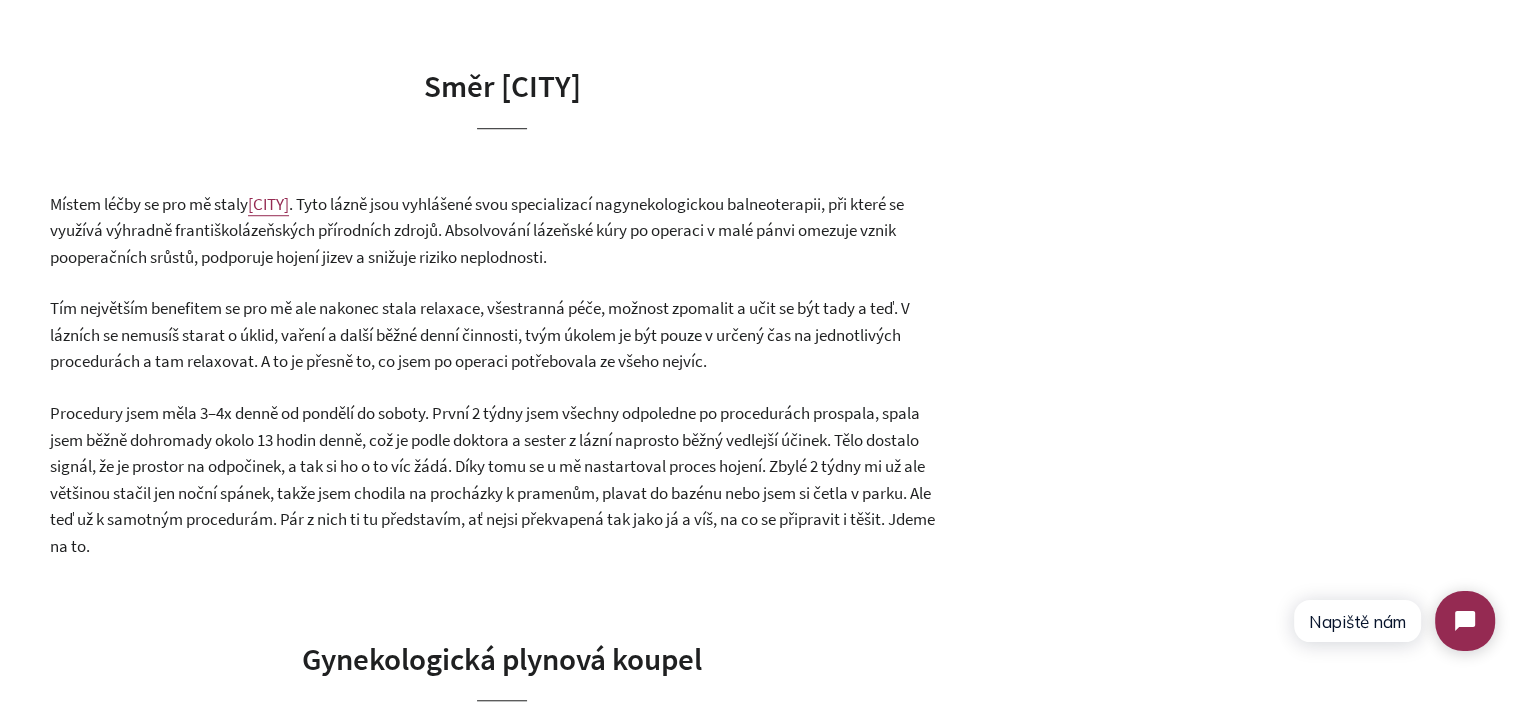 click on "Směr Františkovy Lázně" at bounding box center (502, 85) 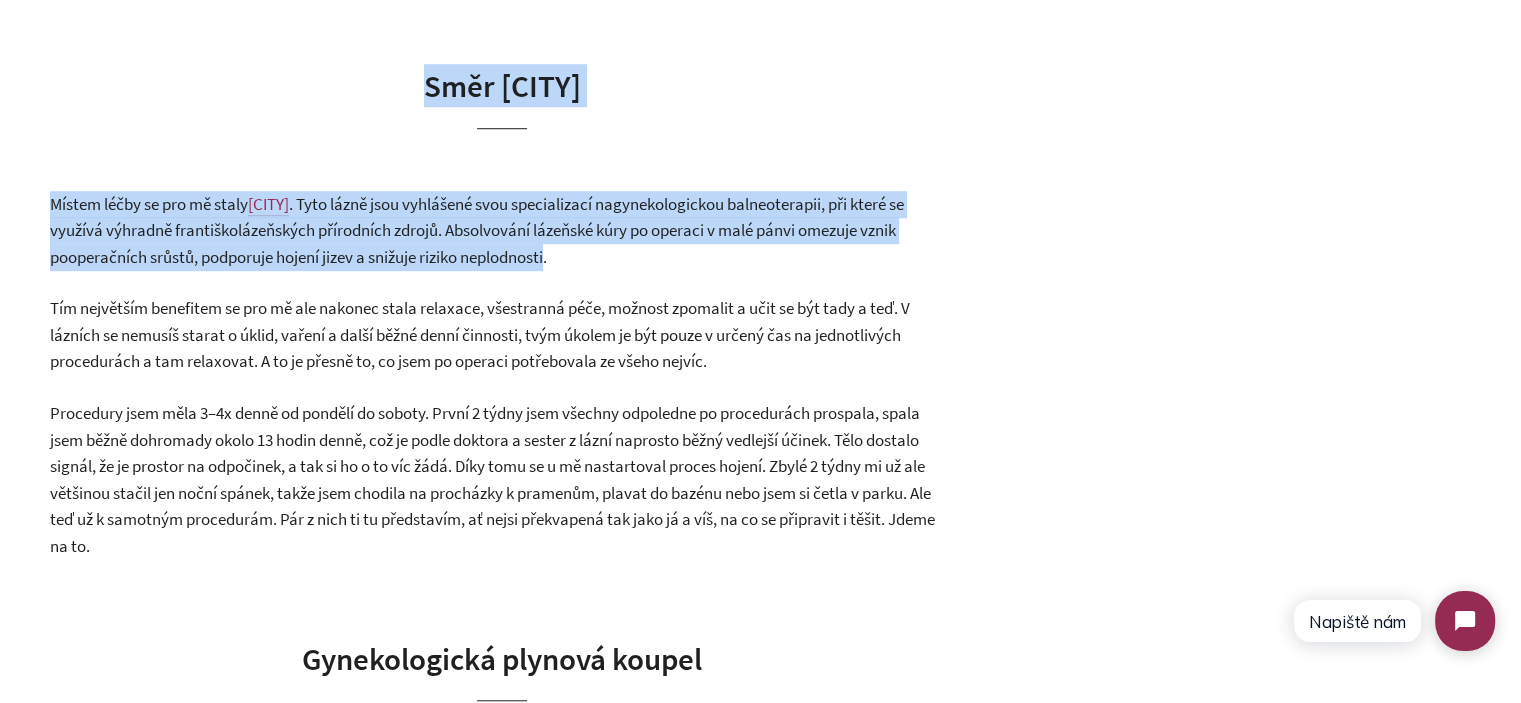 drag, startPoint x: 371, startPoint y: 98, endPoint x: 630, endPoint y: 351, distance: 362.06354 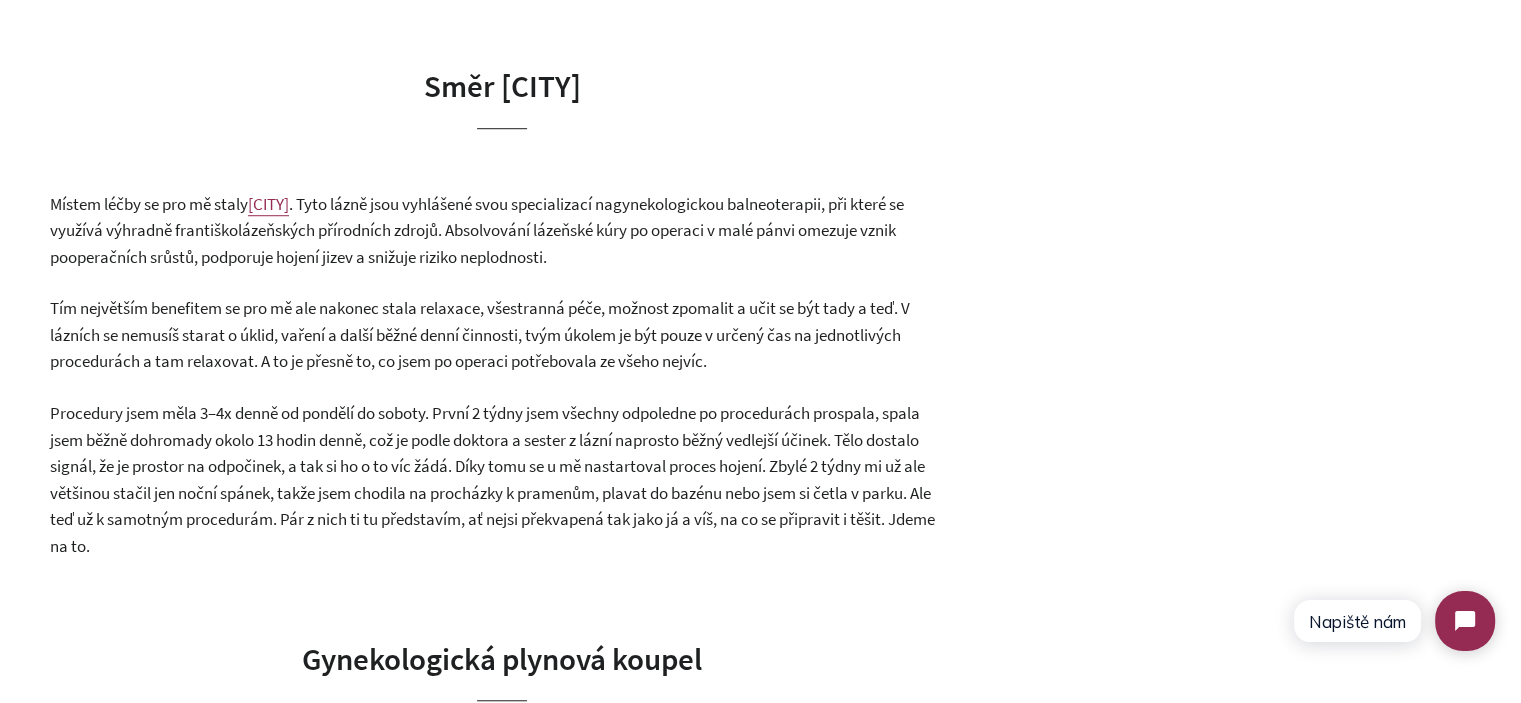click on "Tím největším benefitem se pro mě ale nakonec stala relaxace, všestranná péče, možnost zpomalit a učit se být tady a teď. V lázních se nemusíš starat o úklid, vaření a další běžné denní činnosti, tvým úkolem je být pouze v určený čas na jednotlivých procedurách a tam relaxovat. A to je přesně to, co jsem po operaci potřebovala ze všeho nejvíc." at bounding box center (480, 334) 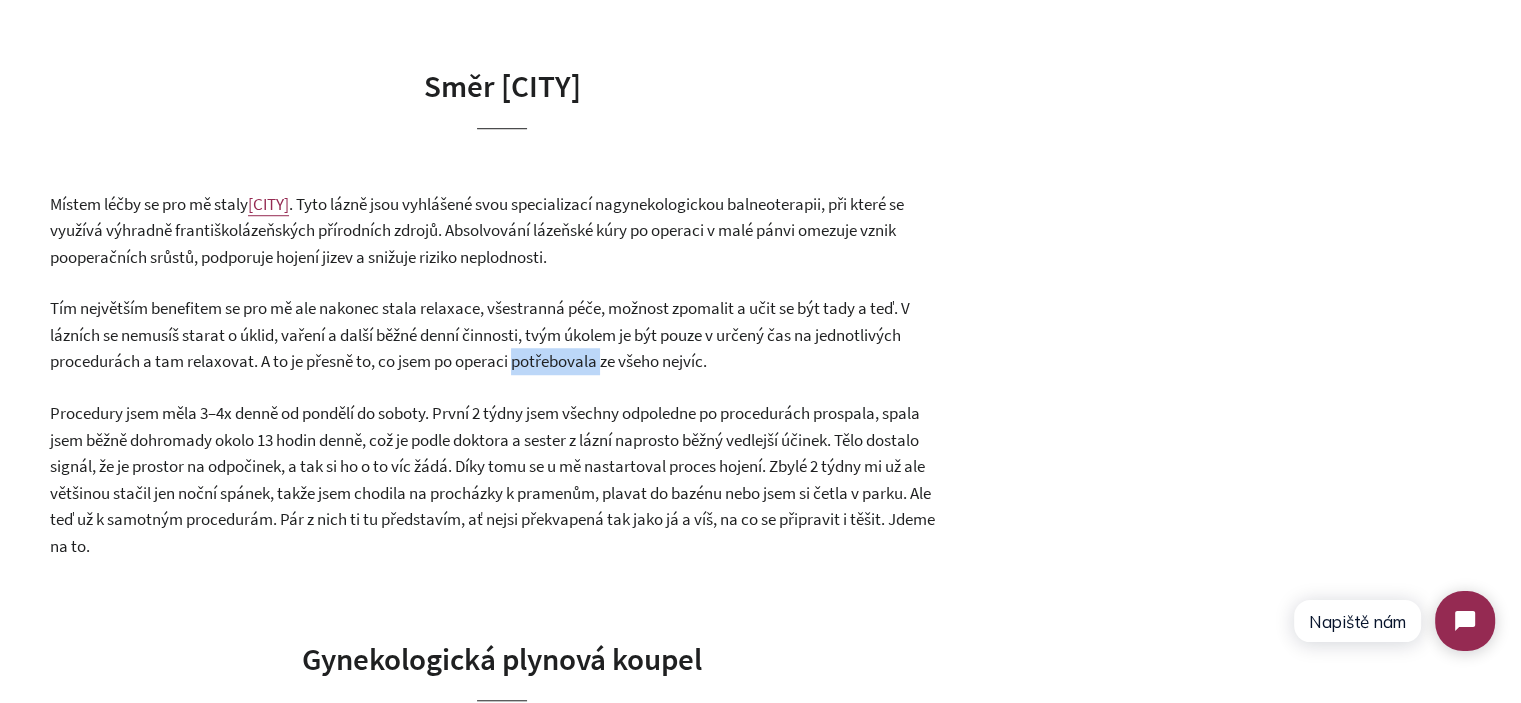 click on "Tím největším benefitem se pro mě ale nakonec stala relaxace, všestranná péče, možnost zpomalit a učit se být tady a teď. V lázních se nemusíš starat o úklid, vaření a další běžné denní činnosti, tvým úkolem je být pouze v určený čas na jednotlivých procedurách a tam relaxovat. A to je přesně to, co jsem po operaci potřebovala ze všeho nejvíc." at bounding box center [480, 334] 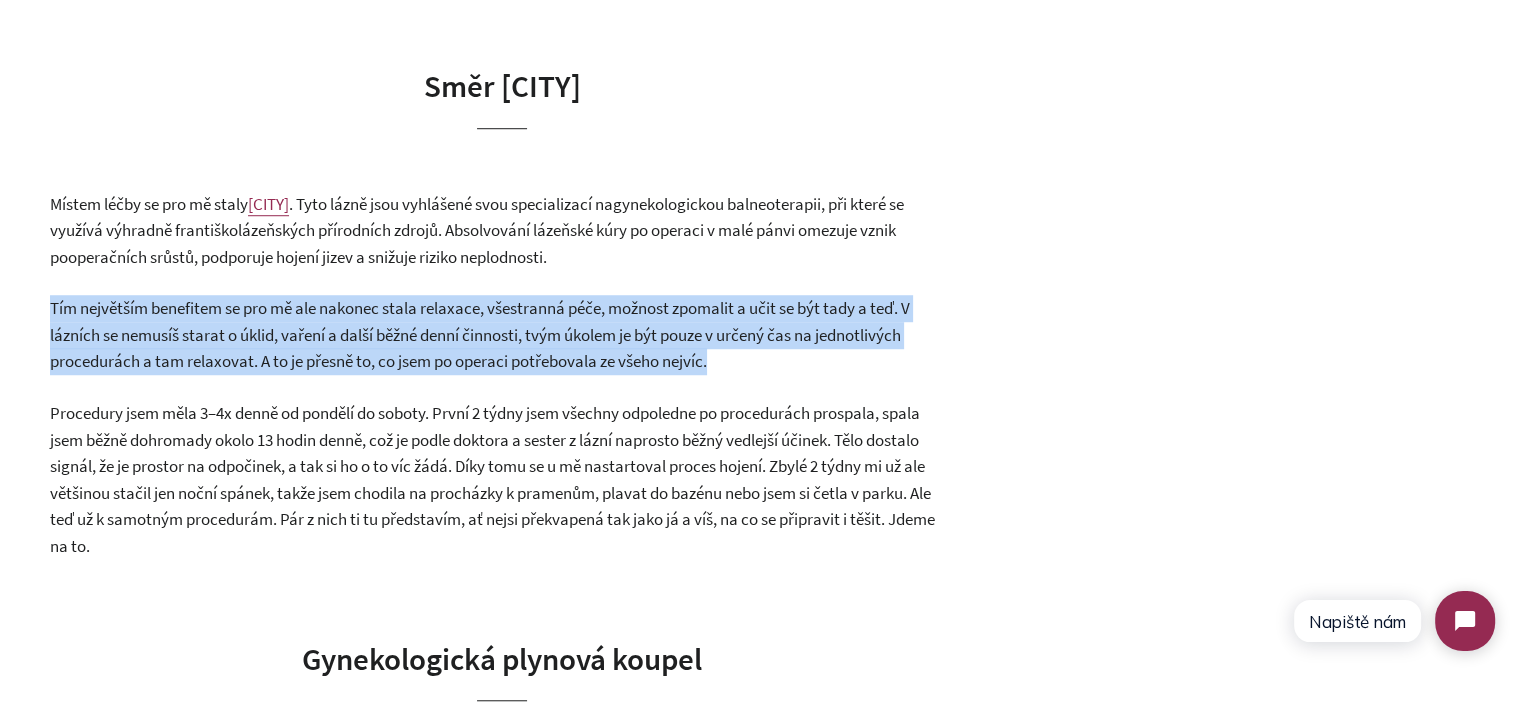 click on "Tím největším benefitem se pro mě ale nakonec stala relaxace, všestranná péče, možnost zpomalit a učit se být tady a teď. V lázních se nemusíš starat o úklid, vaření a další běžné denní činnosti, tvým úkolem je být pouze v určený čas na jednotlivých procedurách a tam relaxovat. A to je přesně to, co jsem po operaci potřebovala ze všeho nejvíc." at bounding box center [480, 334] 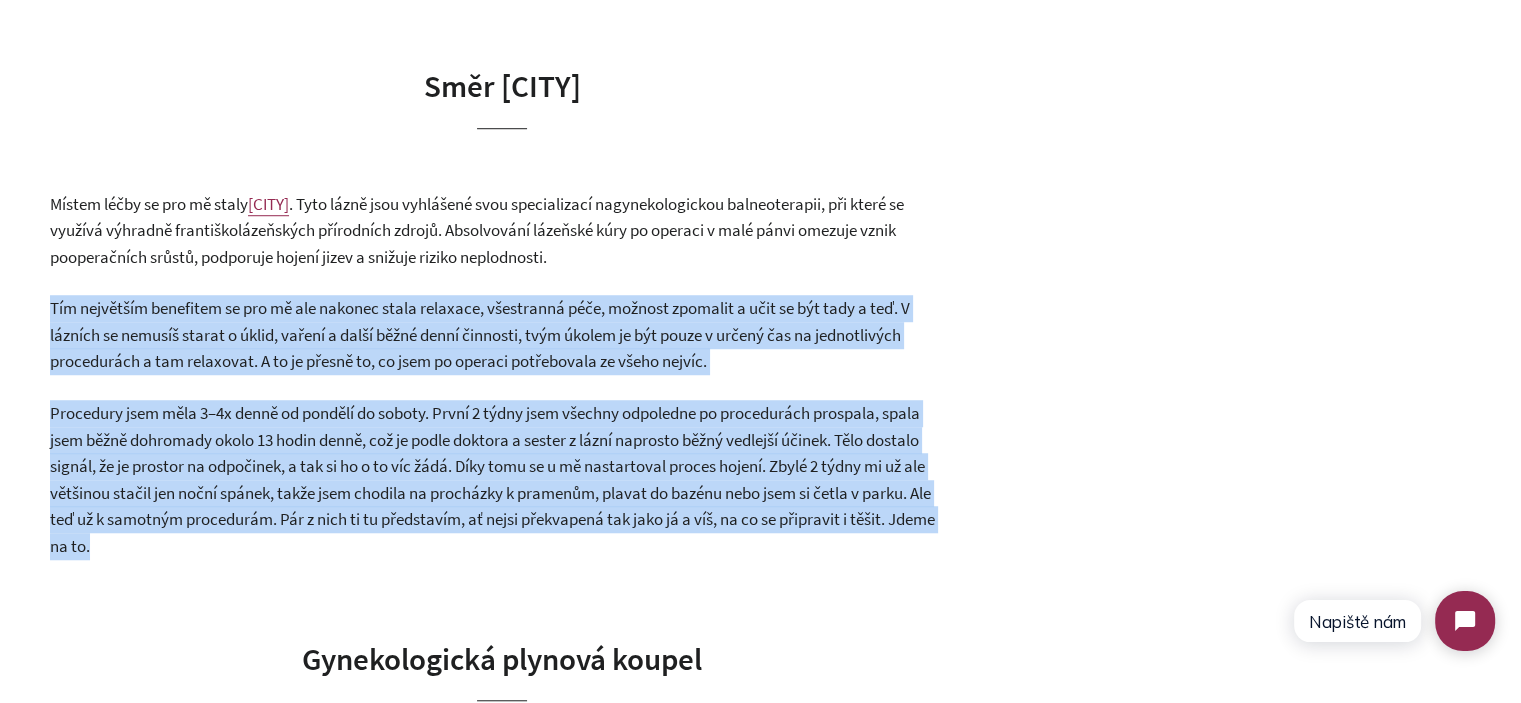 drag, startPoint x: 539, startPoint y: 391, endPoint x: 545, endPoint y: 483, distance: 92.19544 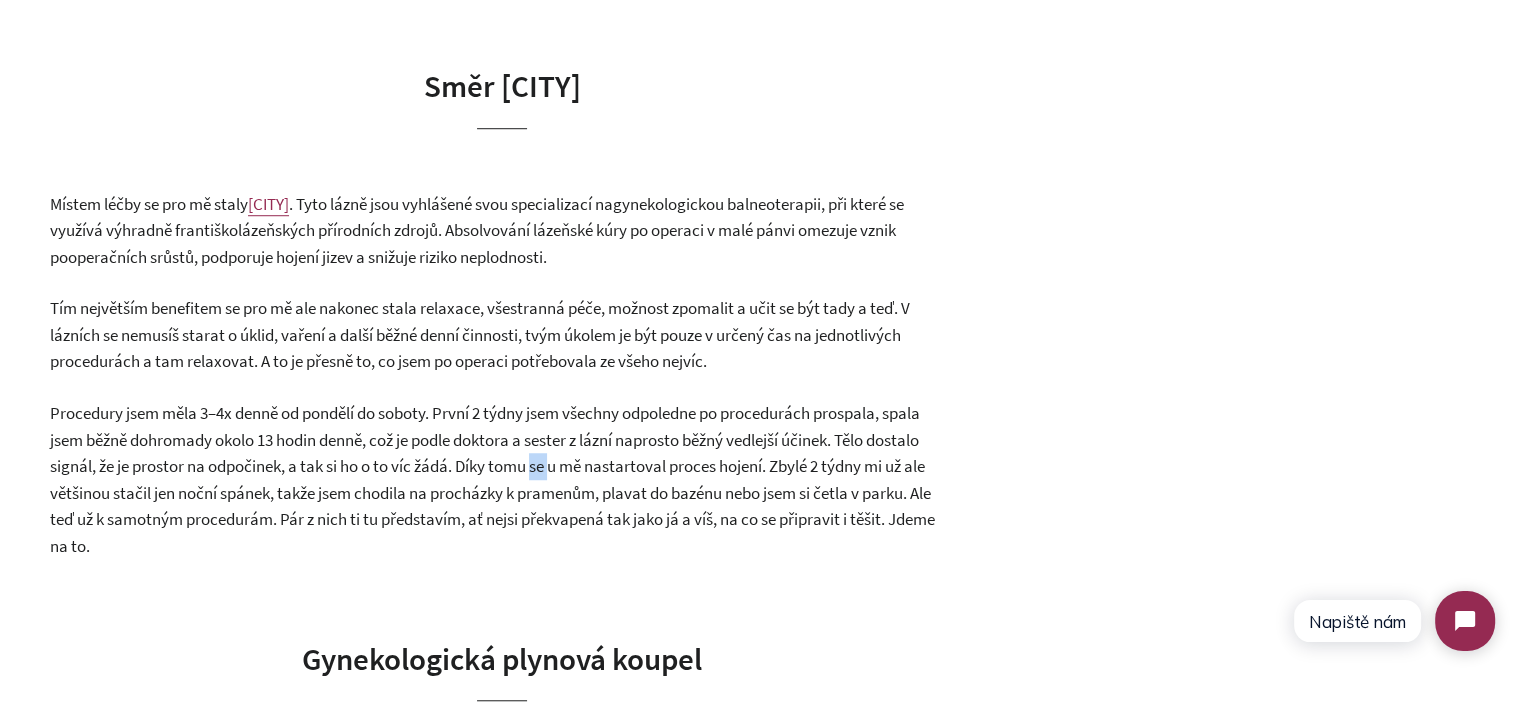 click on "Procedury jsem měla 3–4x denně od pondělí do soboty. První 2 týdny jsem všechny odpoledne po procedurách prospala, spala jsem běžně dohromady okolo 13 hodin denně, což je podle doktora a sester z lázní naprosto běžný vedlejší účinek. Tělo dostalo signál, že je prostor na odpočinek, a tak si ho o to víc žádá. Díky tomu se u mě nastartoval proces hojení. Zbylé 2 týdny mi už ale většinou stačil jen noční spánek, takže jsem chodila na procházky k pramenům, plavat do bazénu nebo jsem si četla v parku. Ale teď už k samotným procedurám. Pár z nich ti tu představím, ať nejsi překvapená tak jako já a víš, na co se připravit i těšit. Jdeme na to." at bounding box center (492, 479) 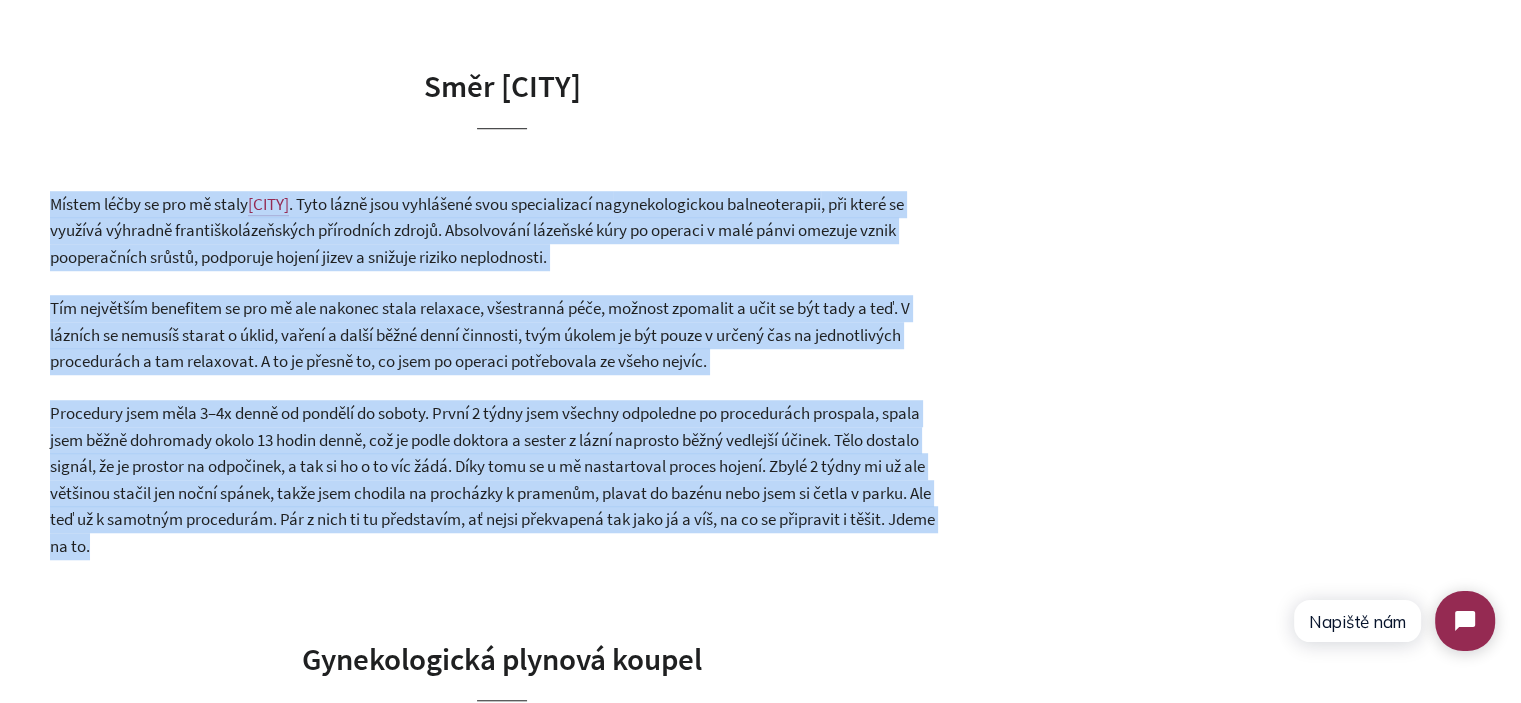 drag, startPoint x: 545, startPoint y: 483, endPoint x: 552, endPoint y: 270, distance: 213.11499 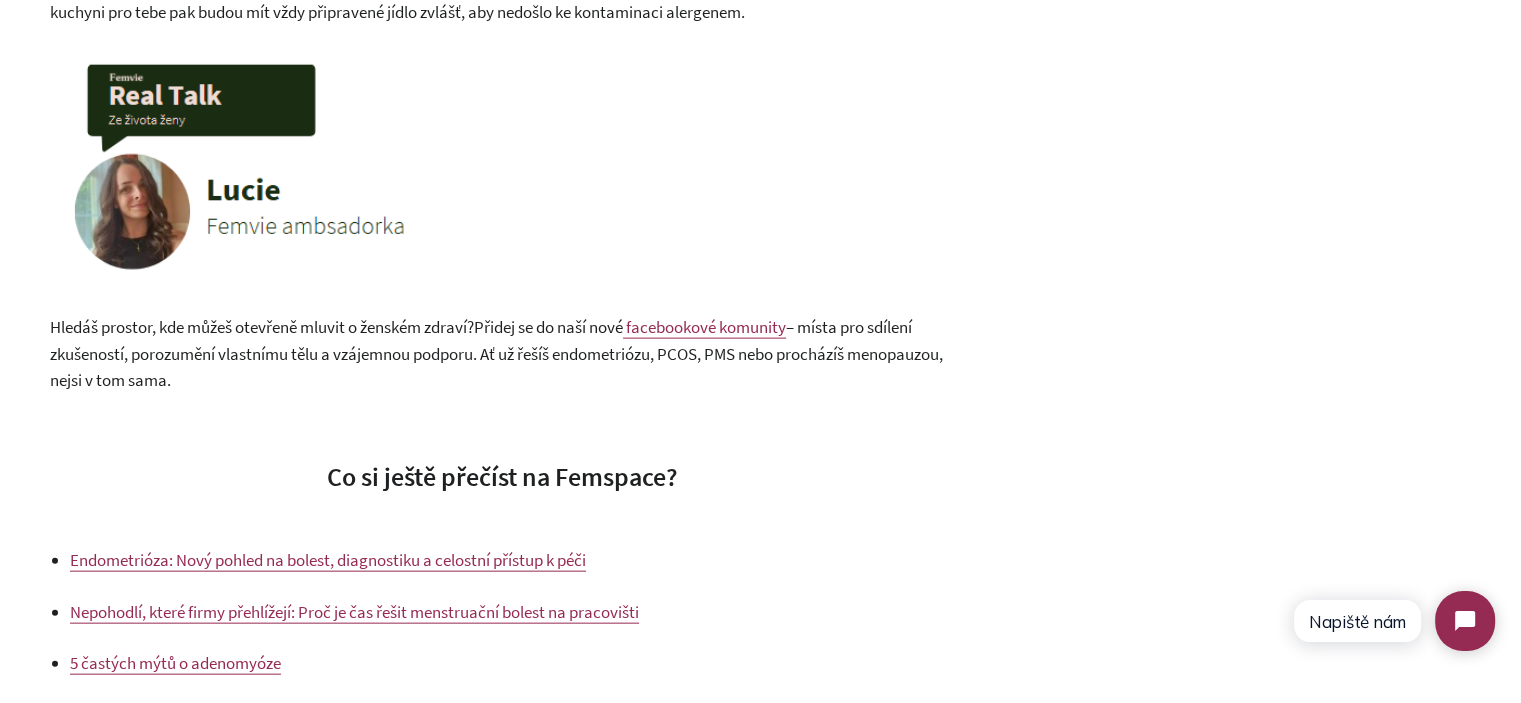 scroll, scrollTop: 4323, scrollLeft: 0, axis: vertical 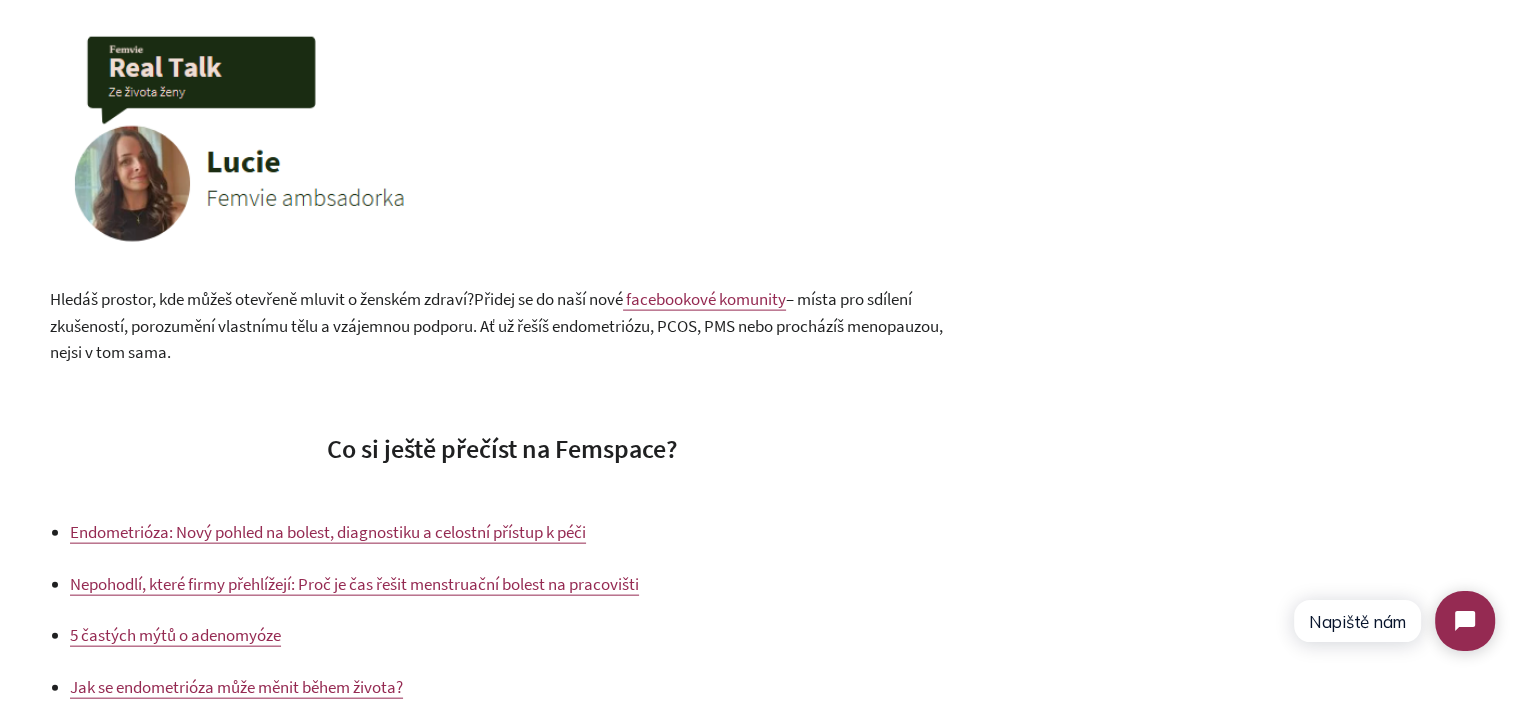 click at bounding box center (337, 138) 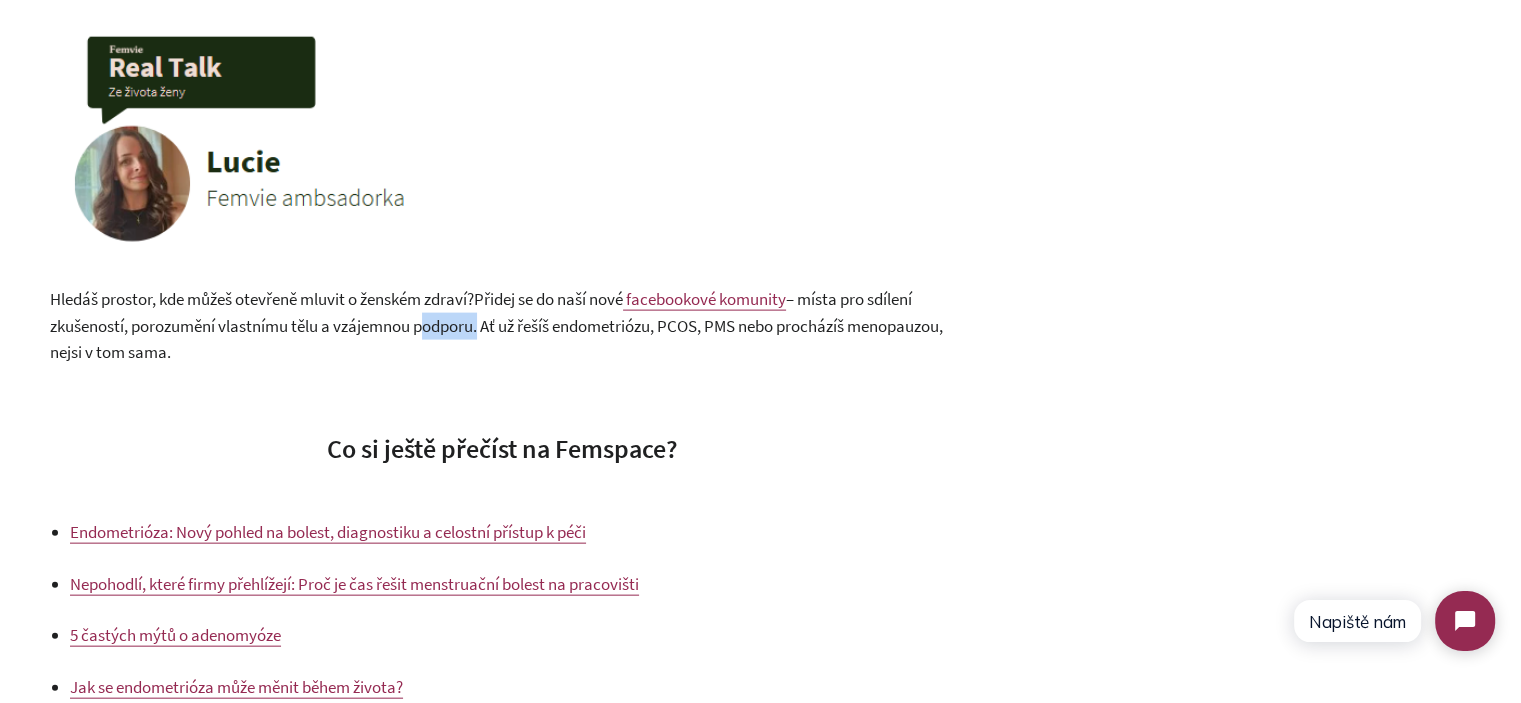 click on "– místa pro sdílení zkušeností, porozumění vlastnímu tělu a vzájemnou podporu. Ať už řešíš endometriózu, PCOS, PMS nebo procházíš menopauzou, nejsi v tom sama." at bounding box center (496, 325) 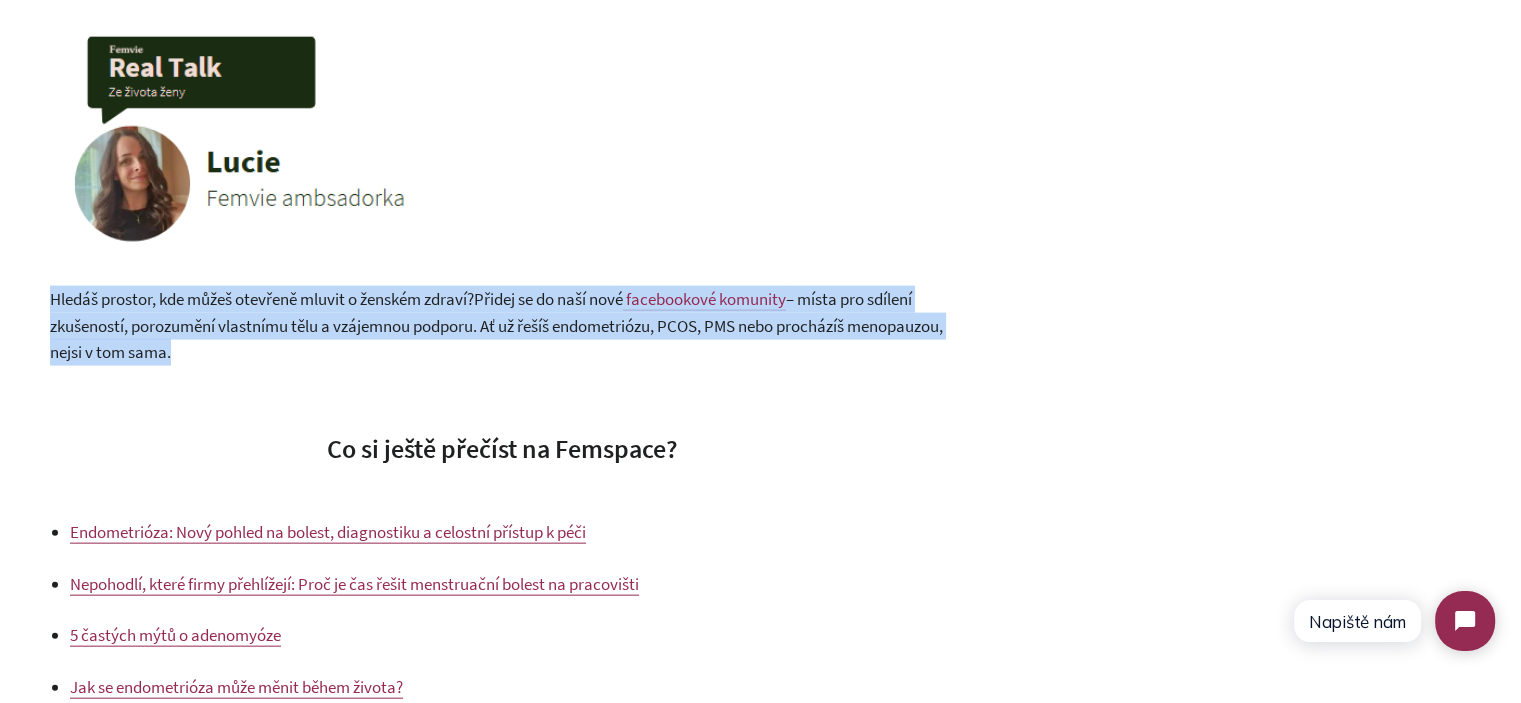 click on "– místa pro sdílení zkušeností, porozumění vlastnímu tělu a vzájemnou podporu. Ať už řešíš endometriózu, PCOS, PMS nebo procházíš menopauzou, nejsi v tom sama." at bounding box center (496, 325) 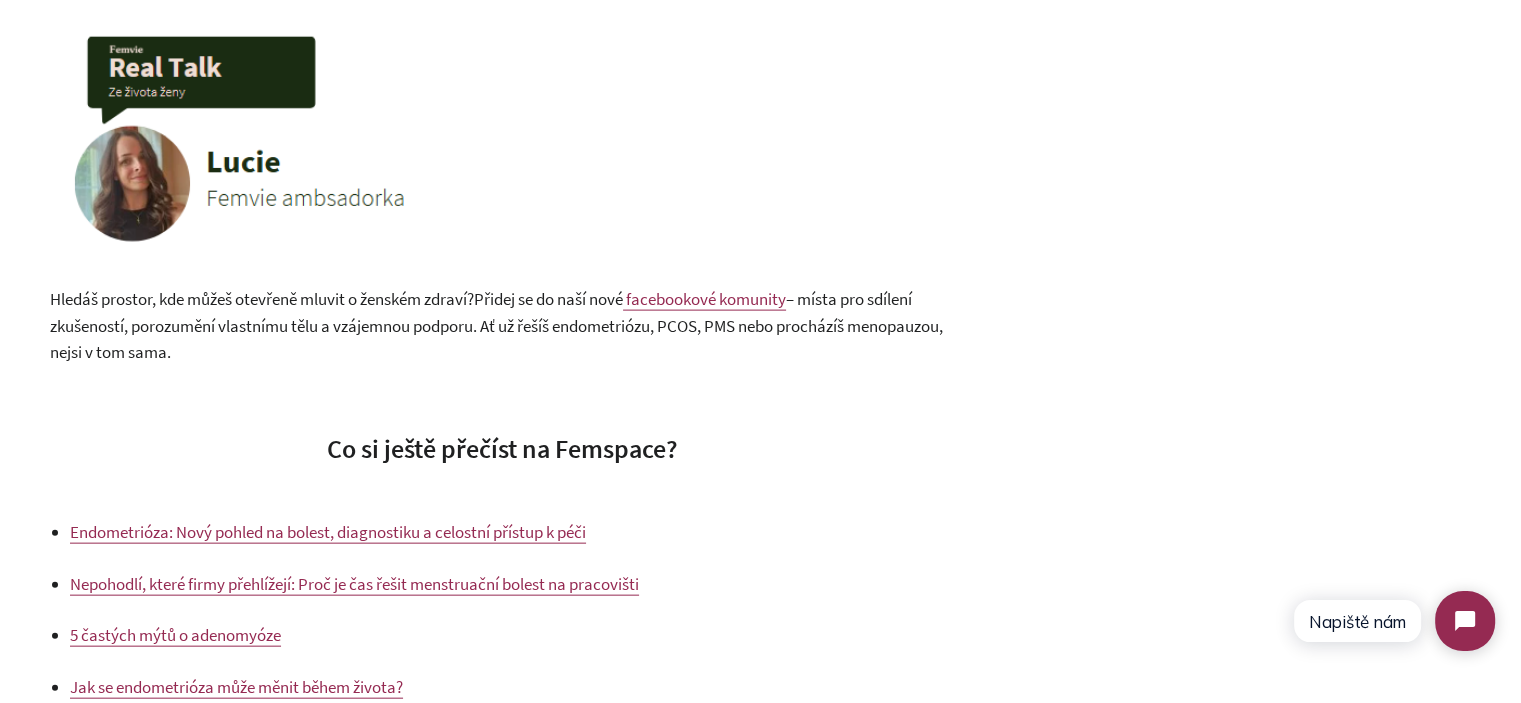 click on "Autorka článku: Lucie, Femvie ambasadorka
Když jsem po operaci endometriózy dostala doporučení na lázně, nevěděla jsem, co od toho čekat, a popravdě se mi tam až tolik nechtělo. Měsíc mimo domov, dalších pár týdnů vzdálená od normálního života, který mi během mé dlouhé rekonvalescence po operaci endometriózy tak moc chyběl. Můj stav ale stagnoval, takže jsem se na poslední chvíli rozhodla jet. Jela jsem na indikaci XI/3, jejíž délka léčby je 28 dní.
Endometrióza a lázeňský pobyt
Indikace ke komplexnímu lázeňskému pobytu (KLP) přímo na endometriózu jako takovou není, ale lze jet na jednu z následujících:
indikace XI/3  –  Stavy po komplikovaných operacích gynekologických  /  Stavy po komplikovaných operacích v oblasti malé pánve  (zde je třeba odjet do 3 měsíců po termínu provedení operace, doporučuji odjezd naplánovat po ukončení šestinedělí)
indikaci XI/1  –  Sterilita a infertilita primární" at bounding box center [502, -1071] 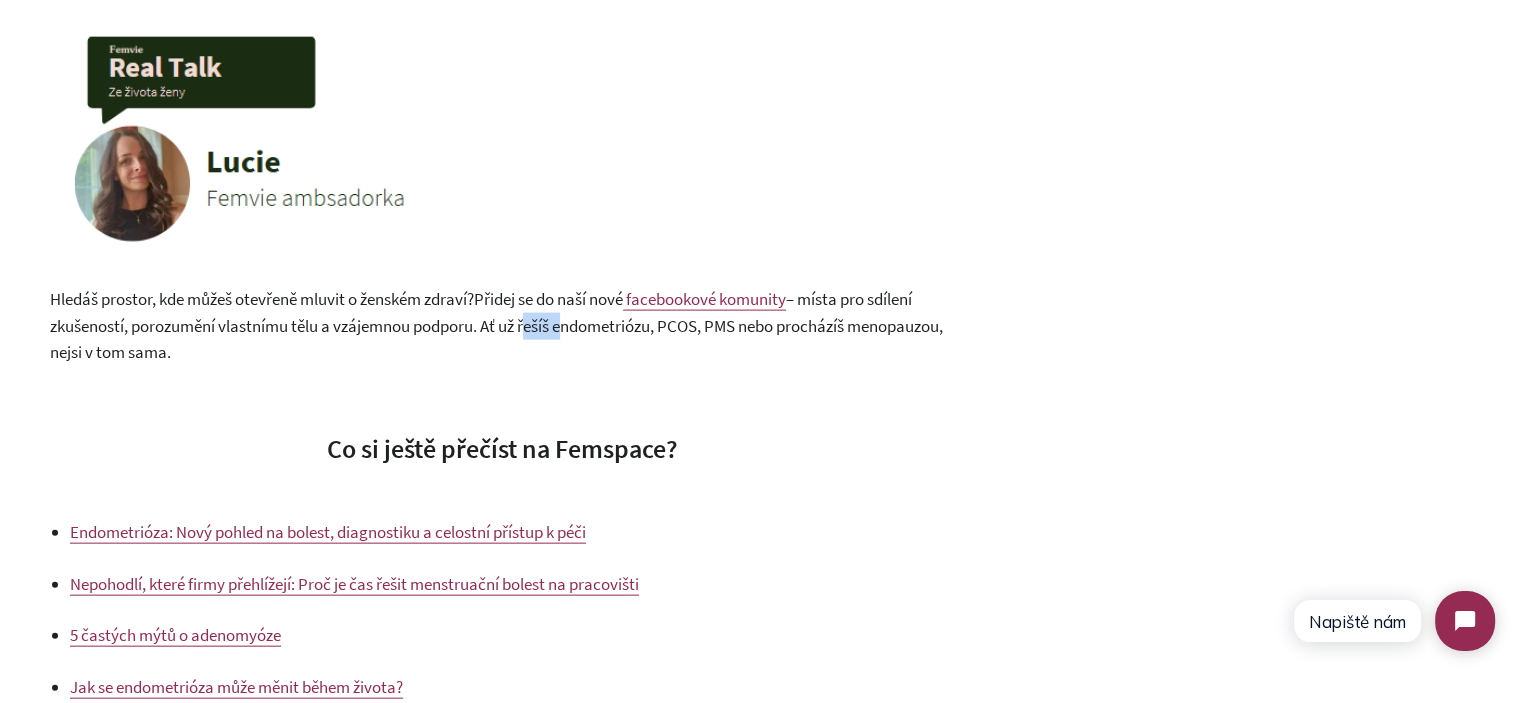 click on "– místa pro sdílení zkušeností, porozumění vlastnímu tělu a vzájemnou podporu. Ať už řešíš endometriózu, PCOS, PMS nebo procházíš menopauzou, nejsi v tom sama." at bounding box center (496, 325) 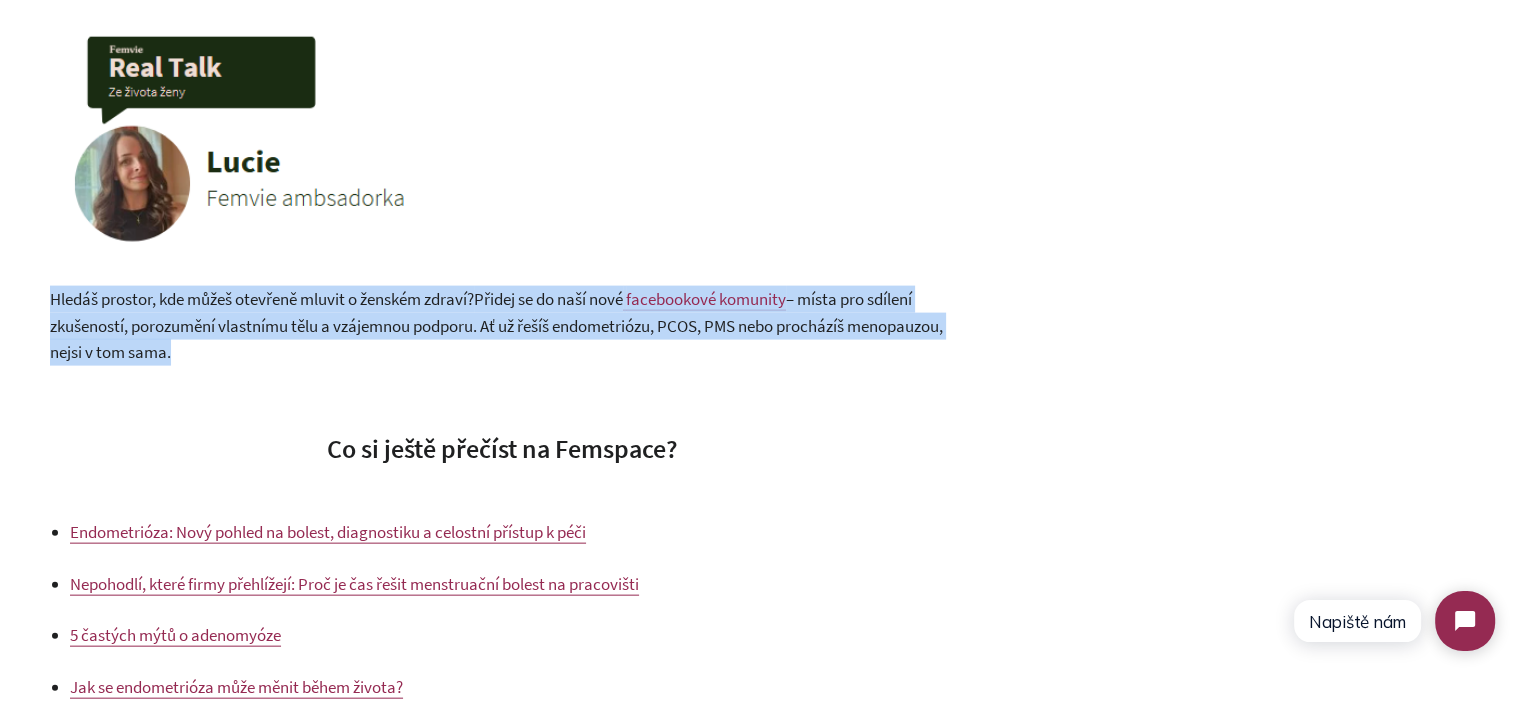 click on "– místa pro sdílení zkušeností, porozumění vlastnímu tělu a vzájemnou podporu. Ať už řešíš endometriózu, PCOS, PMS nebo procházíš menopauzou, nejsi v tom sama." at bounding box center [496, 325] 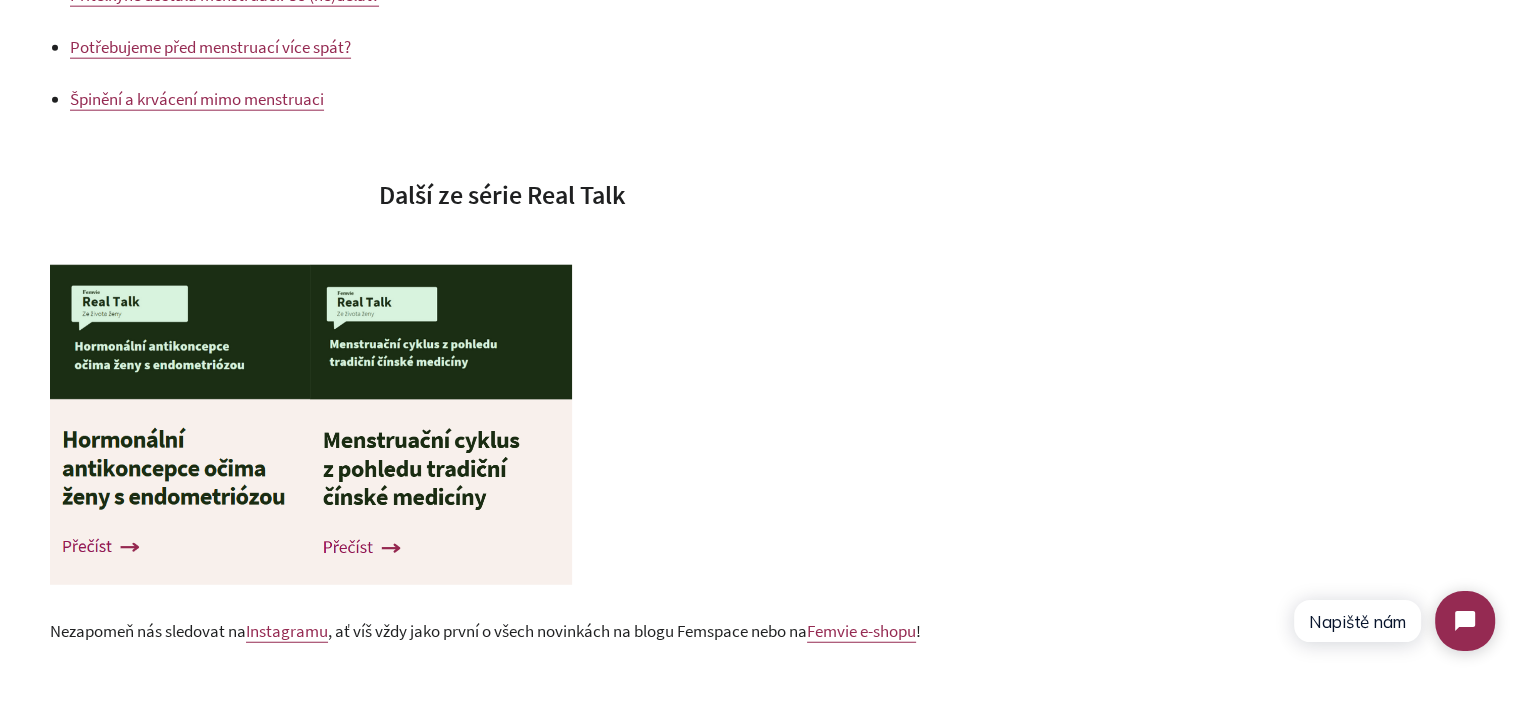 scroll, scrollTop: 5323, scrollLeft: 0, axis: vertical 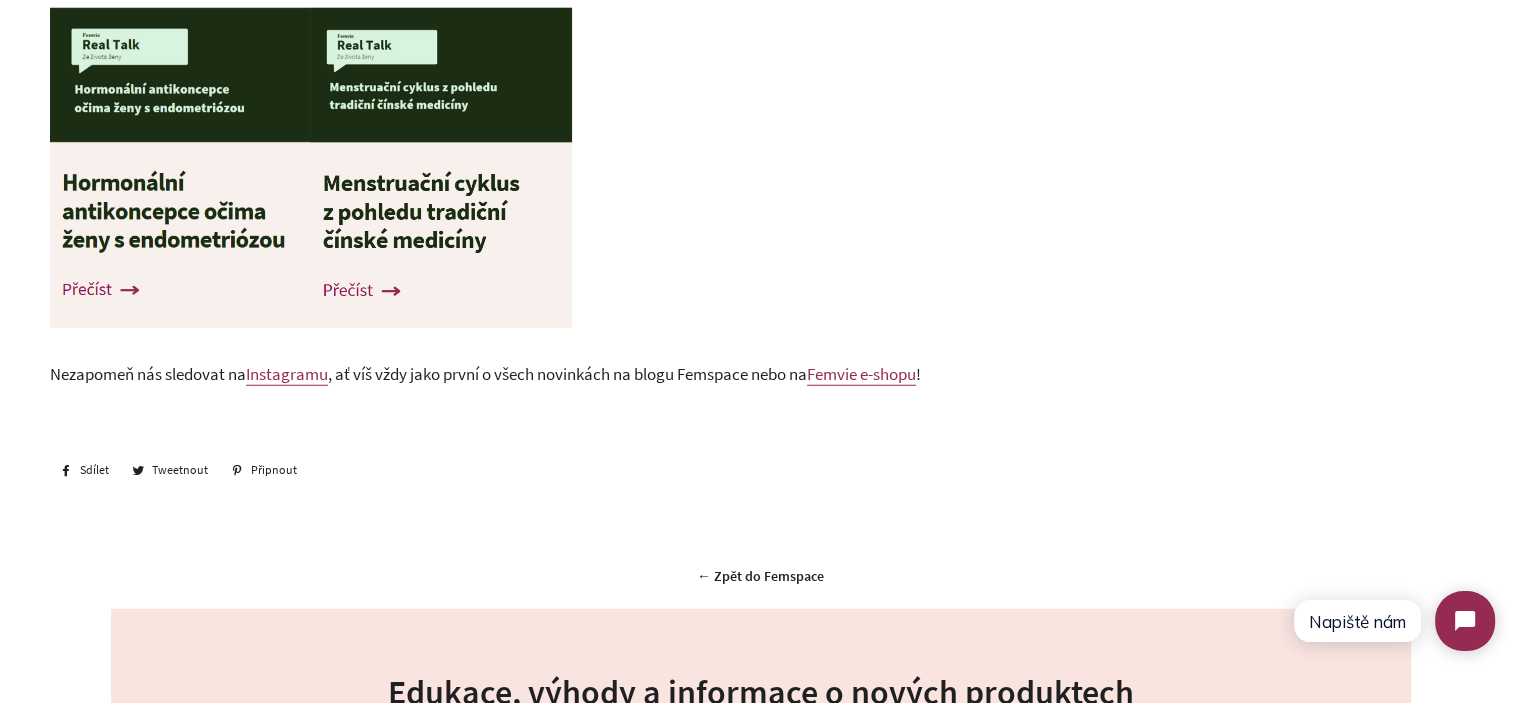 click at bounding box center (441, 168) 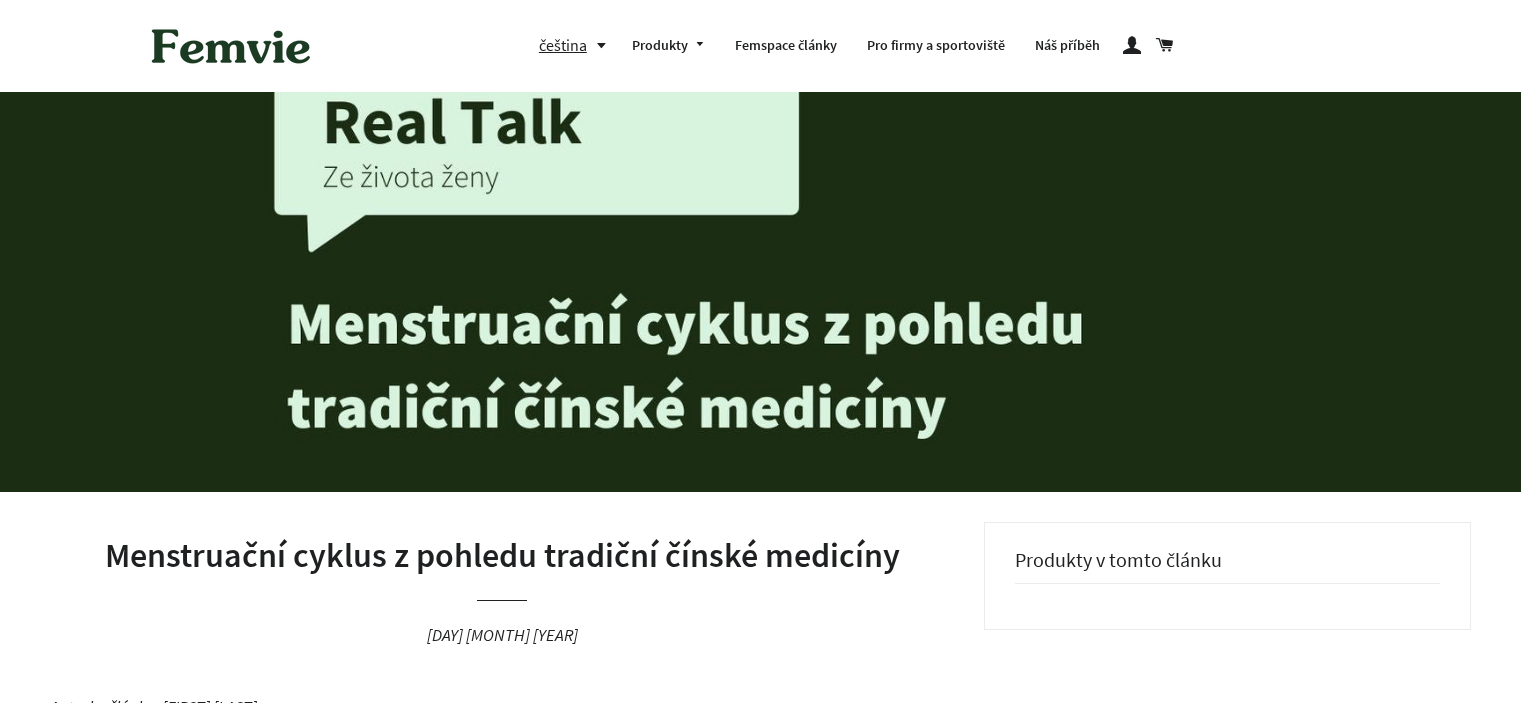scroll, scrollTop: 0, scrollLeft: 0, axis: both 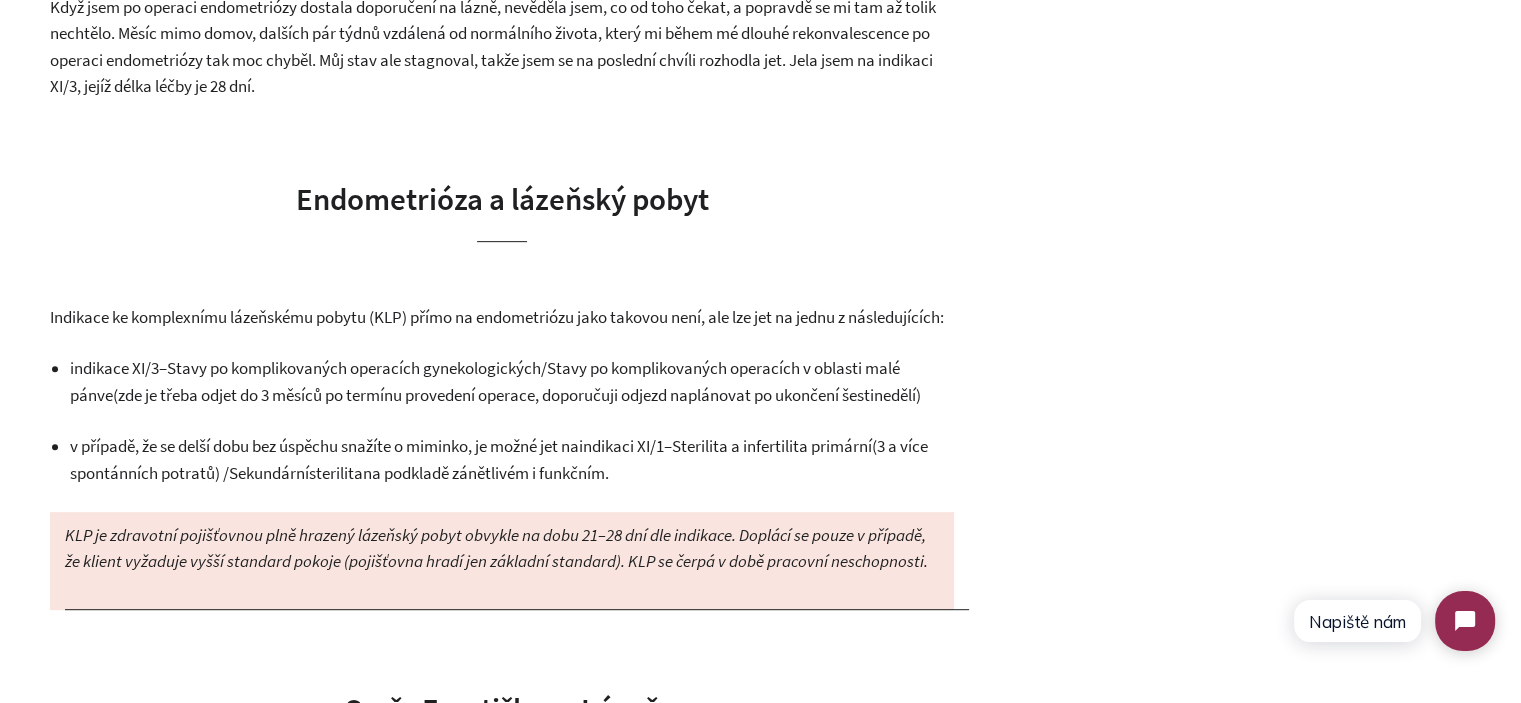 click on "Když jsem po operaci endometriózy dostala doporučení na lázně, nevěděla jsem, co od toho čekat, a popravdě se mi tam až tolik nechtělo. Měsíc mimo domov, dalších pár týdnů vzdálená od normálního života, který mi během mé dlouhé rekonvalescence po operaci endometriózy tak moc chyběl. Můj stav ale stagnoval, takže jsem se na poslední chvíli rozhodla jet. Jela jsem na indikaci XI/3, jejíž délka léčby je 28 dní." at bounding box center (502, 47) 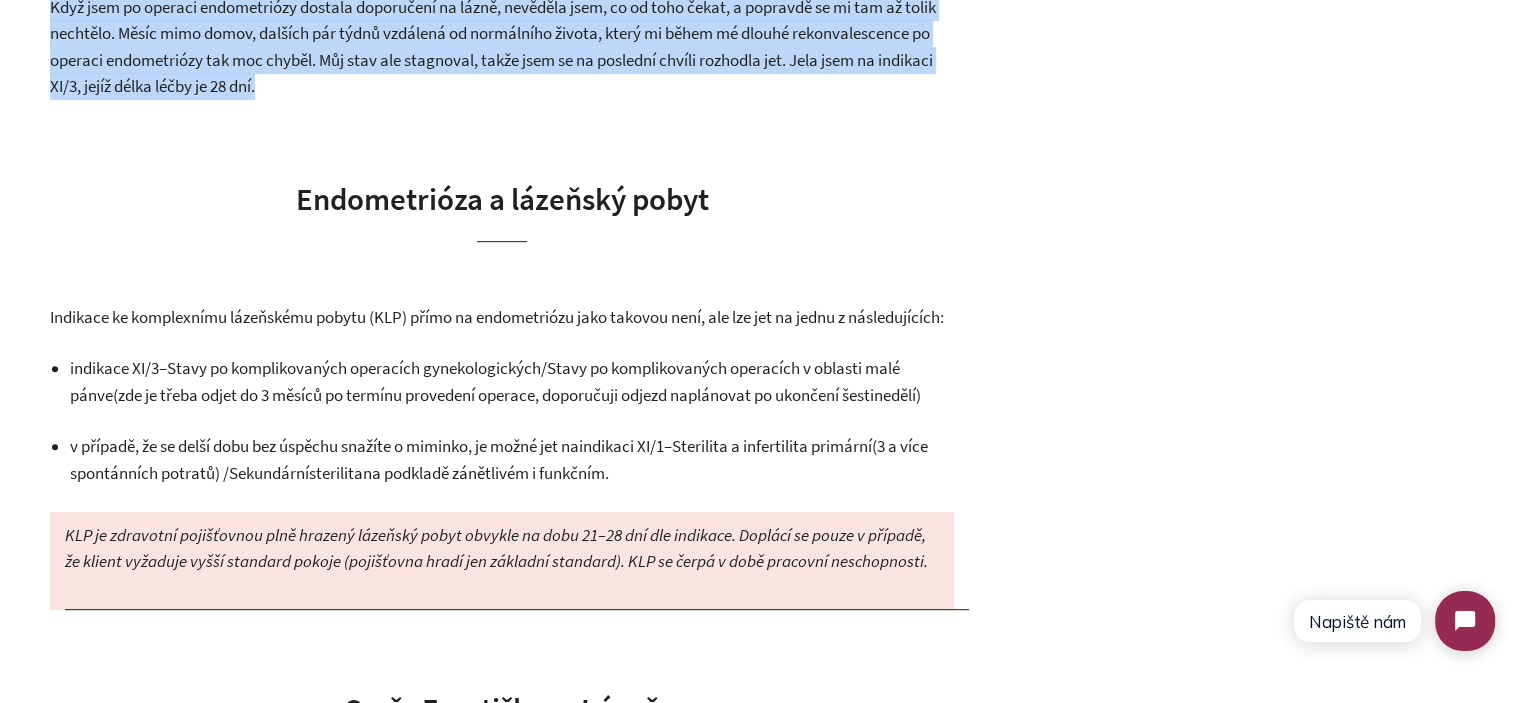 click on "Když jsem po operaci endometriózy dostala doporučení na lázně, nevěděla jsem, co od toho čekat, a popravdě se mi tam až tolik nechtělo. Měsíc mimo domov, dalších pár týdnů vzdálená od normálního života, který mi během mé dlouhé rekonvalescence po operaci endometriózy tak moc chyběl. Můj stav ale stagnoval, takže jsem se na poslední chvíli rozhodla jet. Jela jsem na indikaci XI/3, jejíž délka léčby je 28 dní." at bounding box center (502, 47) 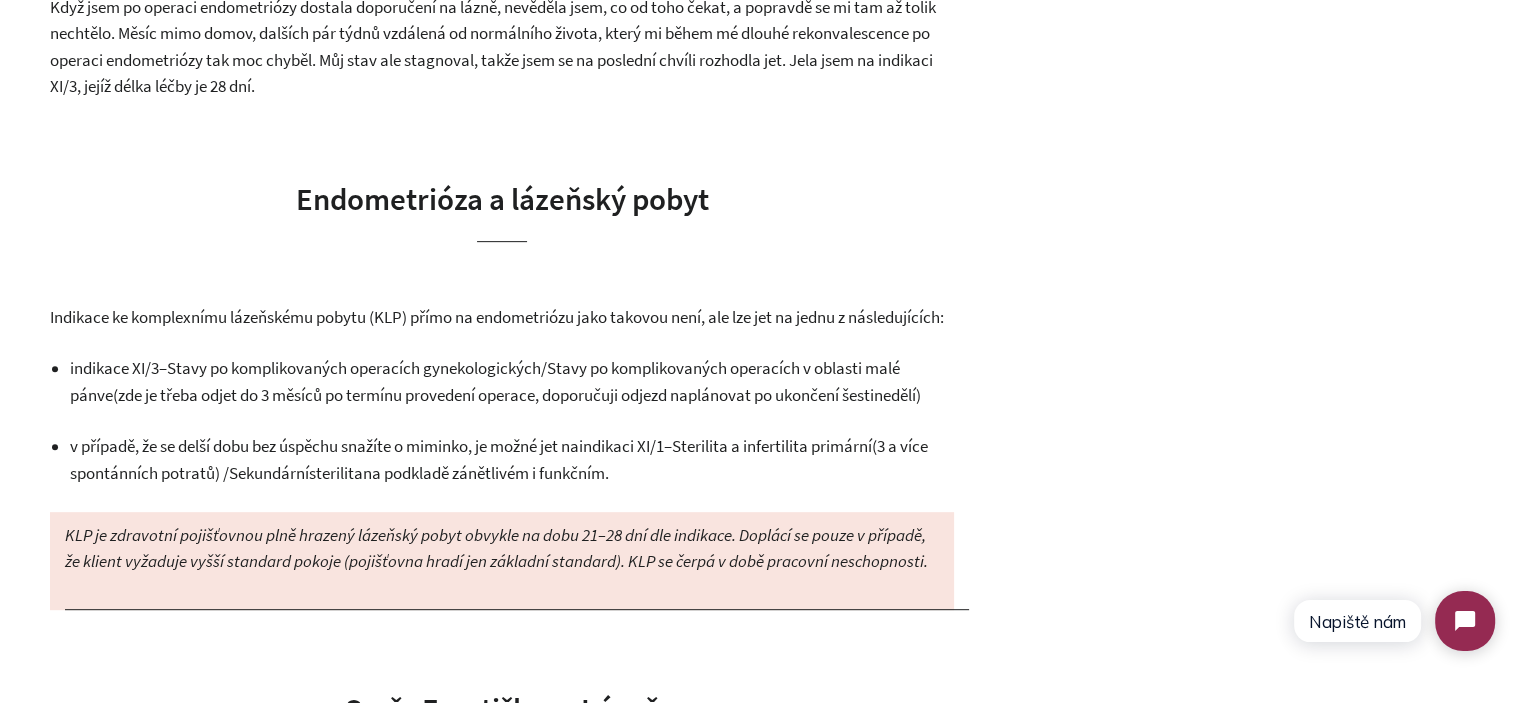click on "Když jsem po operaci endometriózy dostala doporučení na lázně, nevěděla jsem, co od toho čekat, a popravdě se mi tam až tolik nechtělo. Měsíc mimo domov, dalších pár týdnů vzdálená od normálního života, který mi během mé dlouhé rekonvalescence po operaci endometriózy tak moc chyběl. Můj stav ale stagnoval, takže jsem se na poslední chvíli rozhodla jet. Jela jsem na indikaci XI/3, jejíž délka léčby je 28 dní." at bounding box center [493, 47] 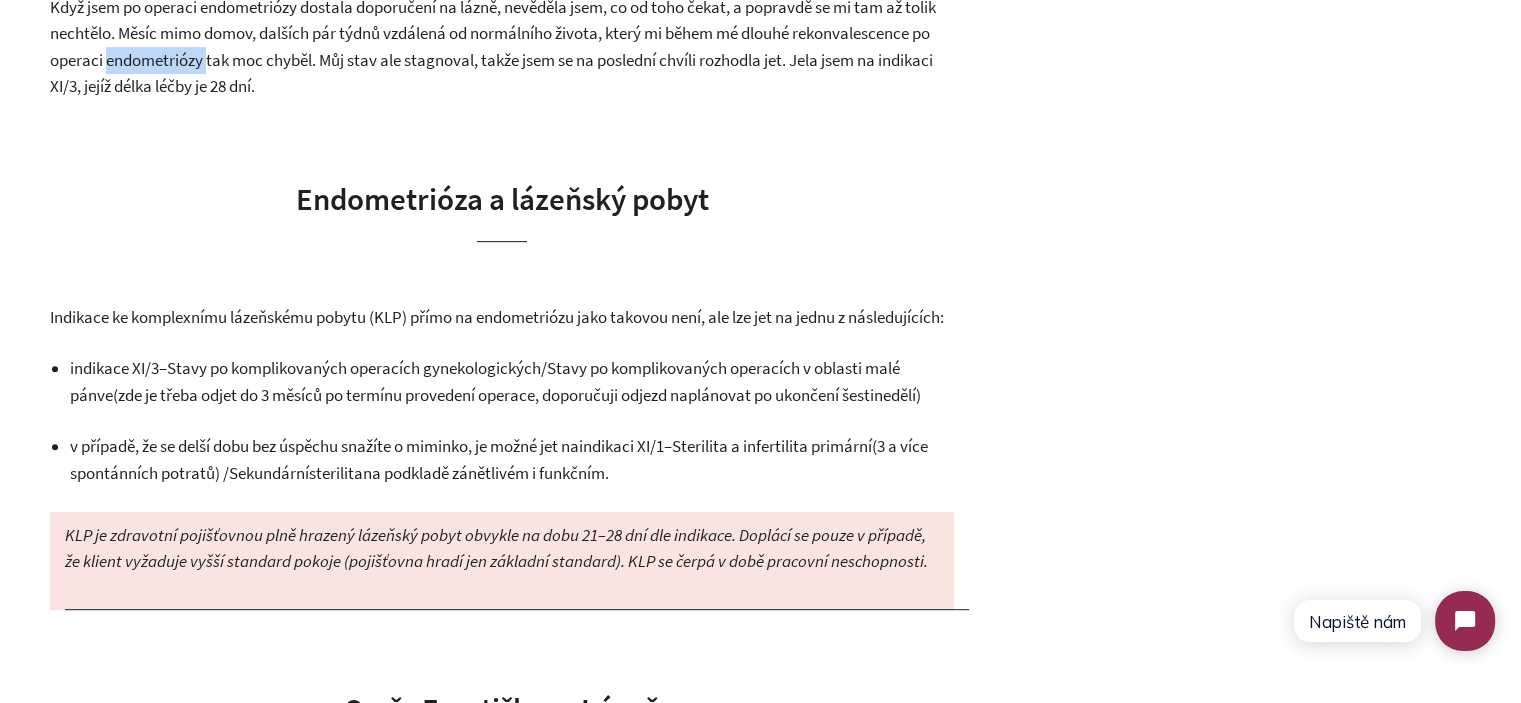 click on "Když jsem po operaci endometriózy dostala doporučení na lázně, nevěděla jsem, co od toho čekat, a popravdě se mi tam až tolik nechtělo. Měsíc mimo domov, dalších pár týdnů vzdálená od normálního života, který mi během mé dlouhé rekonvalescence po operaci endometriózy tak moc chyběl. Můj stav ale stagnoval, takže jsem se na poslední chvíli rozhodla jet. Jela jsem na indikaci XI/3, jejíž délka léčby je 28 dní." at bounding box center [493, 47] 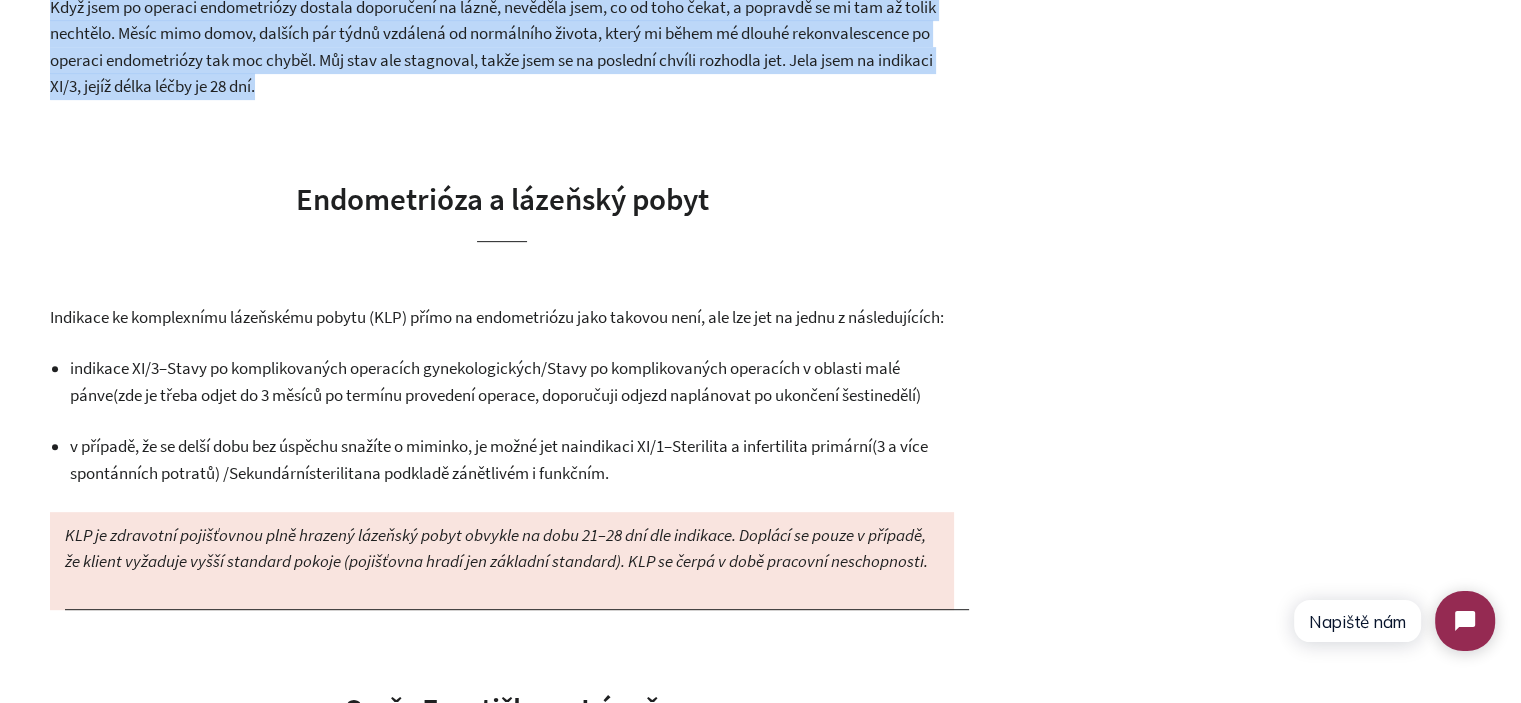 click on "Když jsem po operaci endometriózy dostala doporučení na lázně, nevěděla jsem, co od toho čekat, a popravdě se mi tam až tolik nechtělo. Měsíc mimo domov, dalších pár týdnů vzdálená od normálního života, který mi během mé dlouhé rekonvalescence po operaci endometriózy tak moc chyběl. Můj stav ale stagnoval, takže jsem se na poslední chvíli rozhodla jet. Jela jsem na indikaci XI/3, jejíž délka léčby je 28 dní." at bounding box center [493, 47] 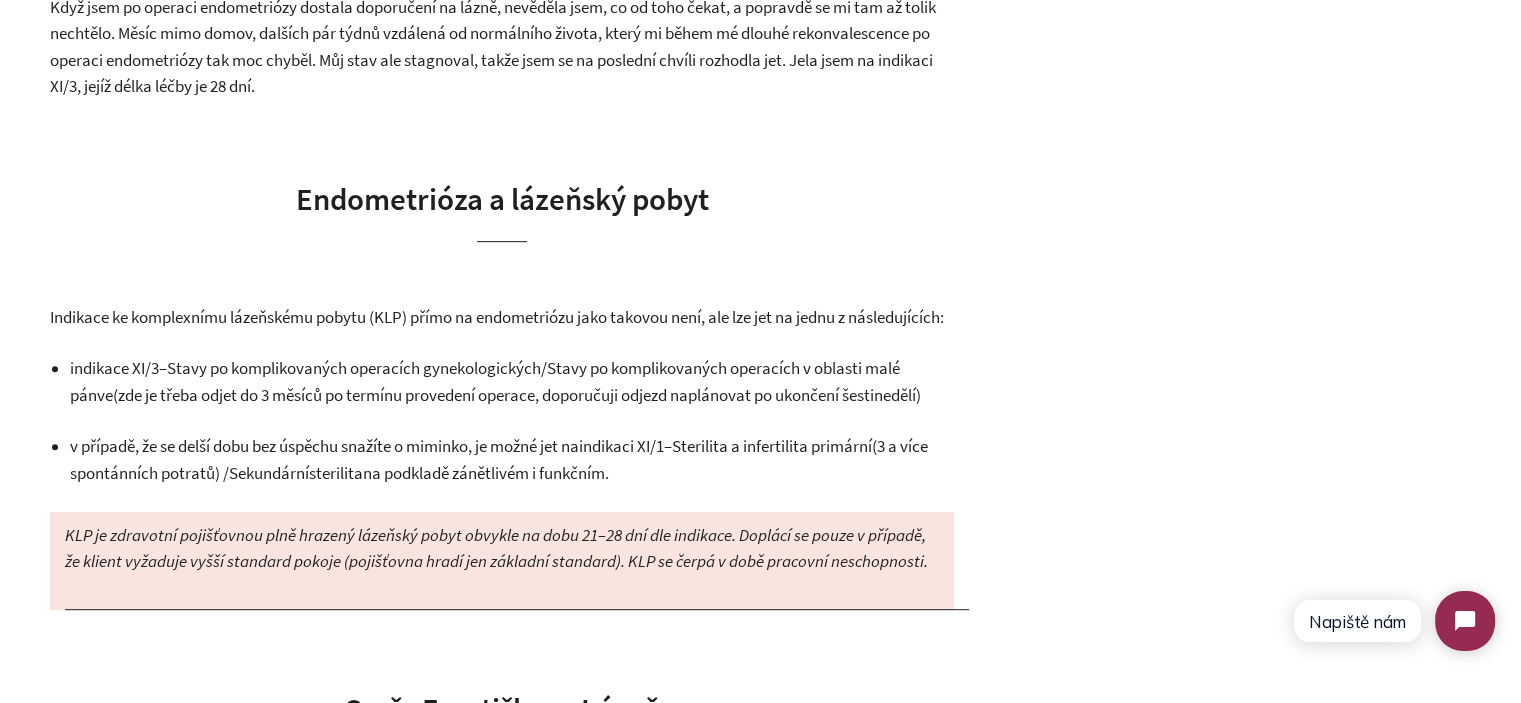 click on "Endometrióza a lázeňský pobyt" at bounding box center (502, 209) 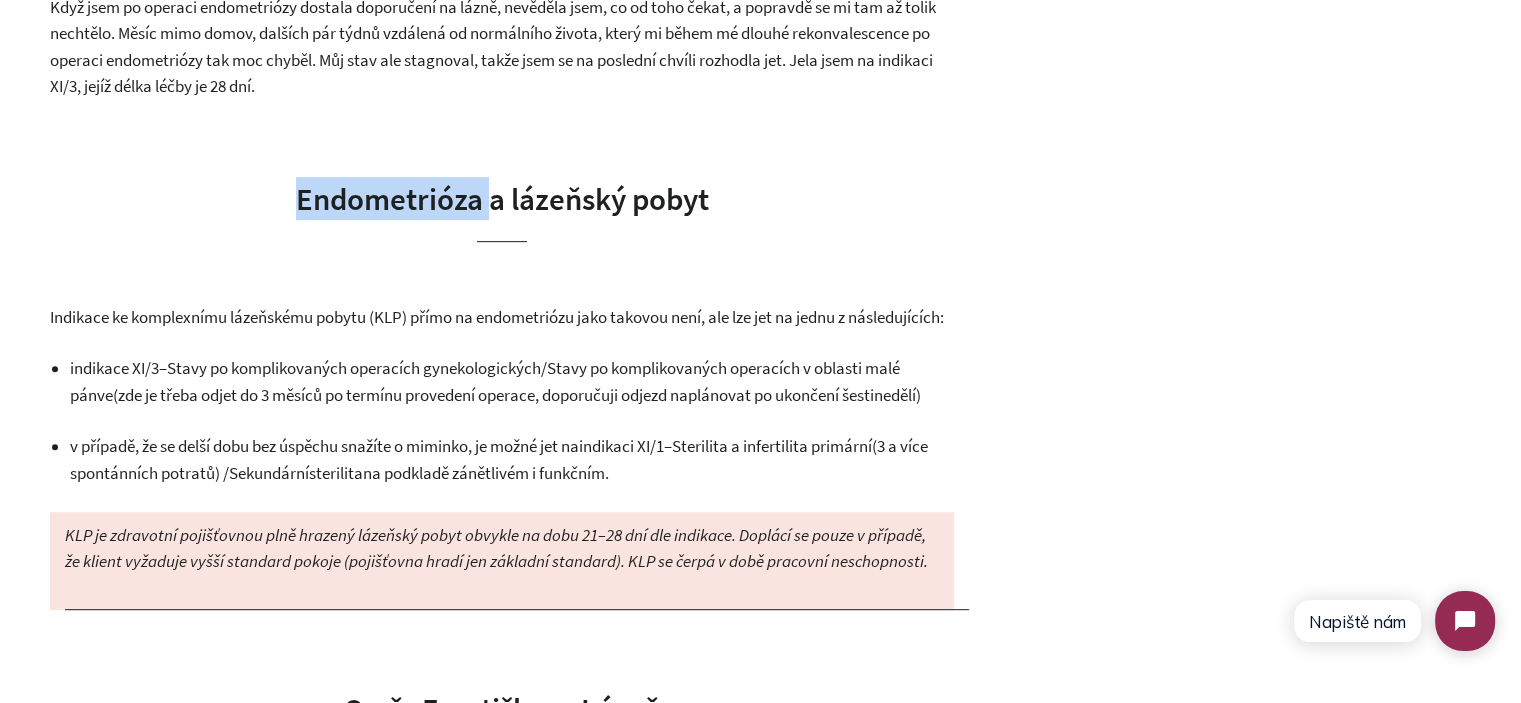 click on "Endometrióza a lázeňský pobyt" at bounding box center (502, 209) 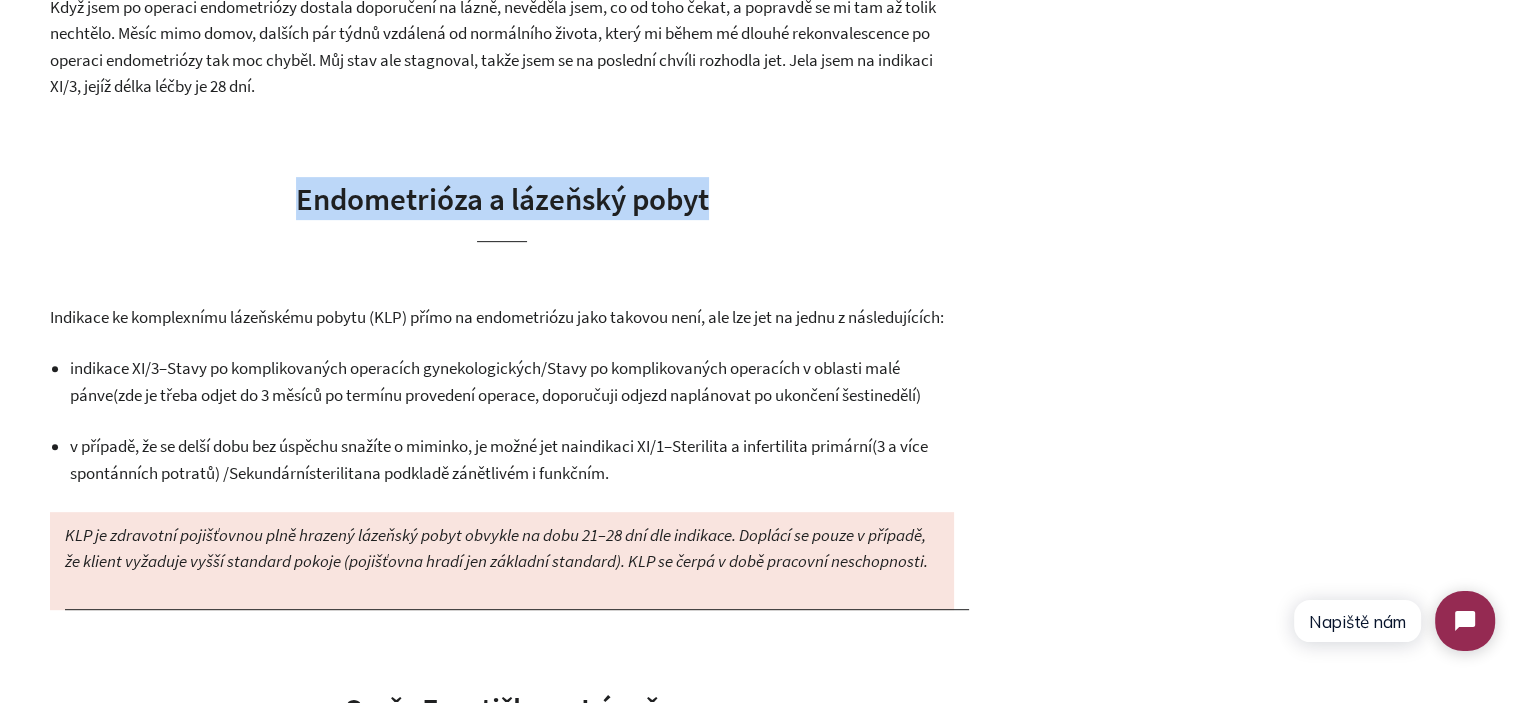 drag, startPoint x: 374, startPoint y: 219, endPoint x: 541, endPoint y: 219, distance: 167 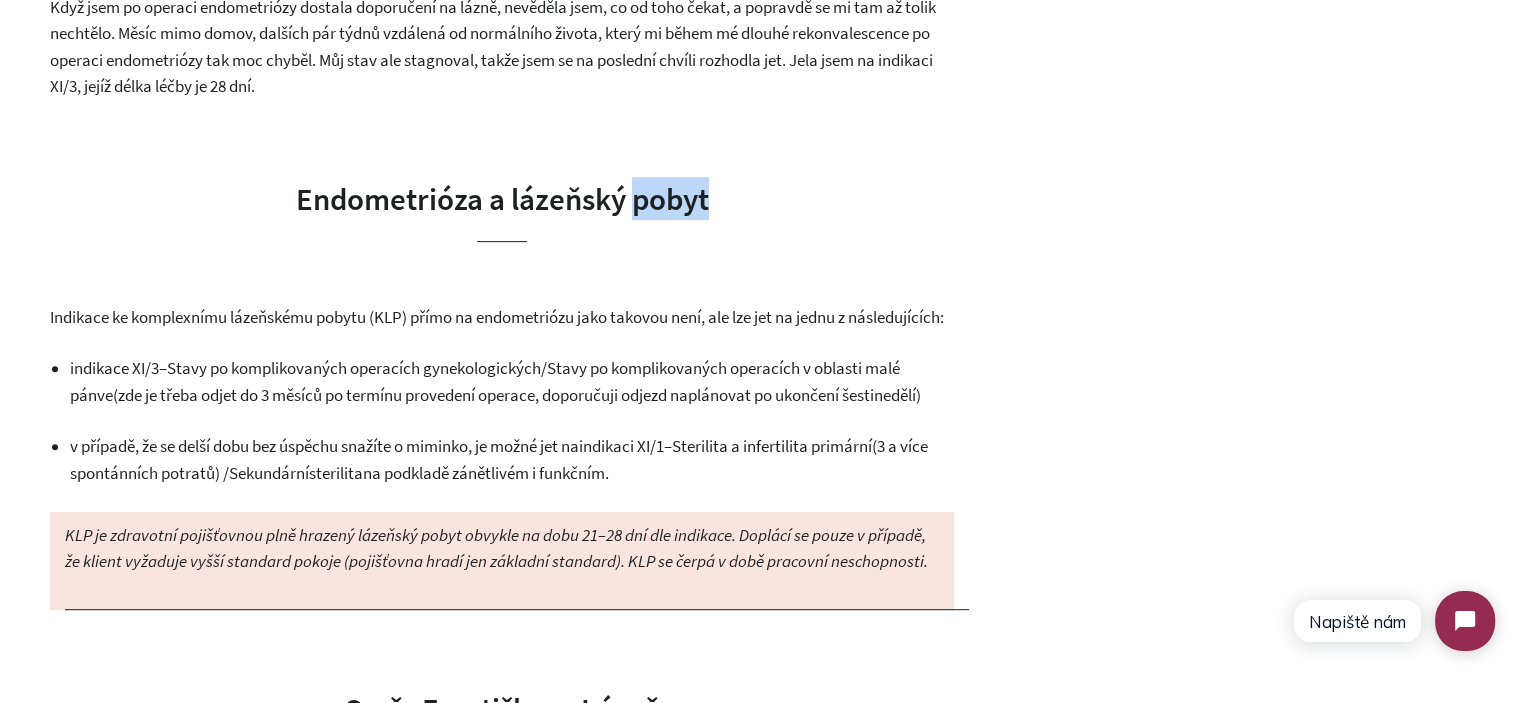 click on "Endometrióza a lázeňský pobyt" at bounding box center (502, 209) 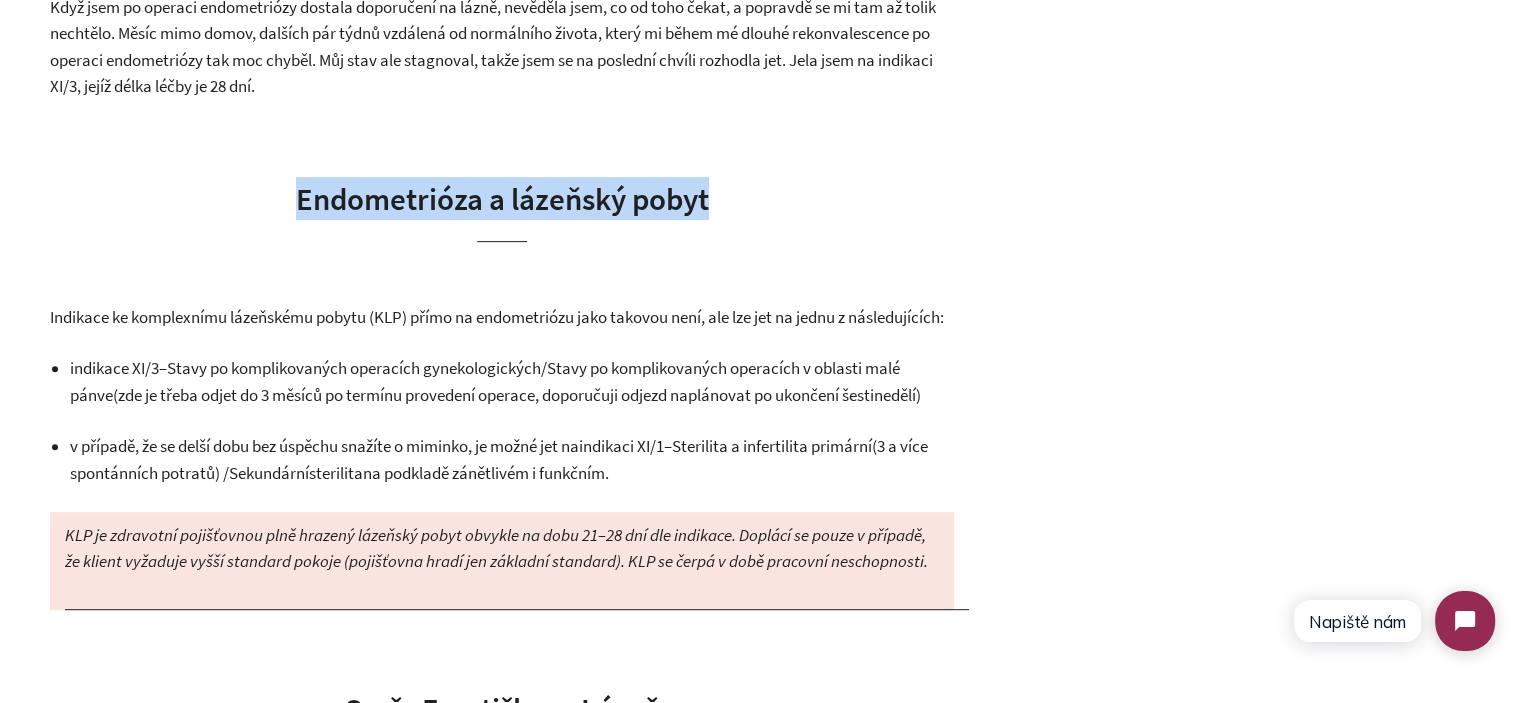 drag, startPoint x: 678, startPoint y: 215, endPoint x: 451, endPoint y: 215, distance: 227 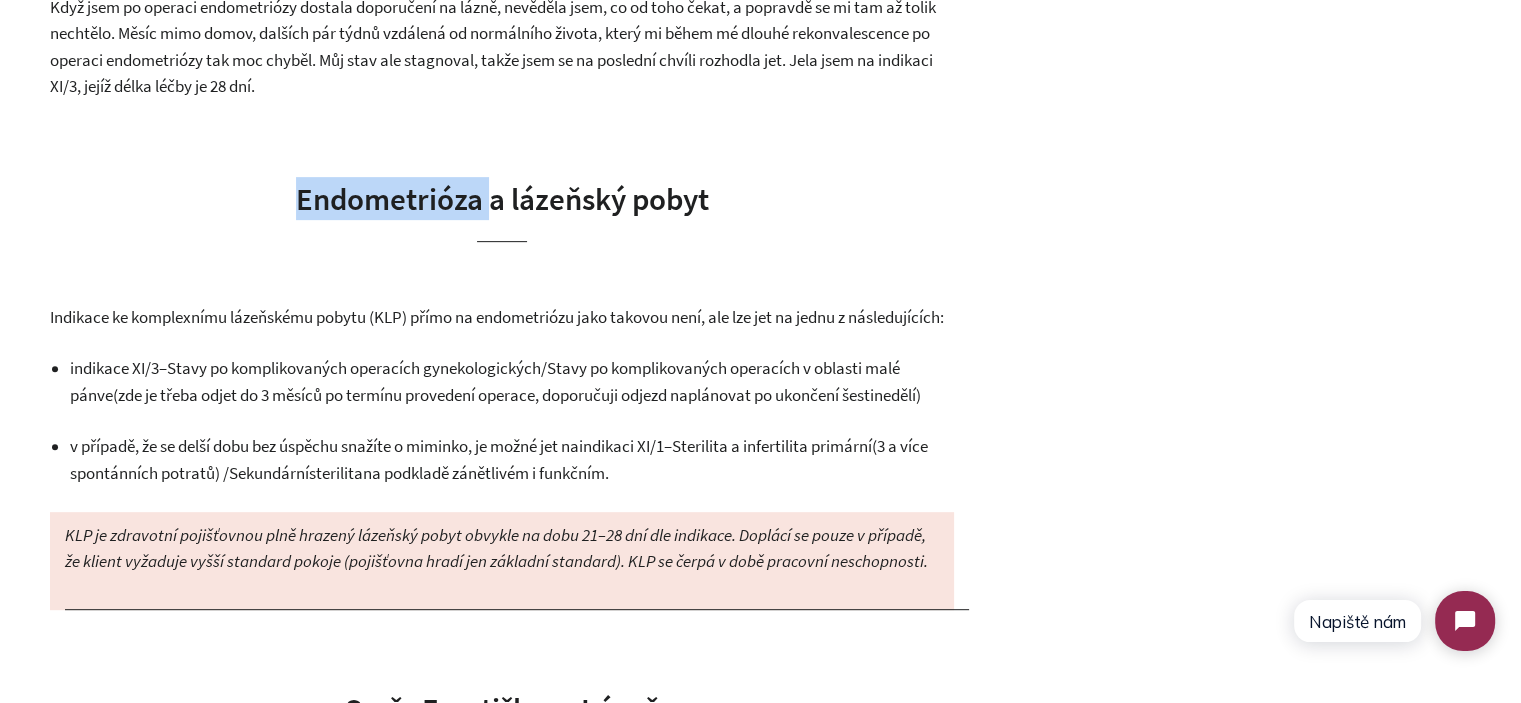 click on "Endometrióza a lázeňský pobyt" at bounding box center (502, 198) 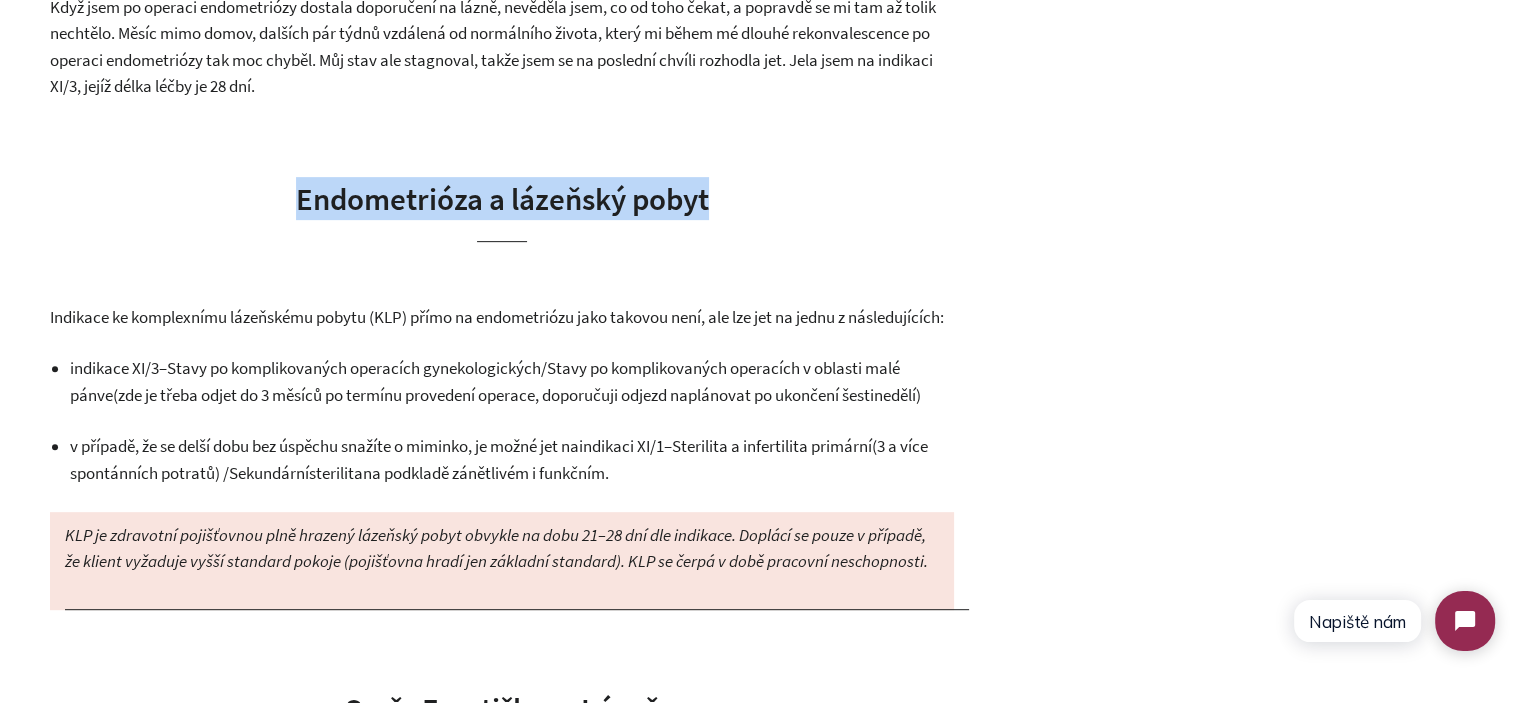 drag, startPoint x: 449, startPoint y: 215, endPoint x: 672, endPoint y: 215, distance: 223 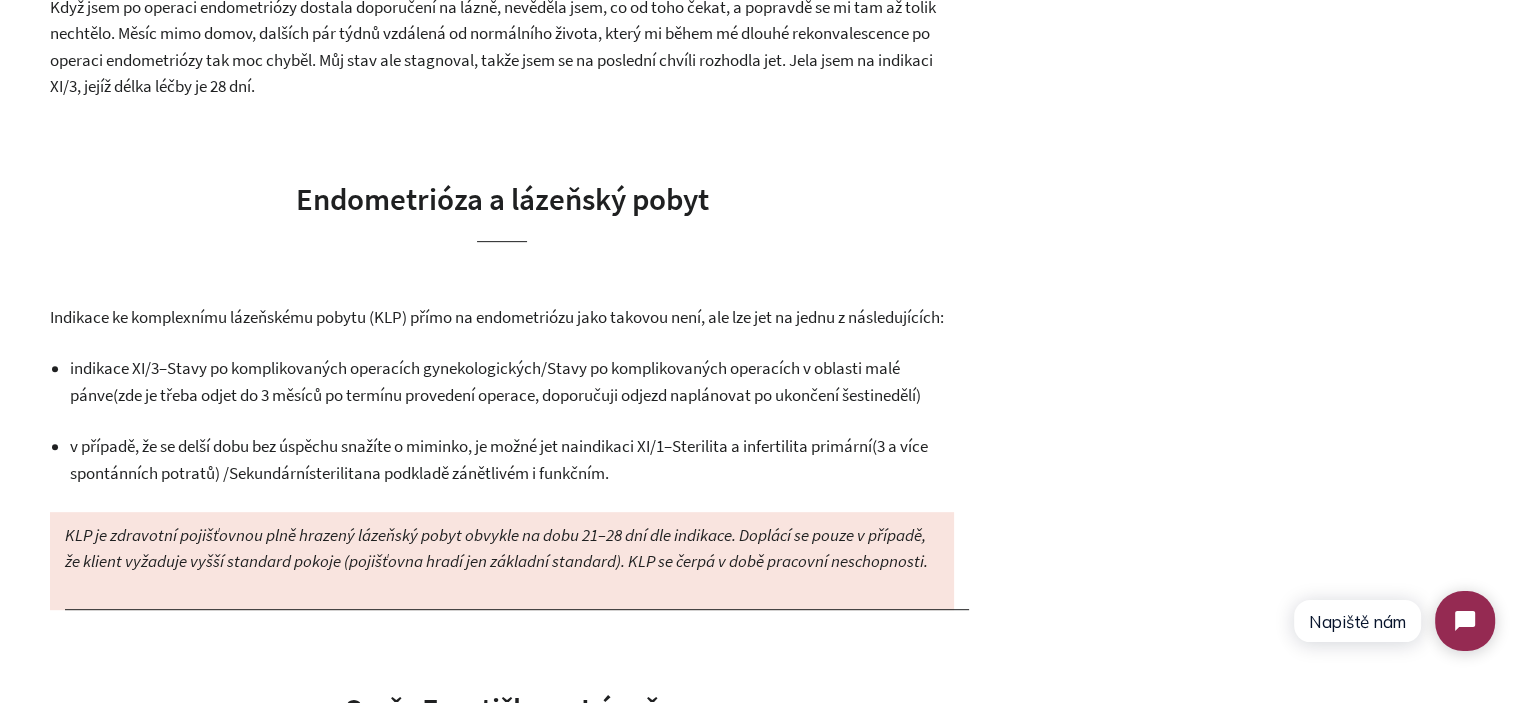 click on "Endometrióza a lázeňský pobyt" at bounding box center [502, 209] 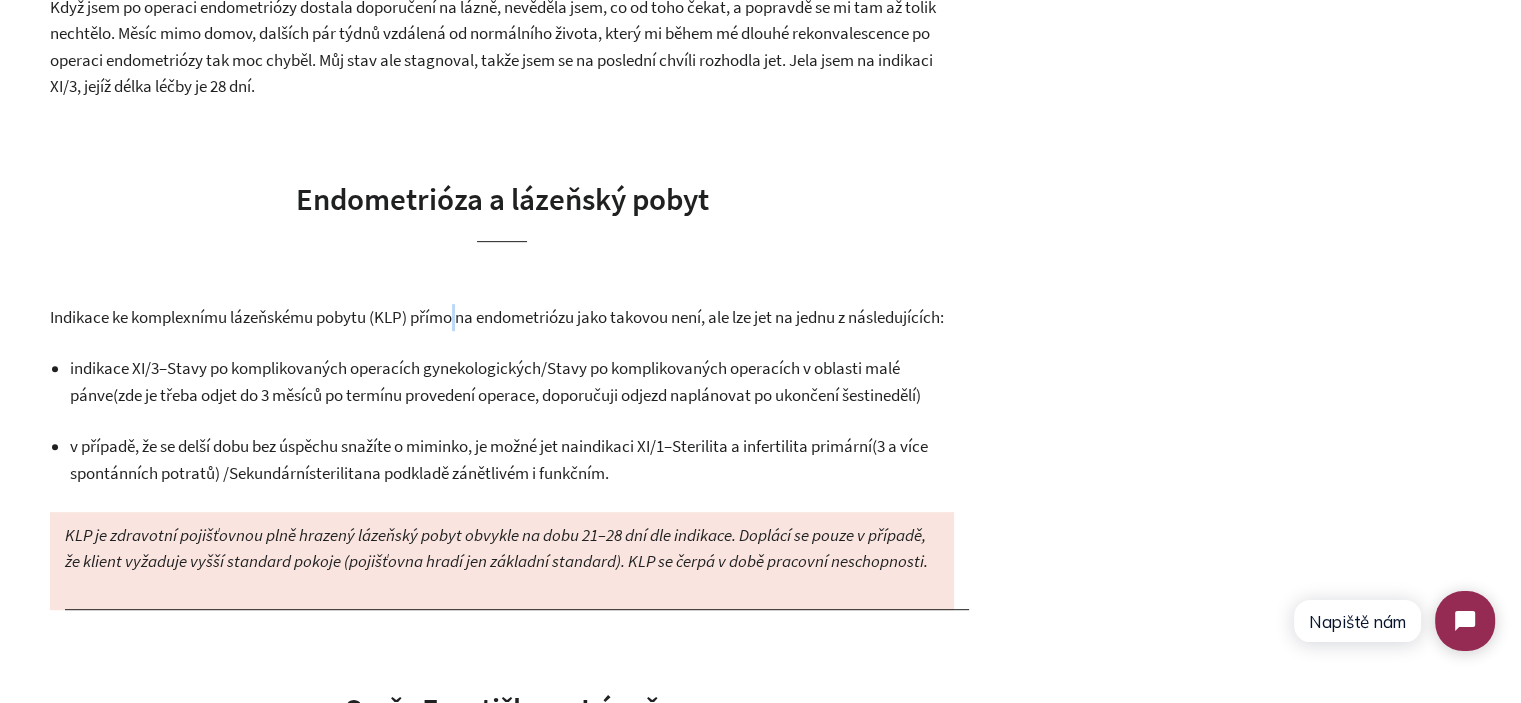 click on "Indikace ke komplexnímu lázeňskému pobytu (KLP) přímo na endometriózu jako takovou není, ale lze jet na jednu z následujících:" at bounding box center [497, 317] 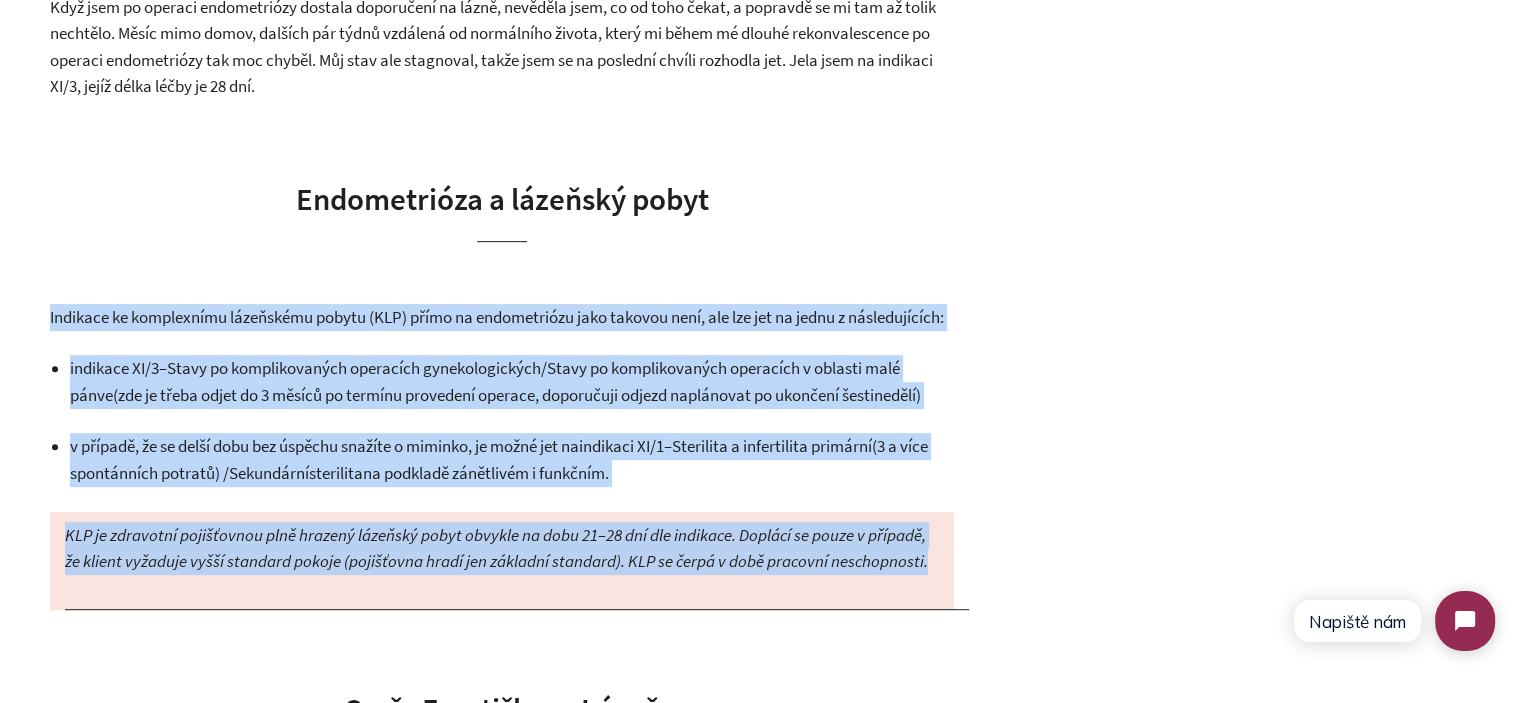 drag, startPoint x: 459, startPoint y: 323, endPoint x: 719, endPoint y: 531, distance: 332.96246 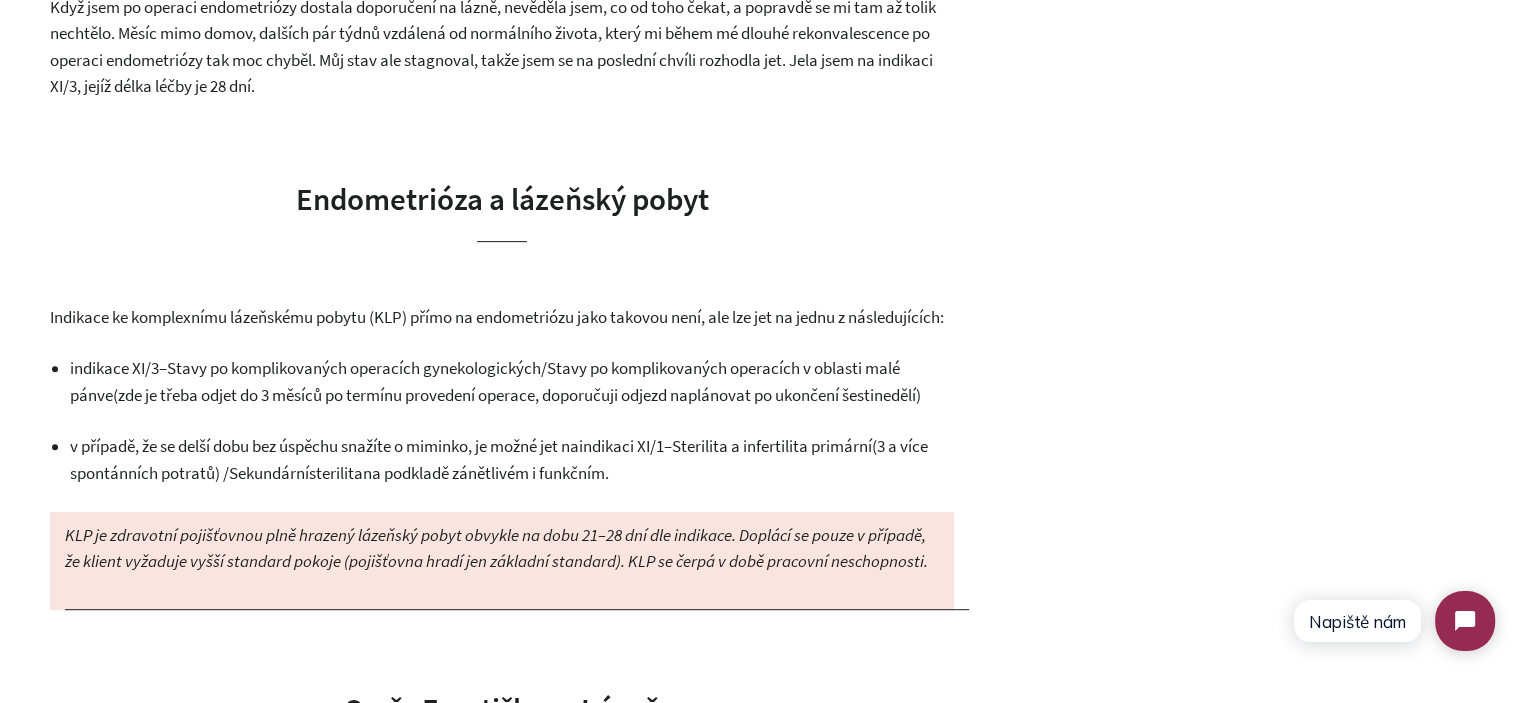 click on "v případě, že se delší dobu bez úspěchu snažíte o miminko, je možné jet na  indikaci XI/1  –  Sterilita a infertilita primární  (3 a více spontánních potratů) /  Sekundární  sterilita  na podkladě zánětlivém i funkčním ." at bounding box center (512, 459) 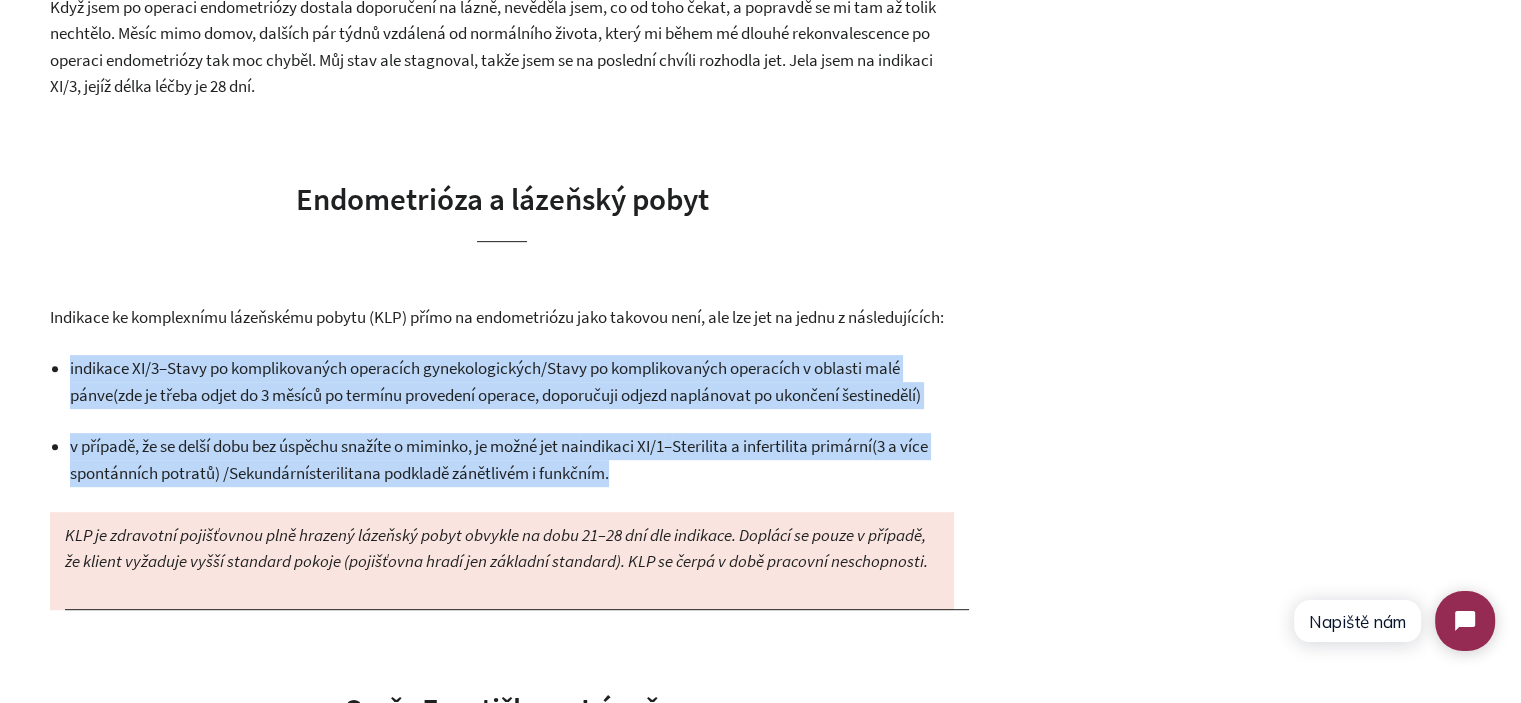drag, startPoint x: 690, startPoint y: 496, endPoint x: 254, endPoint y: 328, distance: 467.24725 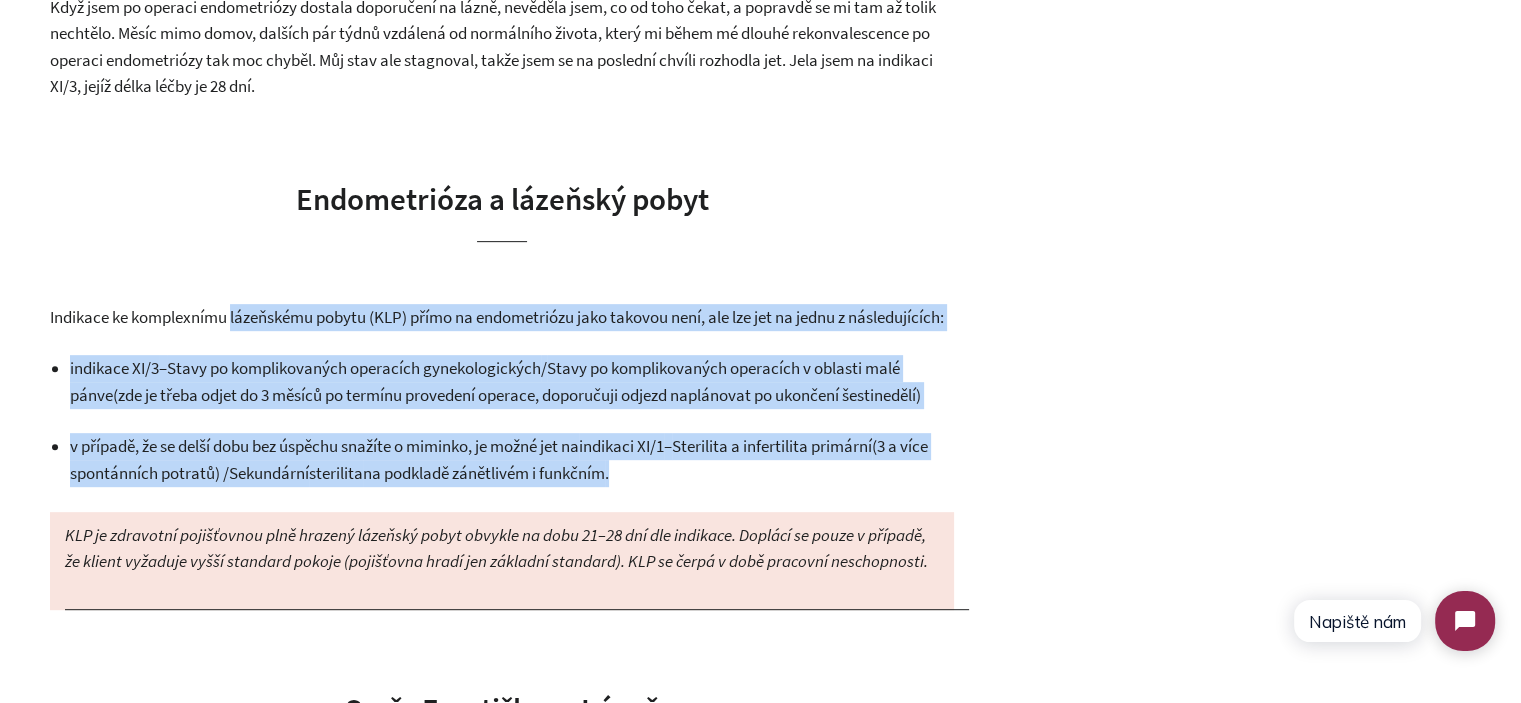 click on "Indikace ke komplexnímu lázeňskému pobytu (KLP) přímo na endometriózu jako takovou není, ale lze jet na jednu z následujících:" at bounding box center [502, 317] 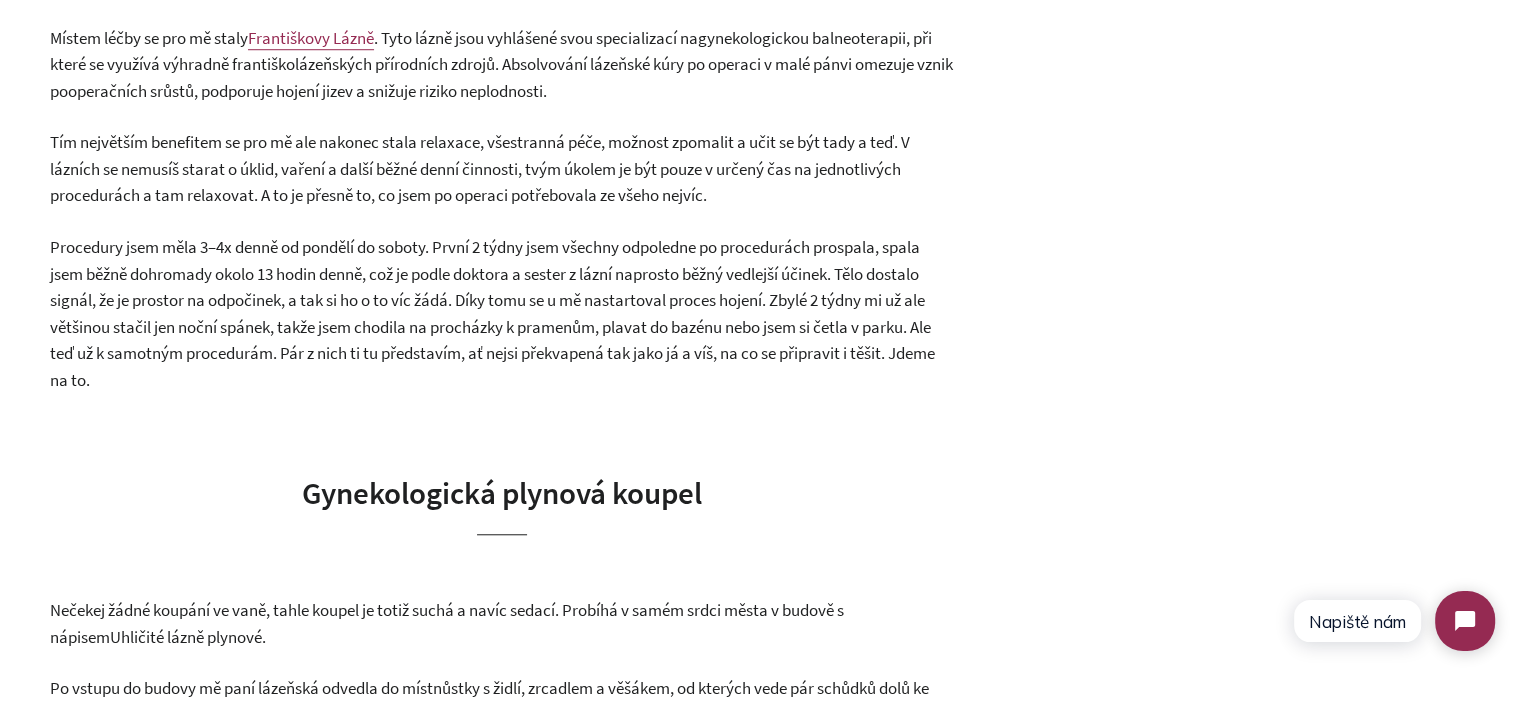scroll, scrollTop: 1600, scrollLeft: 0, axis: vertical 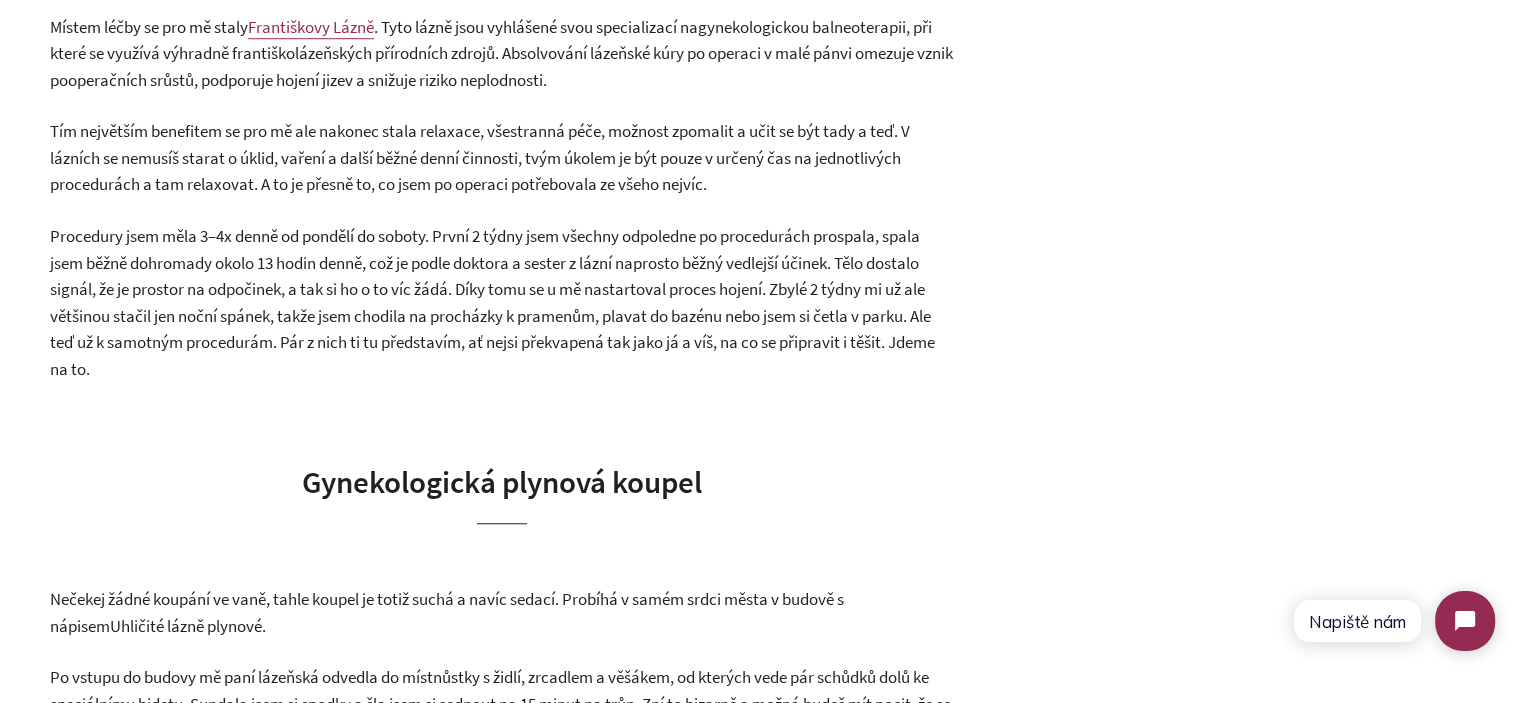 click on "Procedury jsem měla 3–4x denně od pondělí do soboty. První 2 týdny jsem všechny odpoledne po procedurách prospala, spala jsem běžně dohromady okolo 13 hodin denně, což je podle doktora a sester z lázní naprosto běžný vedlejší účinek. Tělo dostalo signál, že je prostor na odpočinek, a tak si ho o to víc žádá. Díky tomu se u mě nastartoval proces hojení. Zbylé 2 týdny mi už ale většinou stačil jen noční spánek, takže jsem chodila na procházky k pramenům, plavat do bazénu nebo jsem si četla v parku. Ale teď už k samotným procedurám. Pár z nich ti tu představím, ať nejsi překvapená tak jako já a víš, na co se připravit i těšit. Jdeme na to." at bounding box center [492, 302] 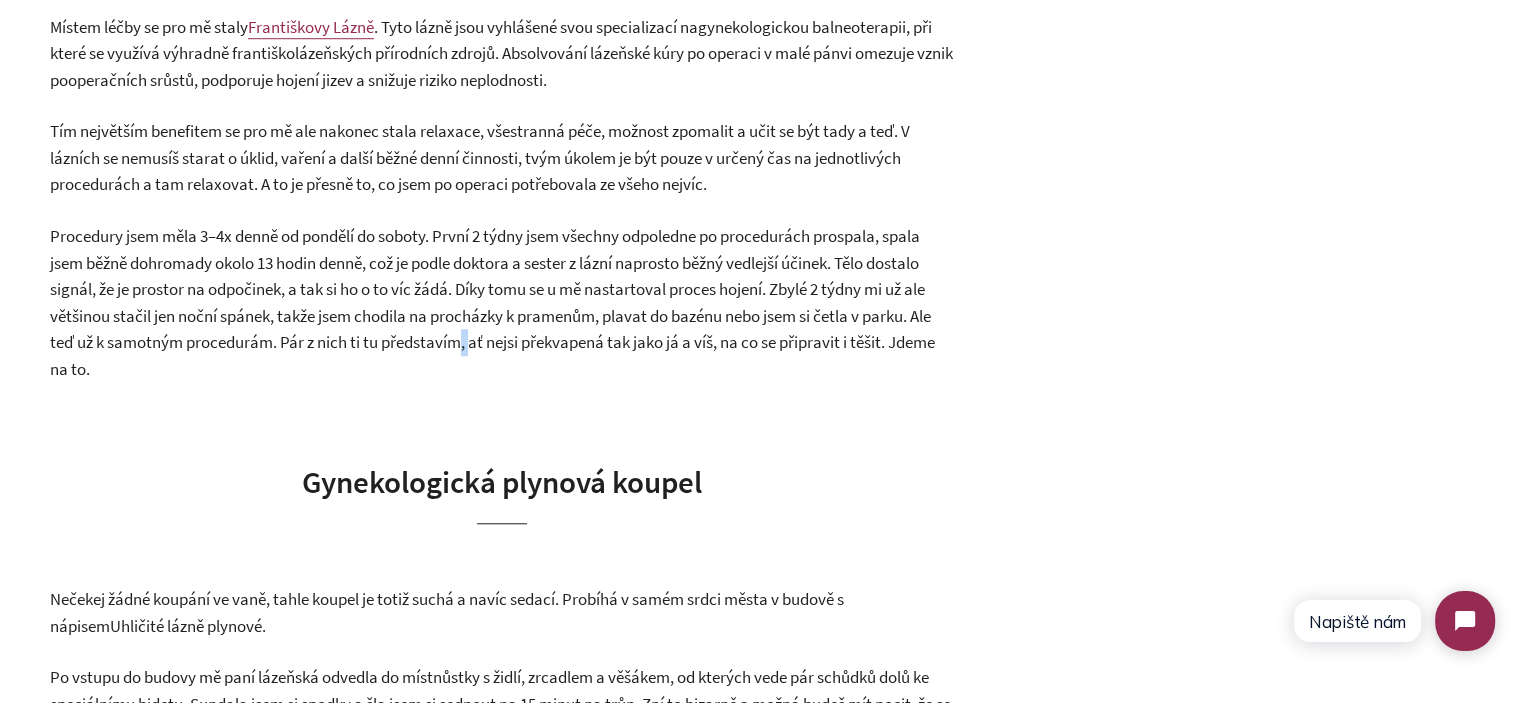 click on "Procedury jsem měla 3–4x denně od pondělí do soboty. První 2 týdny jsem všechny odpoledne po procedurách prospala, spala jsem běžně dohromady okolo 13 hodin denně, což je podle doktora a sester z lázní naprosto běžný vedlejší účinek. Tělo dostalo signál, že je prostor na odpočinek, a tak si ho o to víc žádá. Díky tomu se u mě nastartoval proces hojení. Zbylé 2 týdny mi už ale většinou stačil jen noční spánek, takže jsem chodila na procházky k pramenům, plavat do bazénu nebo jsem si četla v parku. Ale teď už k samotným procedurám. Pár z nich ti tu představím, ať nejsi překvapená tak jako já a víš, na co se připravit i těšit. Jdeme na to." at bounding box center (492, 302) 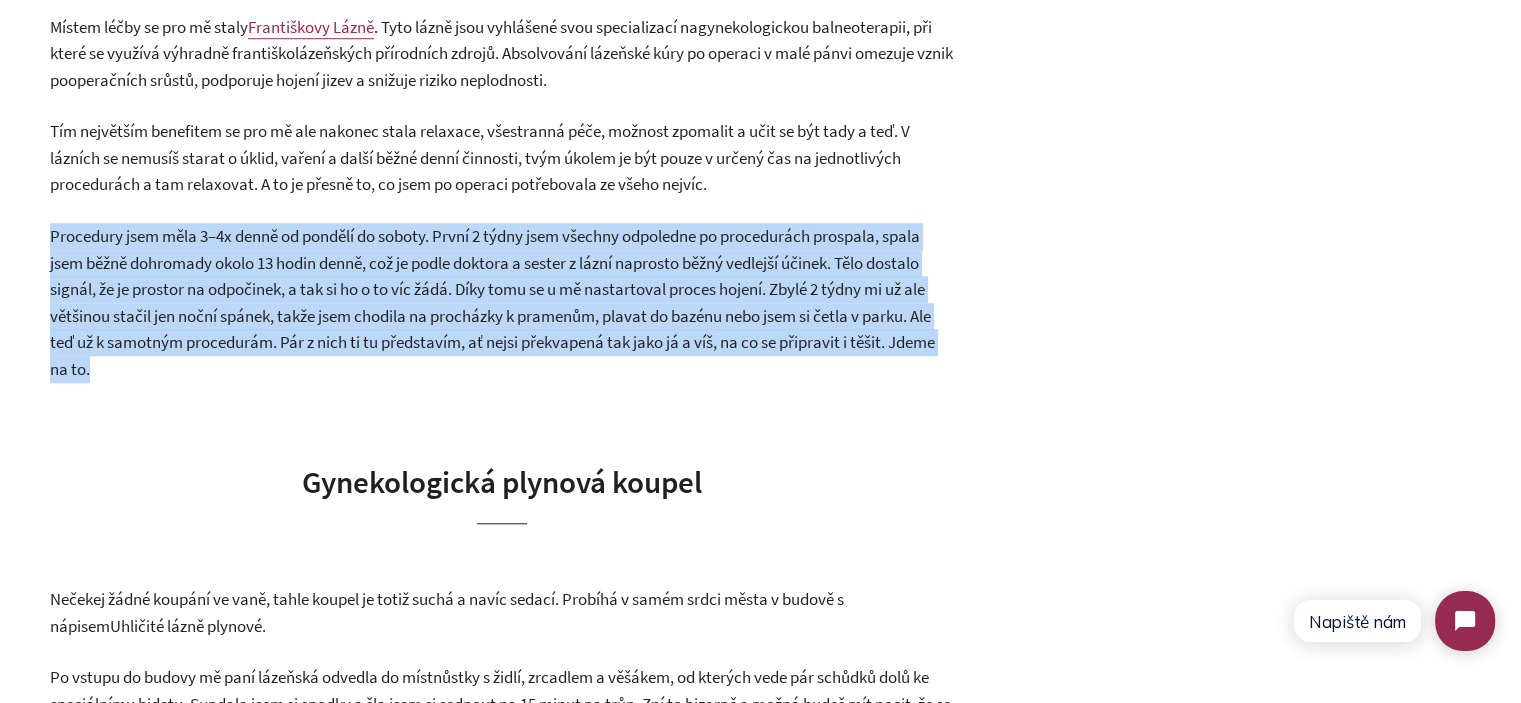 drag, startPoint x: 459, startPoint y: 365, endPoint x: 448, endPoint y: 319, distance: 47.296936 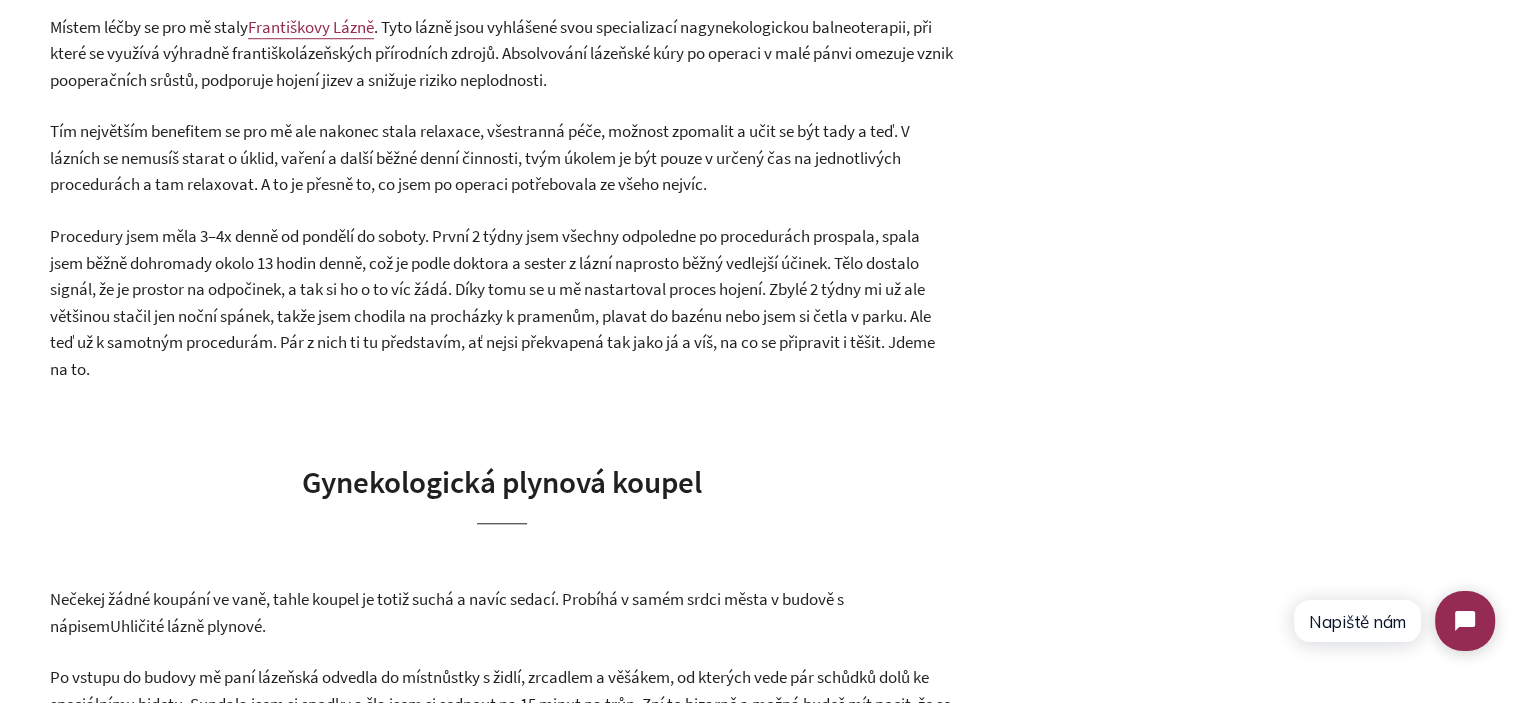 drag, startPoint x: 448, startPoint y: 318, endPoint x: 424, endPoint y: 330, distance: 26.832815 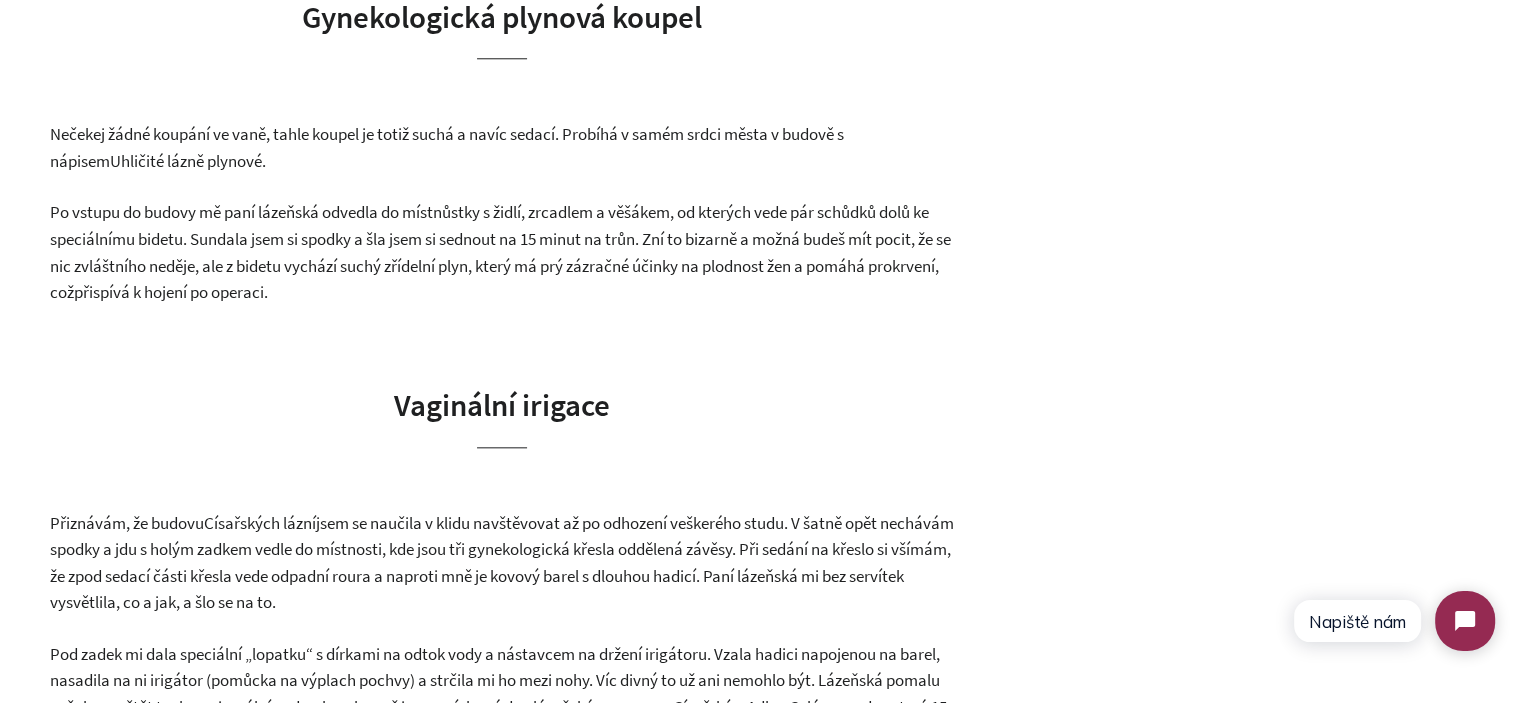 scroll, scrollTop: 2100, scrollLeft: 0, axis: vertical 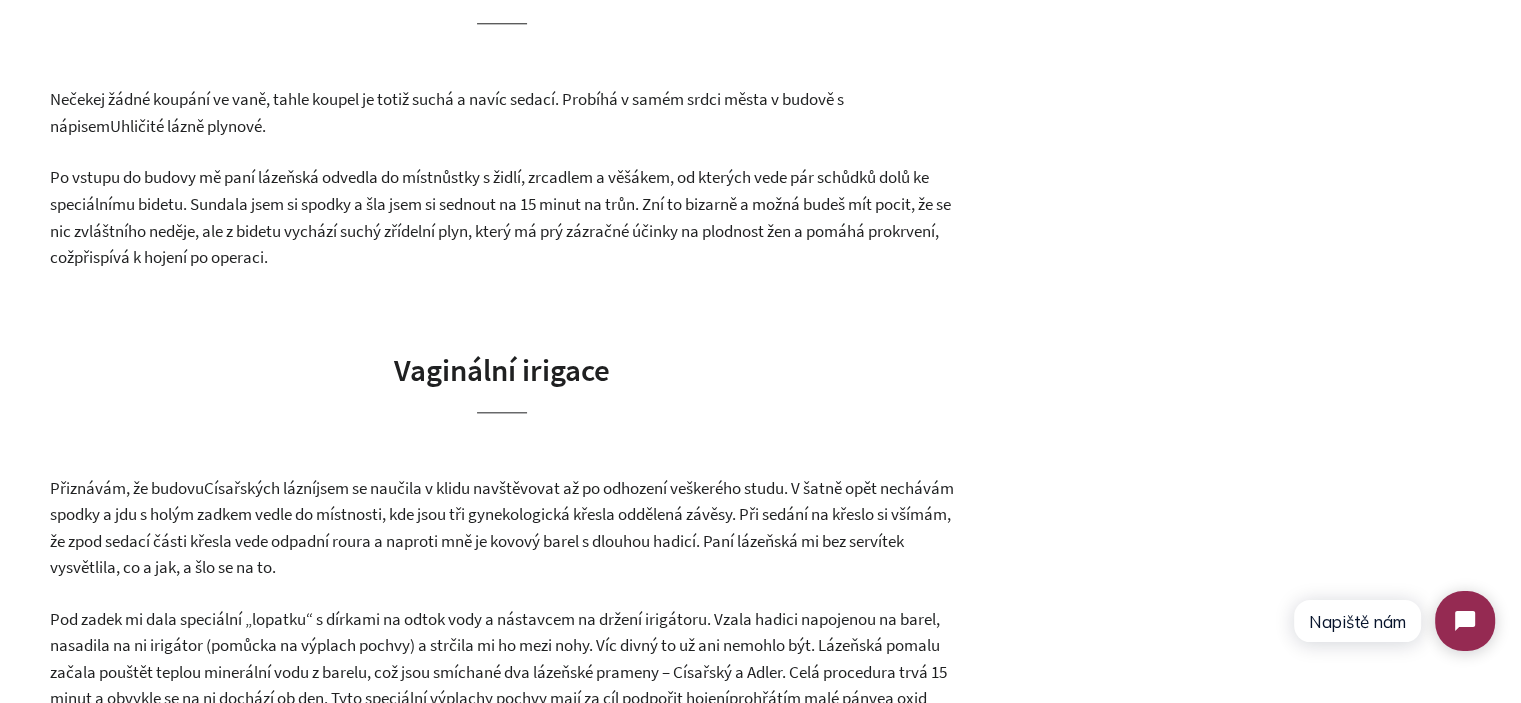 click on "přispívá k hojení po operaci" at bounding box center [169, 257] 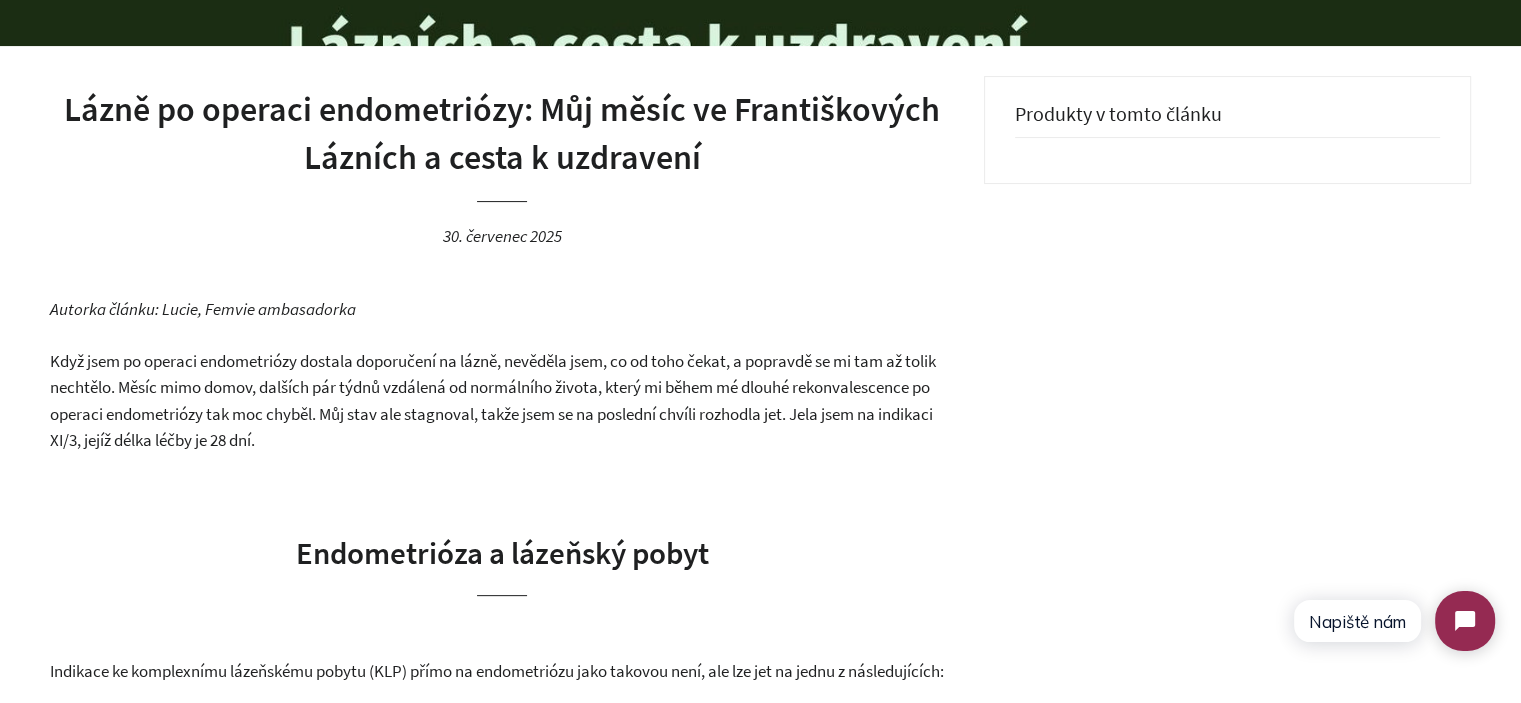 scroll, scrollTop: 600, scrollLeft: 0, axis: vertical 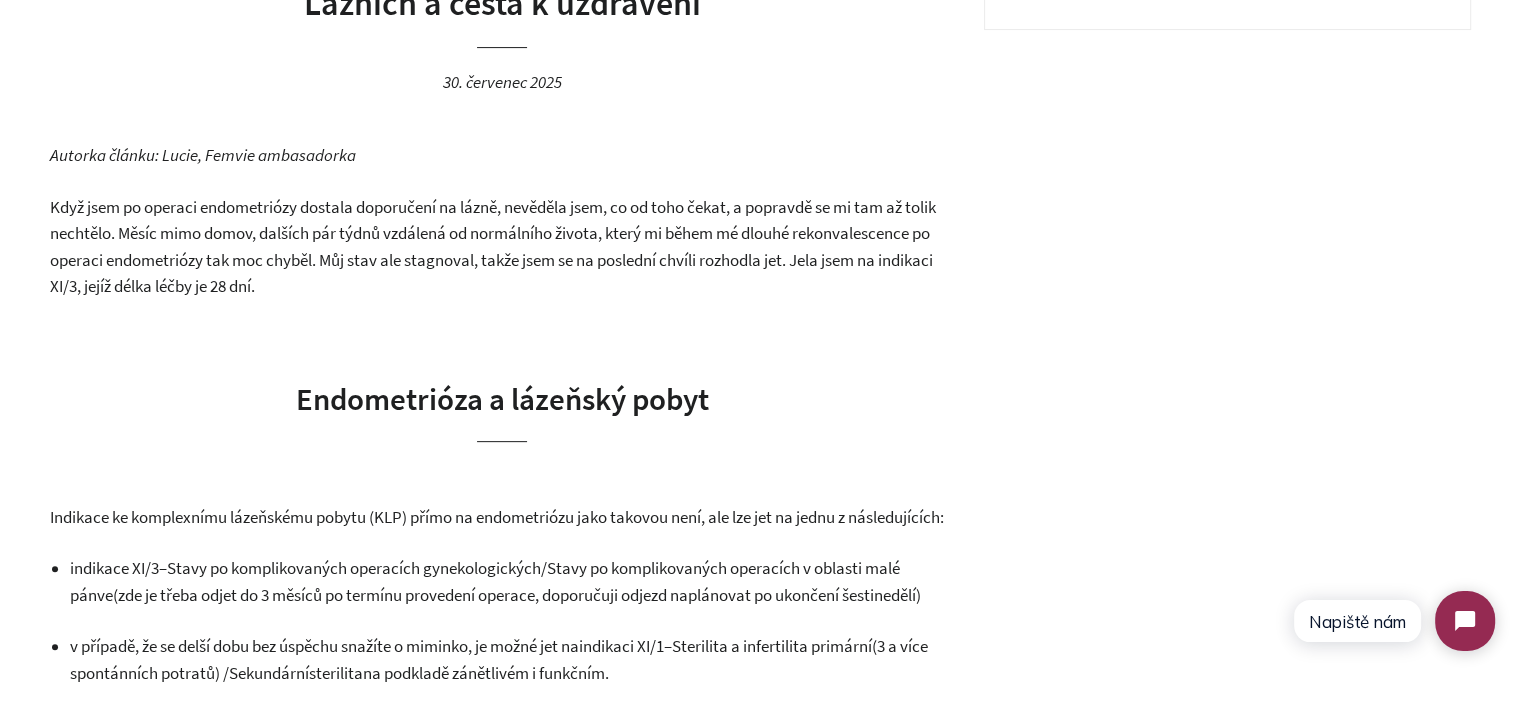 click on "Když jsem po operaci endometriózy dostala doporučení na lázně, nevěděla jsem, co od toho čekat, a popravdě se mi tam až tolik nechtělo. Měsíc mimo domov, dalších pár týdnů vzdálená od normálního života, který mi během mé dlouhé rekonvalescence po operaci endometriózy tak moc chyběl. Můj stav ale stagnoval, takže jsem se na poslední chvíli rozhodla jet. Jela jsem na indikaci XI/3, jejíž délka léčby je 28 dní." at bounding box center [493, 247] 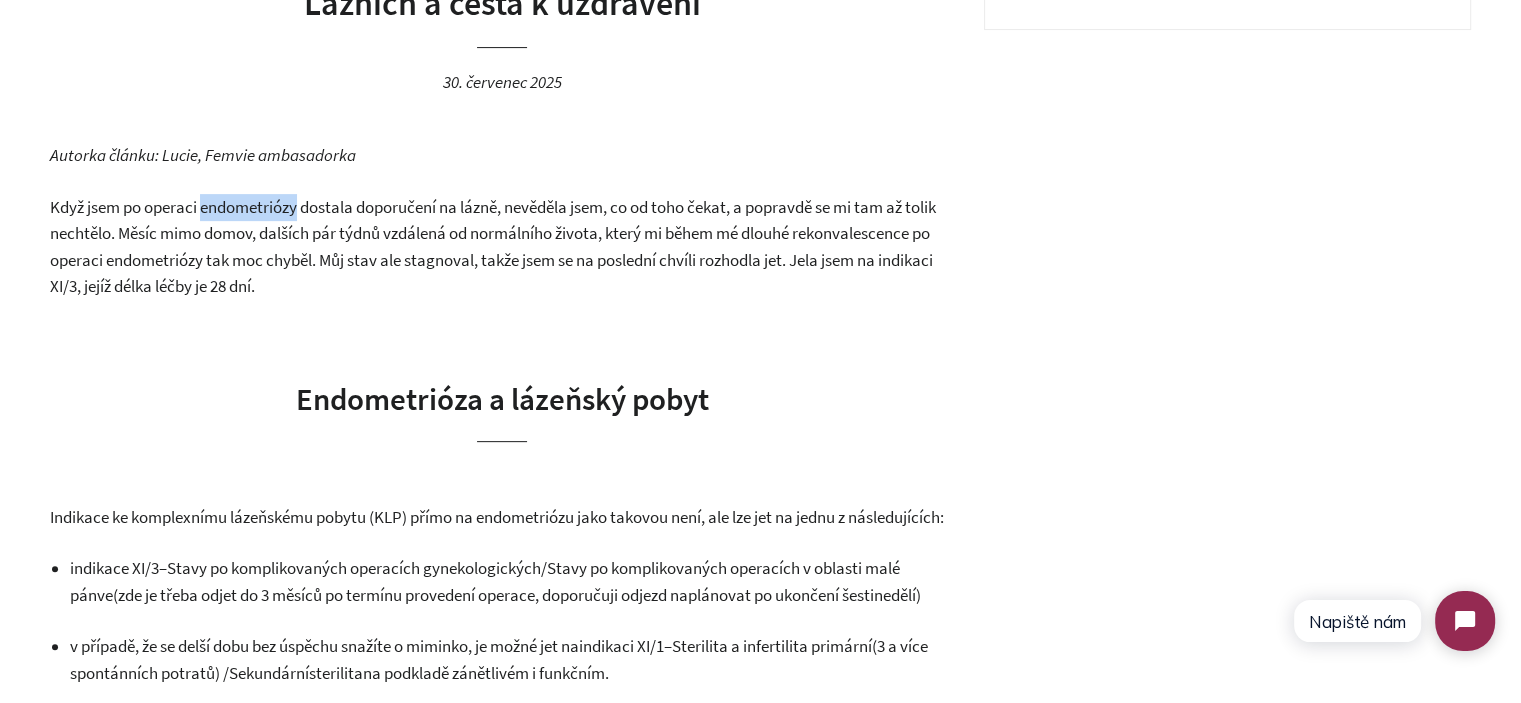 click on "Když jsem po operaci endometriózy dostala doporučení na lázně, nevěděla jsem, co od toho čekat, a popravdě se mi tam až tolik nechtělo. Měsíc mimo domov, dalších pár týdnů vzdálená od normálního života, který mi během mé dlouhé rekonvalescence po operaci endometriózy tak moc chyběl. Můj stav ale stagnoval, takže jsem se na poslední chvíli rozhodla jet. Jela jsem na indikaci XI/3, jejíž délka léčby je 28 dní." at bounding box center [493, 247] 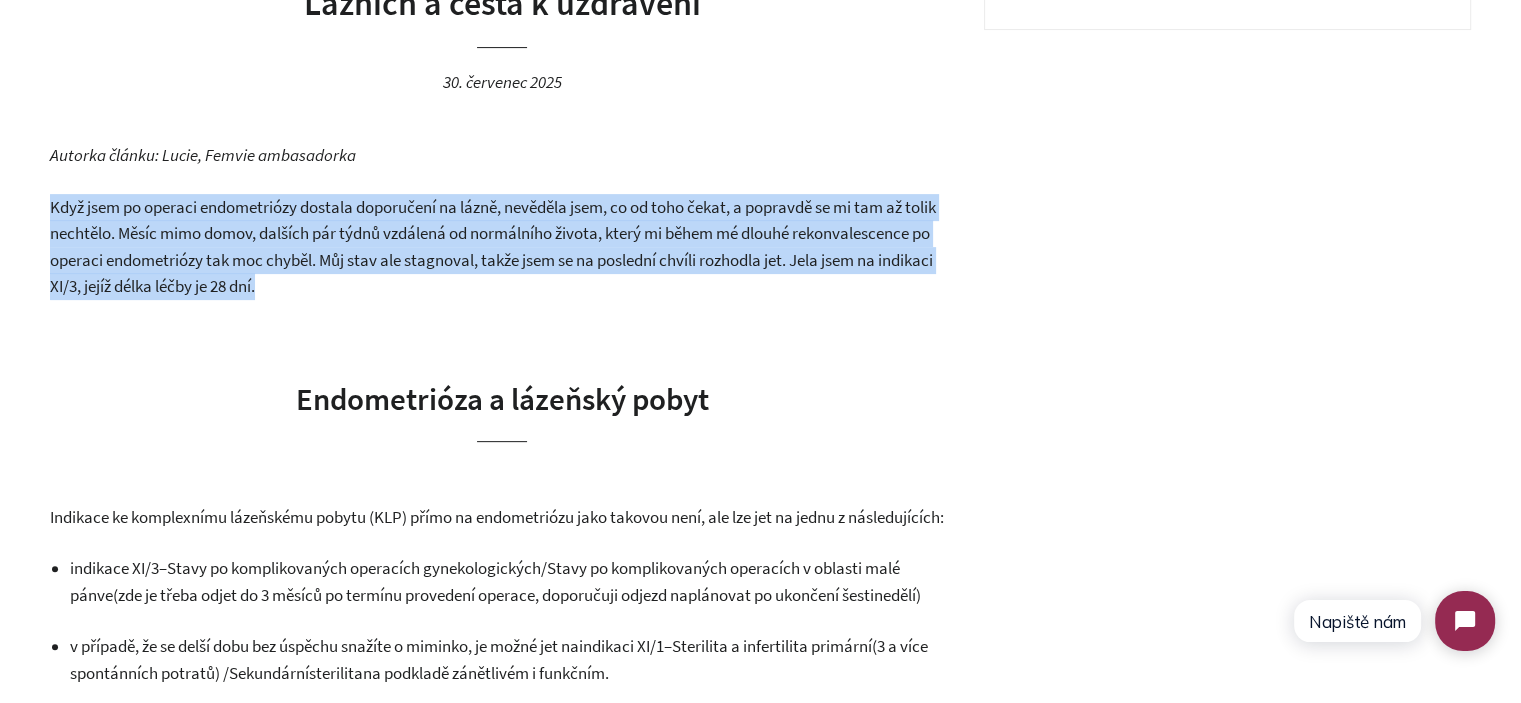 click on "Když jsem po operaci endometriózy dostala doporučení na lázně, nevěděla jsem, co od toho čekat, a popravdě se mi tam až tolik nechtělo. Měsíc mimo domov, dalších pár týdnů vzdálená od normálního života, který mi během mé dlouhé rekonvalescence po operaci endometriózy tak moc chyběl. Můj stav ale stagnoval, takže jsem se na poslední chvíli rozhodla jet. Jela jsem na indikaci XI/3, jejíž délka léčby je 28 dní." at bounding box center [493, 247] 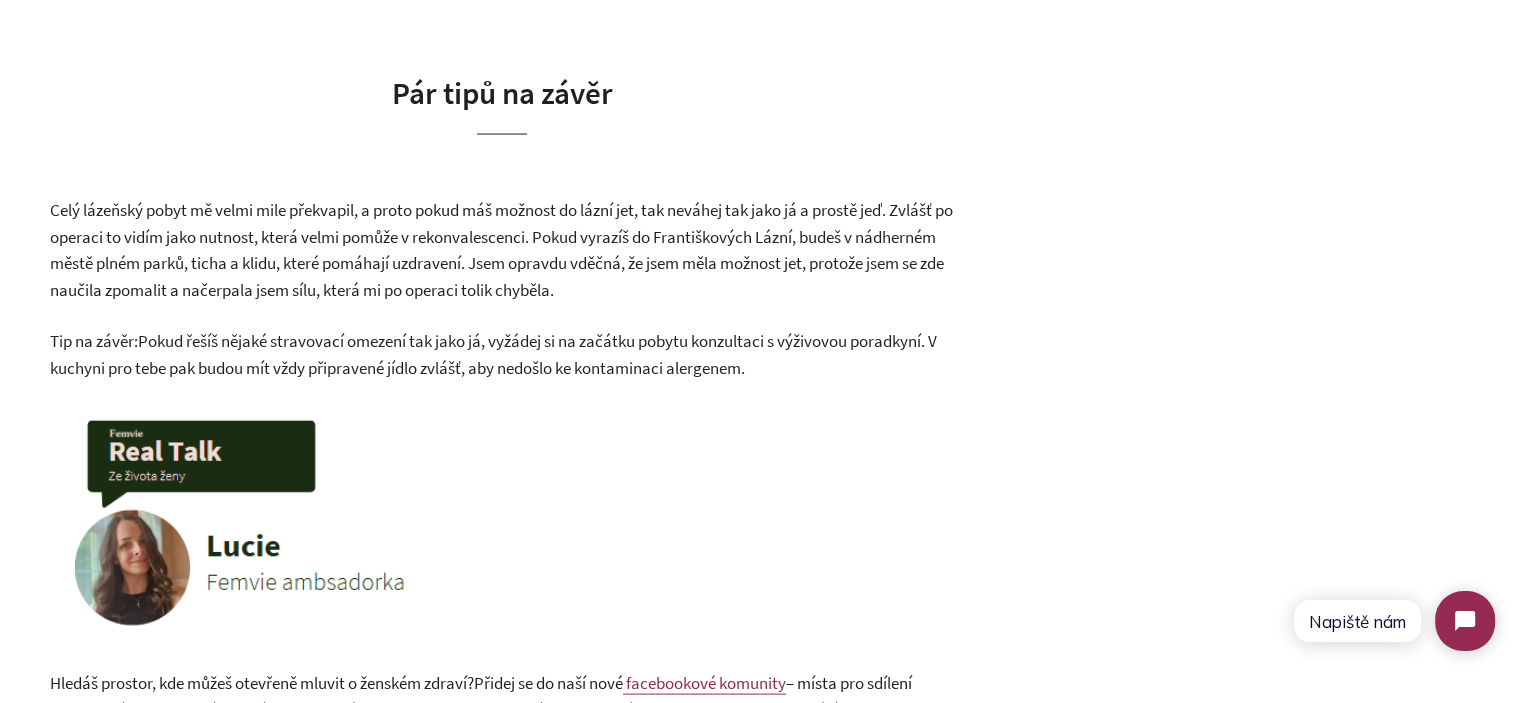 scroll, scrollTop: 3724, scrollLeft: 0, axis: vertical 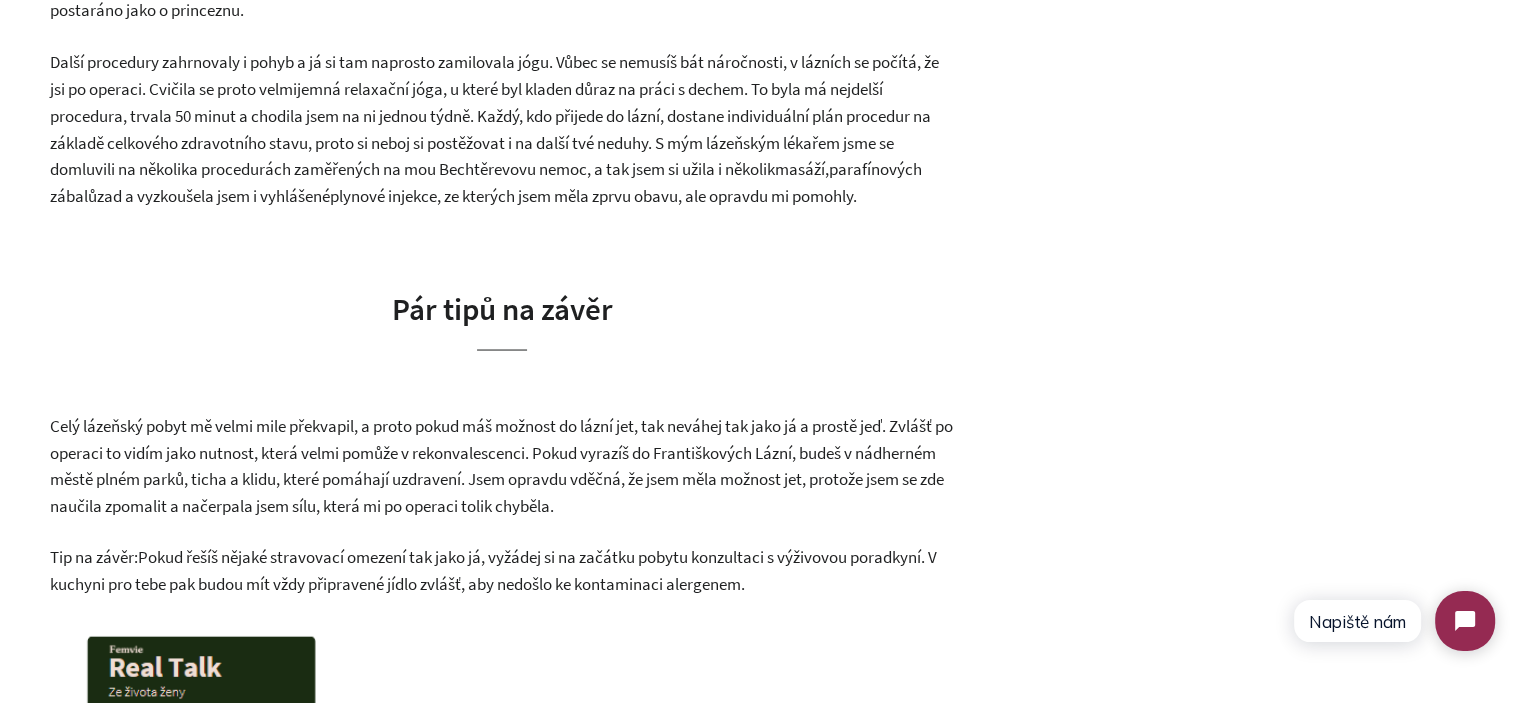 click on "Celý lázeňský pobyt mě velmi mile překvapil, a proto pokud máš možnost do lázní jet, tak neváhej tak jako já a prostě jeď. Zvlášť po operaci to vidím jako nutnost, která velmi pomůže v rekonvalescenci. Pokud vyrazíš do Františkových Lázní, budeš v nádherném městě plném parků, ticha a klidu, které pomáhají uzdravení. Jsem opravdu vděčná, že jsem měla možnost jet, protože jsem se zde naučila zpomalit a načerpala jsem sílu, která mi po operaci tolik chyběla." at bounding box center (501, 465) 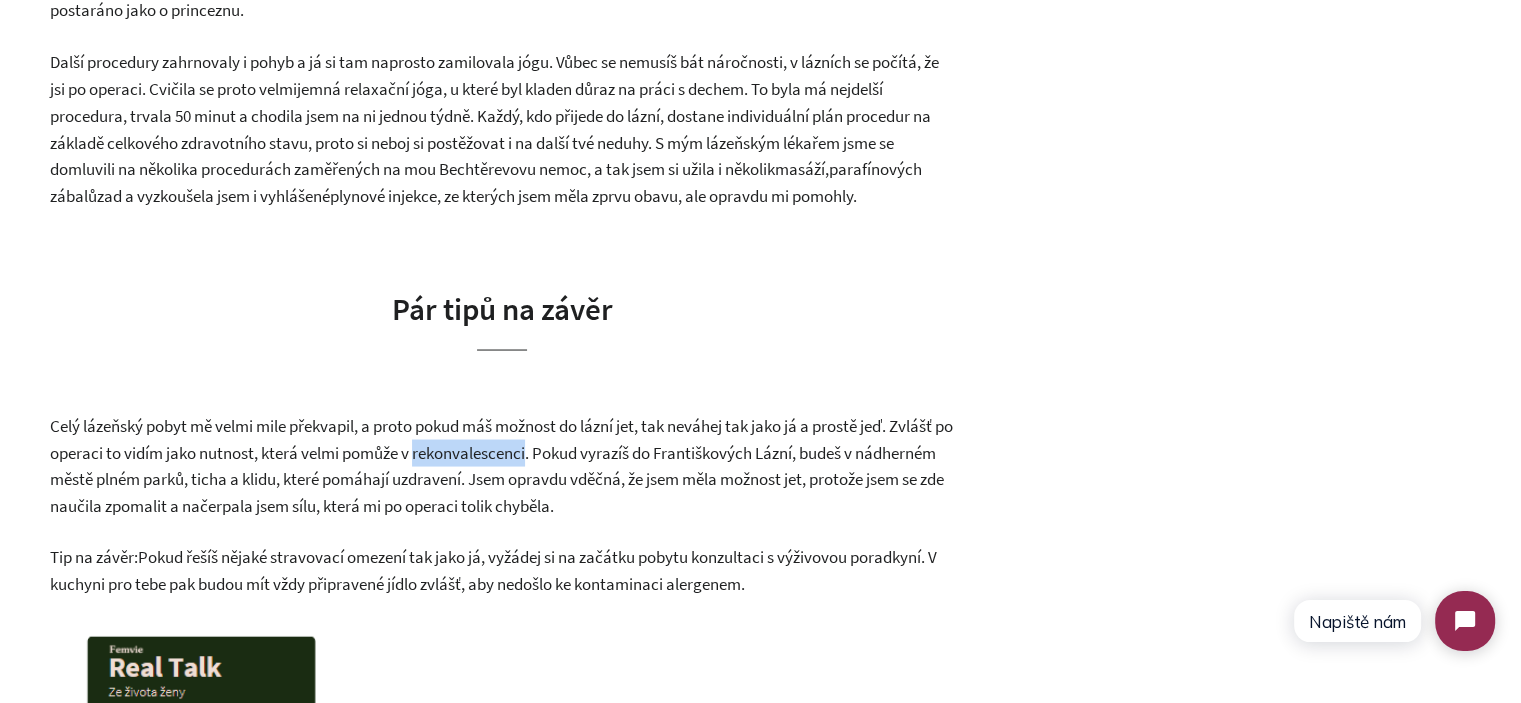 click on "Celý lázeňský pobyt mě velmi mile překvapil, a proto pokud máš možnost do lázní jet, tak neváhej tak jako já a prostě jeď. Zvlášť po operaci to vidím jako nutnost, která velmi pomůže v rekonvalescenci. Pokud vyrazíš do Františkových Lázní, budeš v nádherném městě plném parků, ticha a klidu, které pomáhají uzdravení. Jsem opravdu vděčná, že jsem měla možnost jet, protože jsem se zde naučila zpomalit a načerpala jsem sílu, která mi po operaci tolik chyběla." at bounding box center (501, 465) 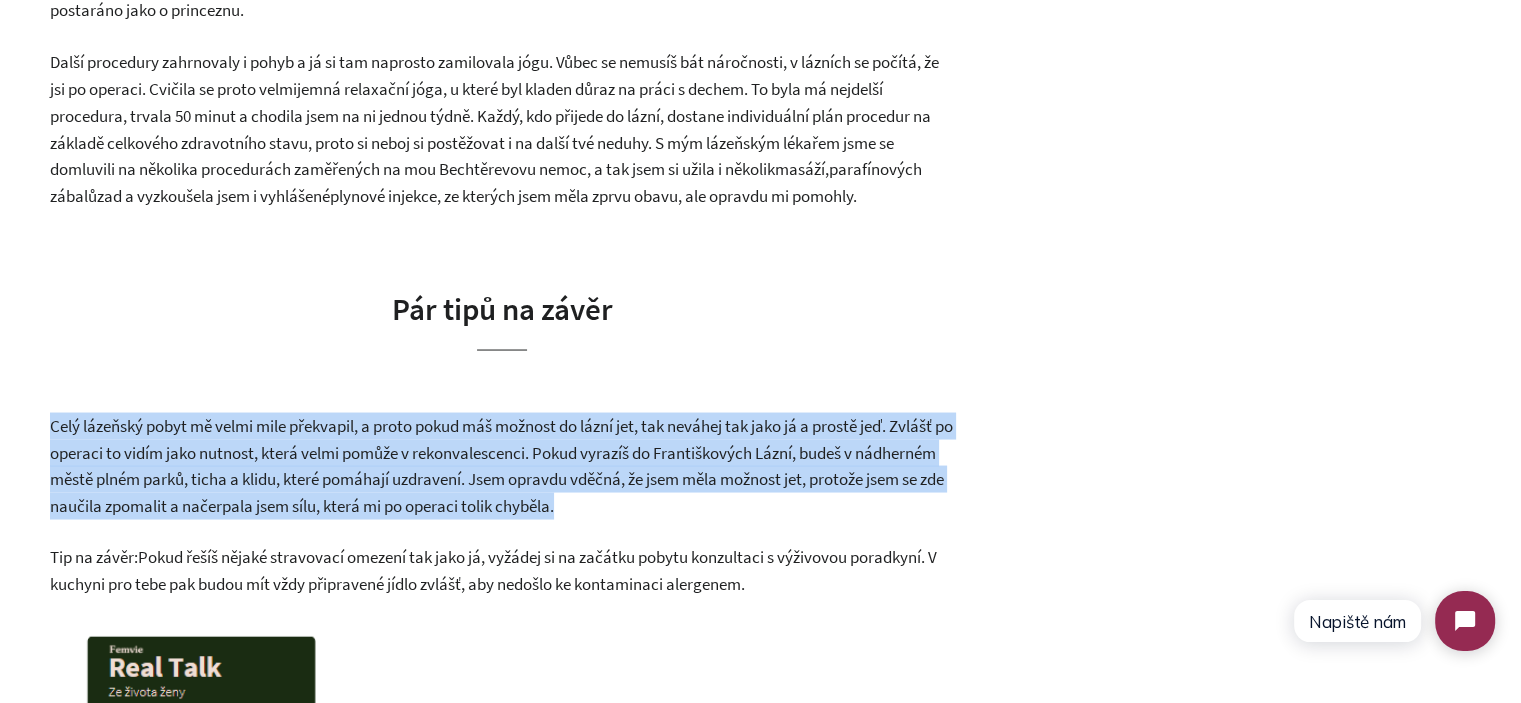 click on "Celý lázeňský pobyt mě velmi mile překvapil, a proto pokud máš možnost do lázní jet, tak neváhej tak jako já a prostě jeď. Zvlášť po operaci to vidím jako nutnost, která velmi pomůže v rekonvalescenci. Pokud vyrazíš do Františkových Lázní, budeš v nádherném městě plném parků, ticha a klidu, které pomáhají uzdravení. Jsem opravdu vděčná, že jsem měla možnost jet, protože jsem se zde naučila zpomalit a načerpala jsem sílu, která mi po operaci tolik chyběla." at bounding box center [501, 465] 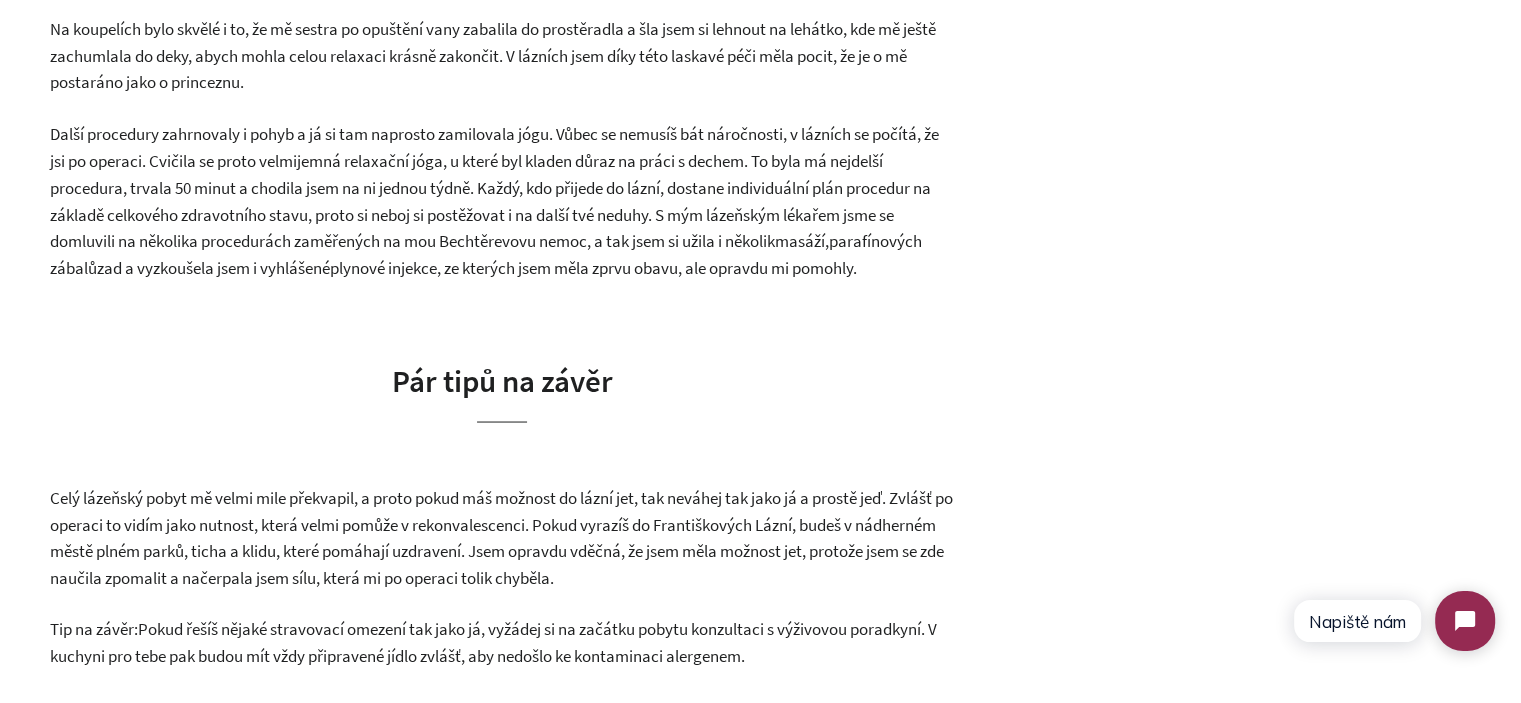 scroll, scrollTop: 3676, scrollLeft: 0, axis: vertical 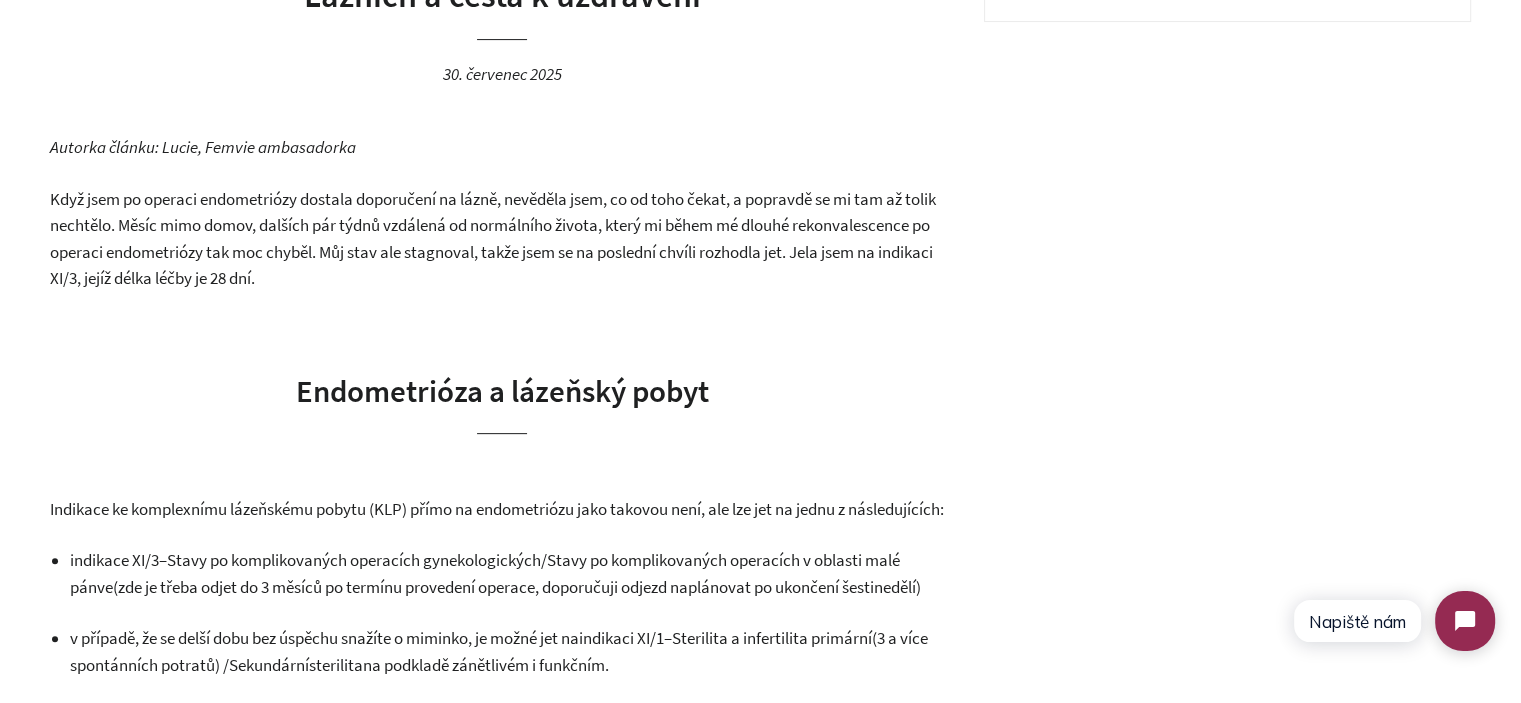click on "Když jsem po operaci endometriózy dostala doporučení na lázně, nevěděla jsem, co od toho čekat, a popravdě se mi tam až tolik nechtělo. Měsíc mimo domov, dalších pár týdnů vzdálená od normálního života, který mi během mé dlouhé rekonvalescence po operaci endometriózy tak moc chyběl. Můj stav ale stagnoval, takže jsem se na poslední chvíli rozhodla jet. Jela jsem na indikaci XI/3, jejíž délka léčby je 28 dní." at bounding box center [493, 239] 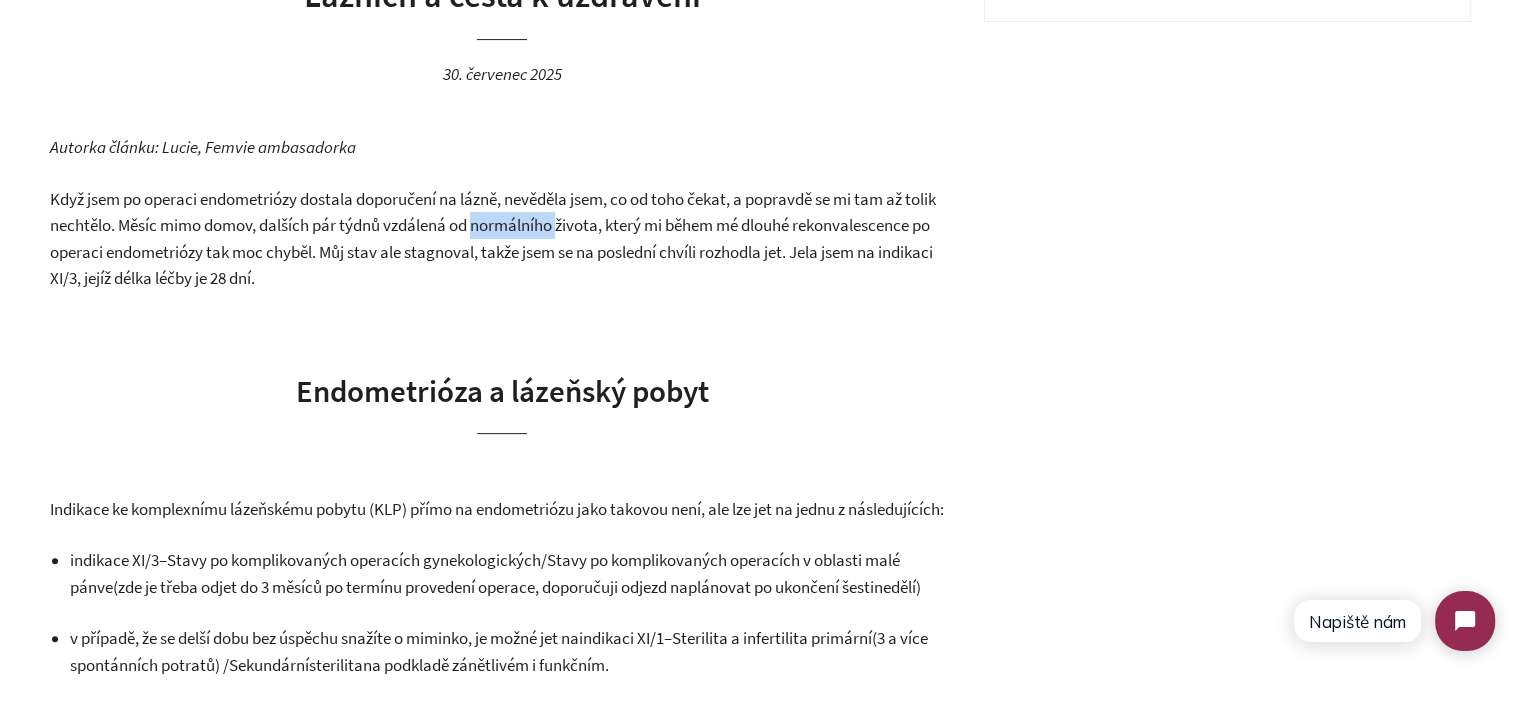 click on "Když jsem po operaci endometriózy dostala doporučení na lázně, nevěděla jsem, co od toho čekat, a popravdě se mi tam až tolik nechtělo. Měsíc mimo domov, dalších pár týdnů vzdálená od normálního života, který mi během mé dlouhé rekonvalescence po operaci endometriózy tak moc chyběl. Můj stav ale stagnoval, takže jsem se na poslední chvíli rozhodla jet. Jela jsem na indikaci XI/3, jejíž délka léčby je 28 dní." at bounding box center [493, 239] 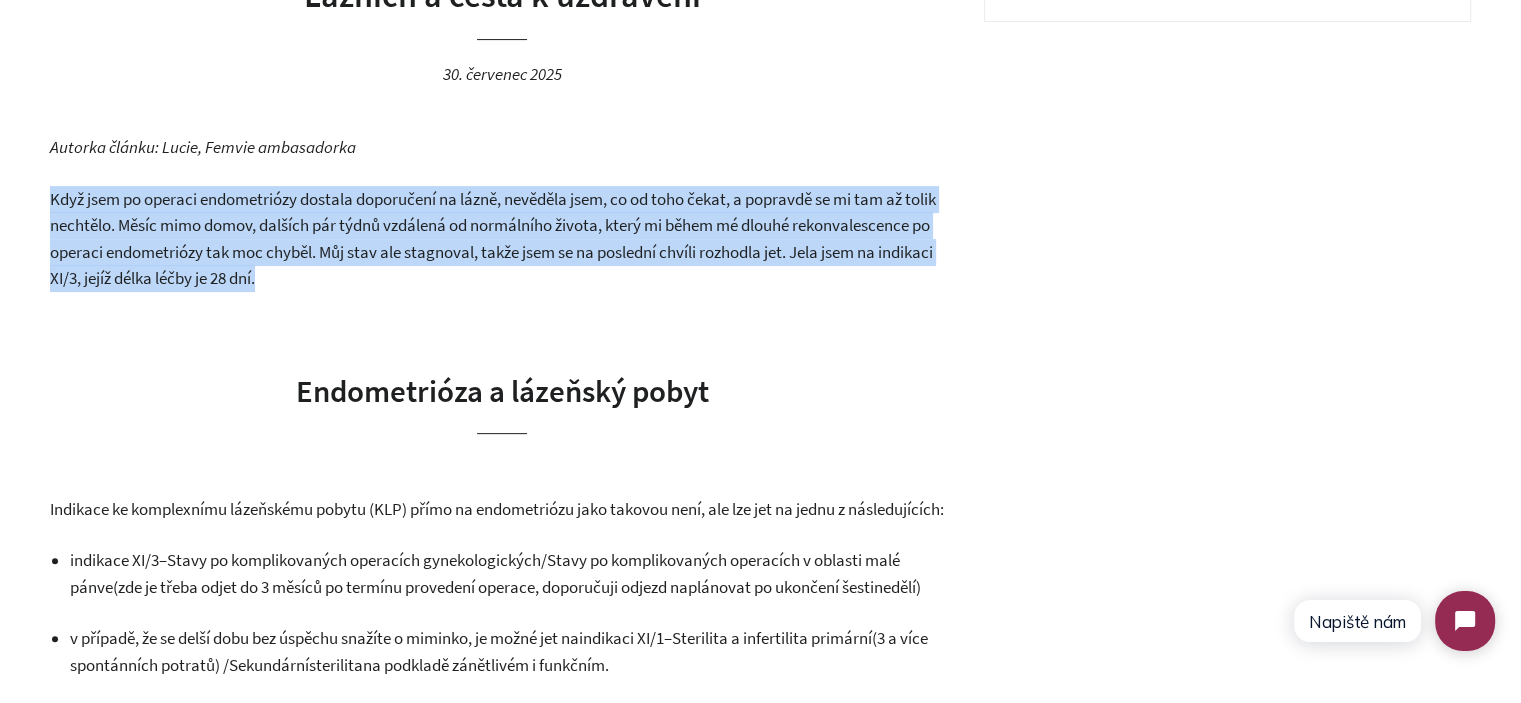 click on "Když jsem po operaci endometriózy dostala doporučení na lázně, nevěděla jsem, co od toho čekat, a popravdě se mi tam až tolik nechtělo. Měsíc mimo domov, dalších pár týdnů vzdálená od normálního života, který mi během mé dlouhé rekonvalescence po operaci endometriózy tak moc chyběl. Můj stav ale stagnoval, takže jsem se na poslední chvíli rozhodla jet. Jela jsem na indikaci XI/3, jejíž délka léčby je 28 dní." at bounding box center [493, 239] 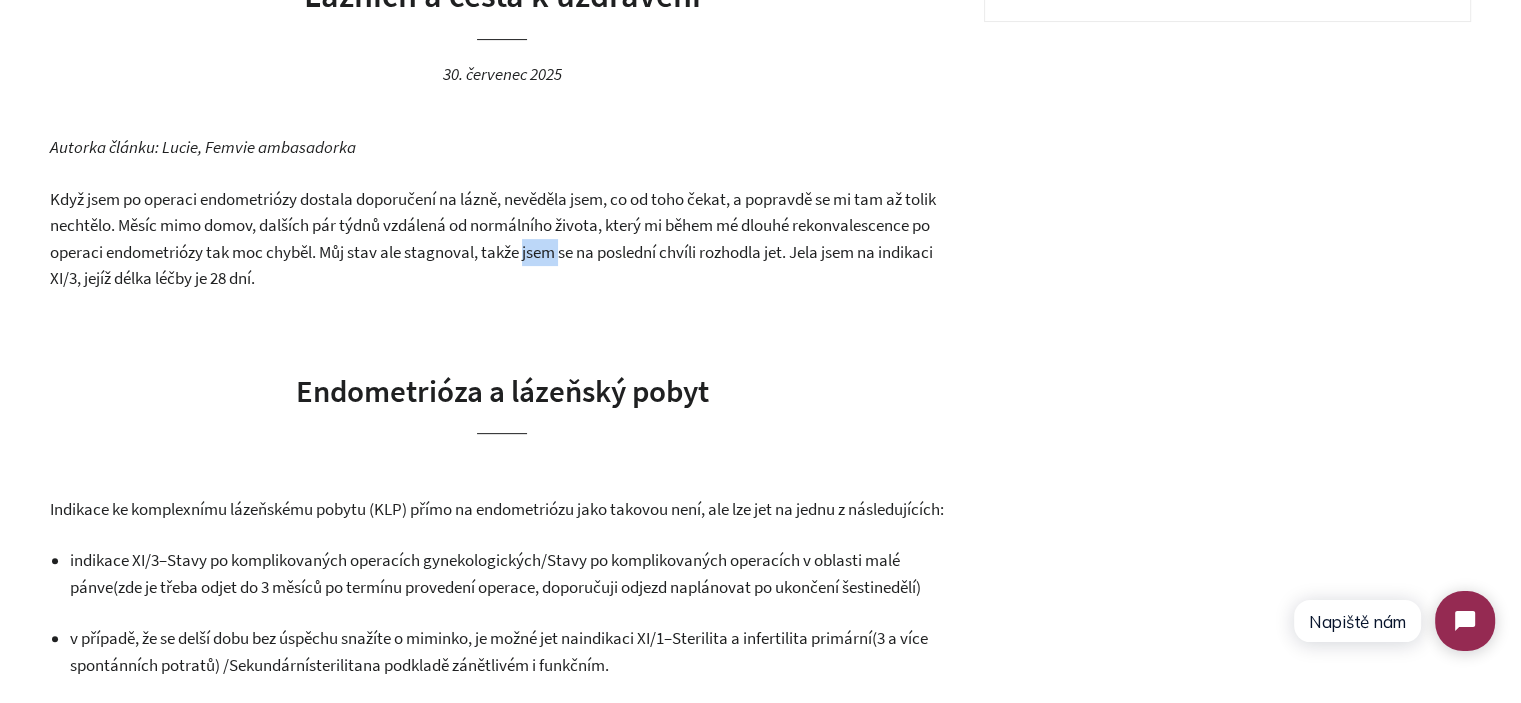 click on "Když jsem po operaci endometriózy dostala doporučení na lázně, nevěděla jsem, co od toho čekat, a popravdě se mi tam až tolik nechtělo. Měsíc mimo domov, dalších pár týdnů vzdálená od normálního života, který mi během mé dlouhé rekonvalescence po operaci endometriózy tak moc chyběl. Můj stav ale stagnoval, takže jsem se na poslední chvíli rozhodla jet. Jela jsem na indikaci XI/3, jejíž délka léčby je 28 dní." at bounding box center [493, 239] 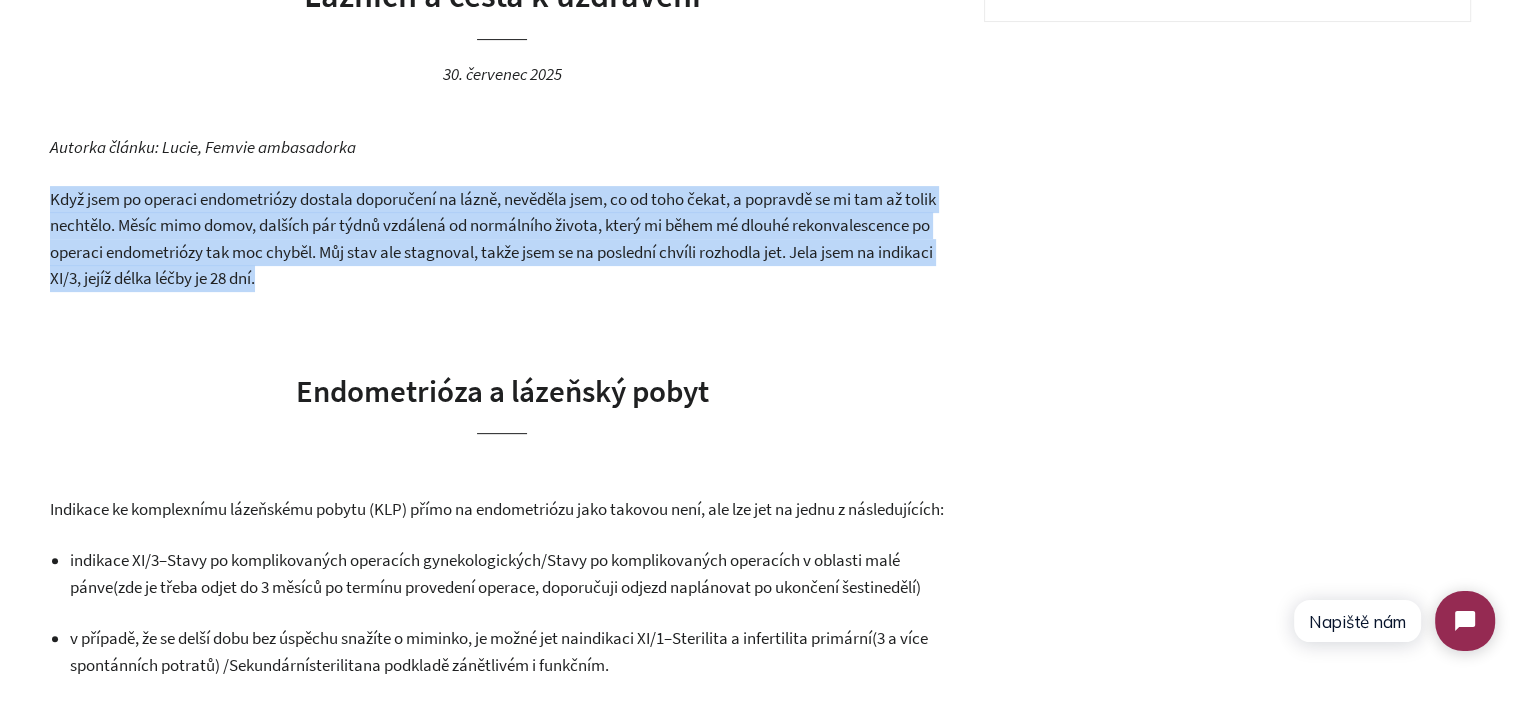 click on "Když jsem po operaci endometriózy dostala doporučení na lázně, nevěděla jsem, co od toho čekat, a popravdě se mi tam až tolik nechtělo. Měsíc mimo domov, dalších pár týdnů vzdálená od normálního života, který mi během mé dlouhé rekonvalescence po operaci endometriózy tak moc chyběl. Můj stav ale stagnoval, takže jsem se na poslední chvíli rozhodla jet. Jela jsem na indikaci XI/3, jejíž délka léčby je 28 dní." at bounding box center (493, 239) 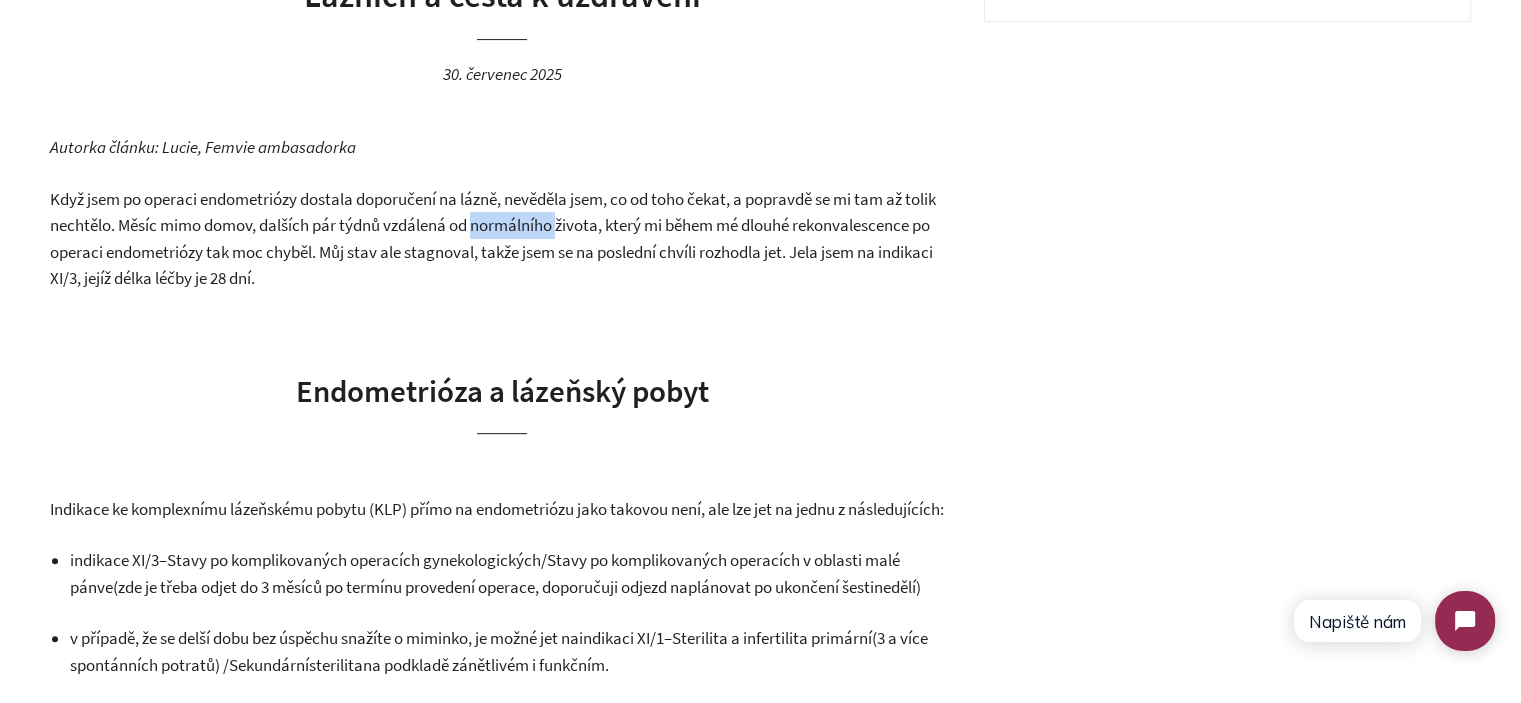 click on "Když jsem po operaci endometriózy dostala doporučení na lázně, nevěděla jsem, co od toho čekat, a popravdě se mi tam až tolik nechtělo. Měsíc mimo domov, dalších pár týdnů vzdálená od normálního života, který mi během mé dlouhé rekonvalescence po operaci endometriózy tak moc chyběl. Můj stav ale stagnoval, takže jsem se na poslední chvíli rozhodla jet. Jela jsem na indikaci XI/3, jejíž délka léčby je 28 dní." at bounding box center (493, 239) 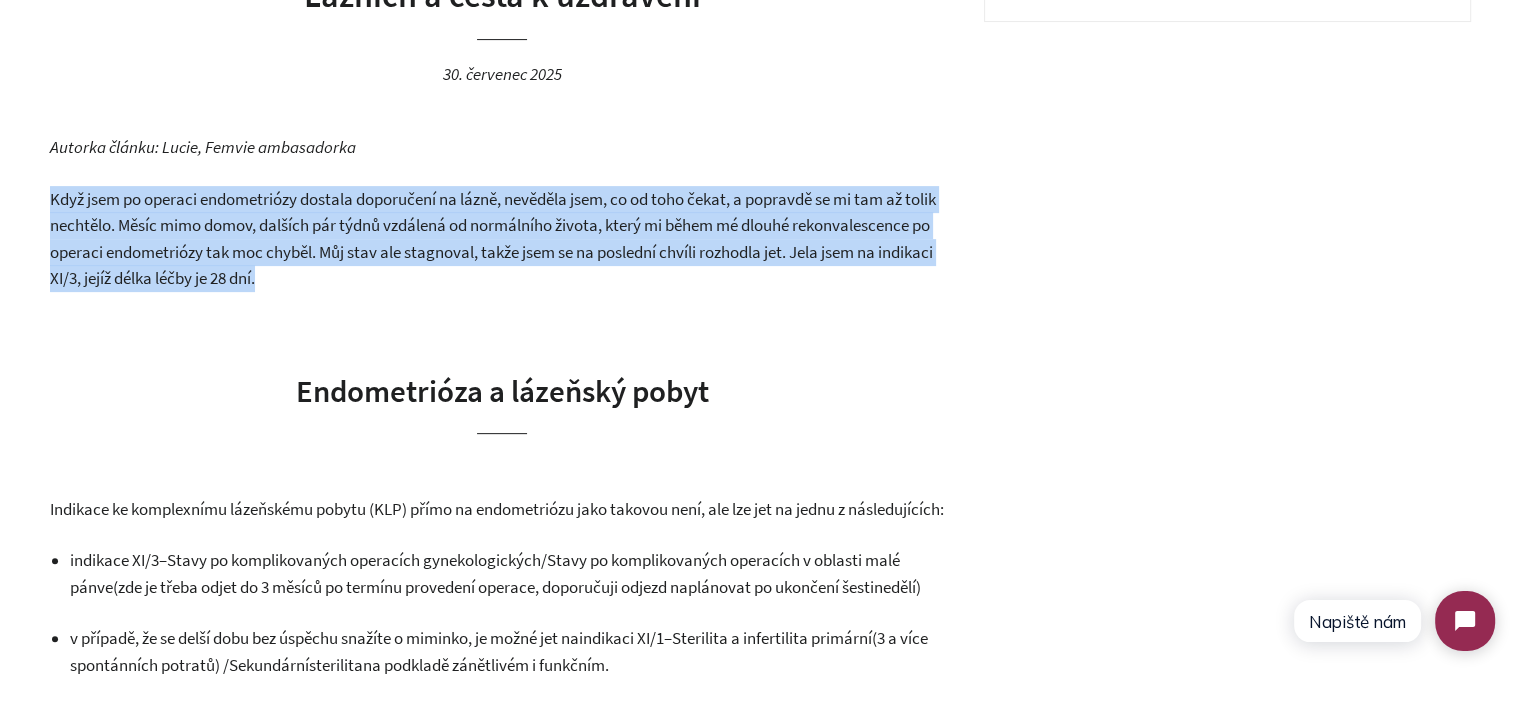 click on "Když jsem po operaci endometriózy dostala doporučení na lázně, nevěděla jsem, co od toho čekat, a popravdě se mi tam až tolik nechtělo. Měsíc mimo domov, dalších pár týdnů vzdálená od normálního života, který mi během mé dlouhé rekonvalescence po operaci endometriózy tak moc chyběl. Můj stav ale stagnoval, takže jsem se na poslední chvíli rozhodla jet. Jela jsem na indikaci XI/3, jejíž délka léčby je 28 dní." at bounding box center [493, 239] 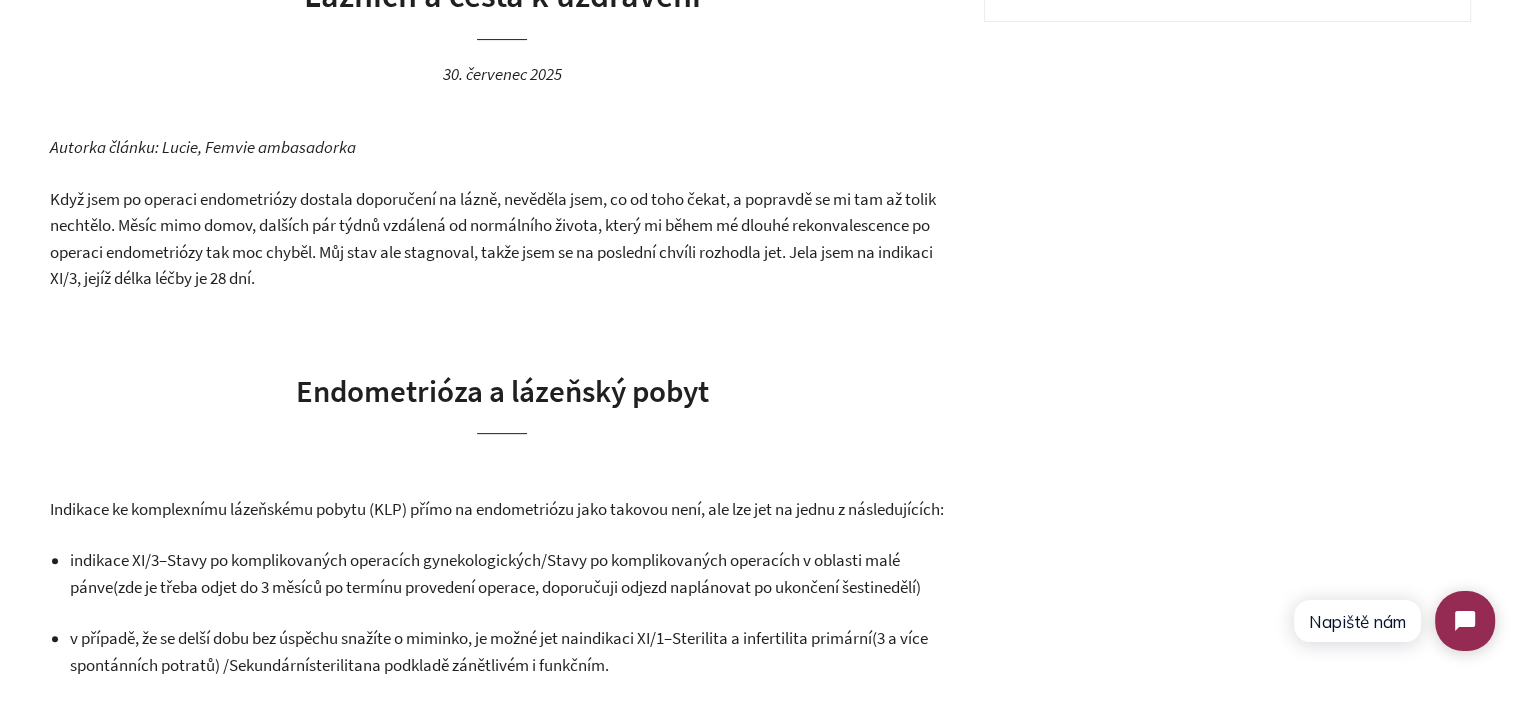 click on "Autorka článku: Lucie, Femvie ambasadorka
Když jsem po operaci endometriózy dostala doporučení na lázně, nevěděla jsem, co od toho čekat, a popravdě se mi tam až tolik nechtělo. Měsíc mimo domov, dalších pár týdnů vzdálená od normálního života, který mi během mé dlouhé rekonvalescence po operaci endometriózy tak moc chyběl. Můj stav ale stagnoval, takže jsem se na poslední chvíli rozhodla jet. Jela jsem na indikaci XI/3, jejíž délka léčby je 28 dní.
Endometrióza a lázeňský pobyt
Indikace ke komplexnímu lázeňskému pobytu (KLP) přímo na endometriózu jako takovou není, ale lze jet na jednu z následujících:
indikace XI/3  –  Stavy po komplikovaných operacích gynekologických  /  Stavy po komplikovaných operacích v oblasti malé pánve  (zde je třeba odjet do 3 měsíců po termínu provedení operace, doporučuji odjezd naplánovat po ukončení šestinedělí)
indikaci XI/1  –  Sterilita a infertilita primární" at bounding box center [502, 2644] 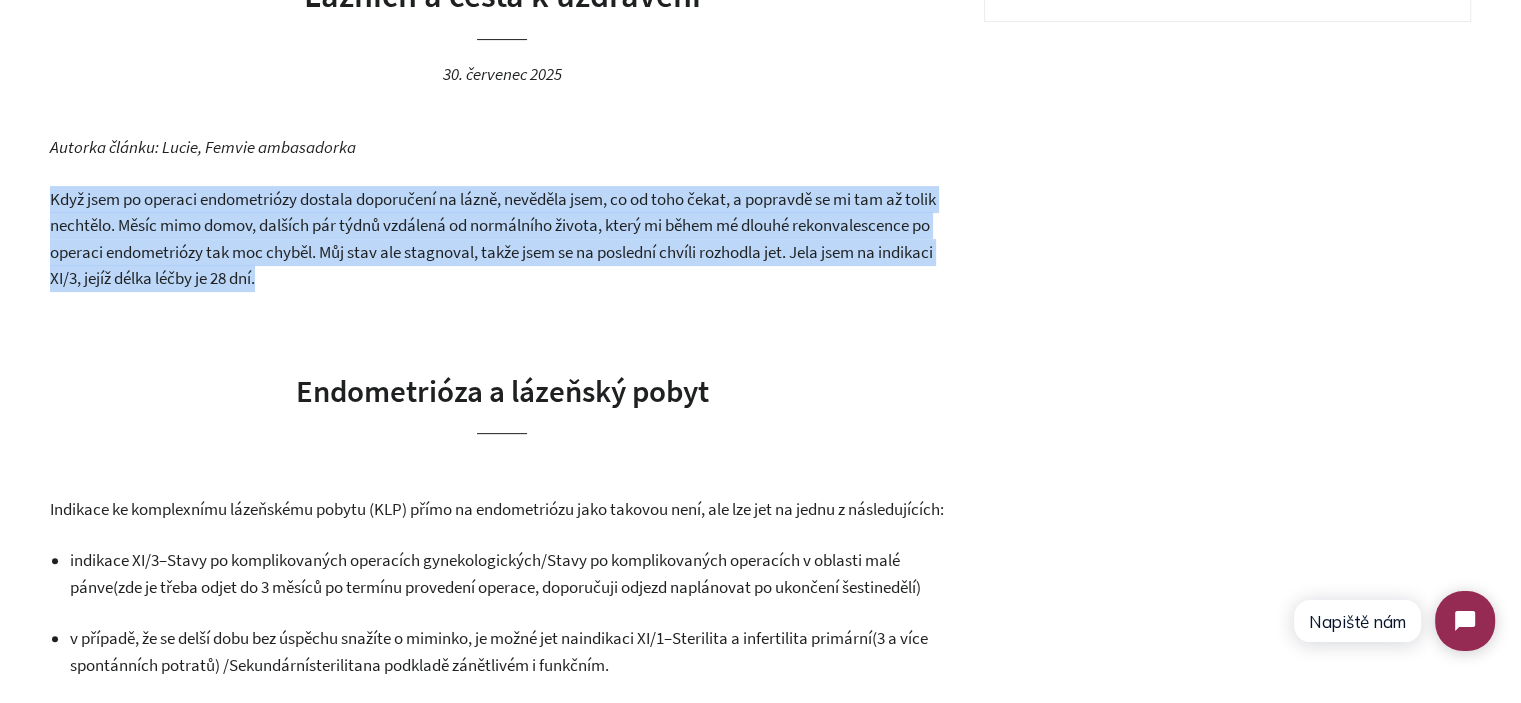click on "Když jsem po operaci endometriózy dostala doporučení na lázně, nevěděla jsem, co od toho čekat, a popravdě se mi tam až tolik nechtělo. Měsíc mimo domov, dalších pár týdnů vzdálená od normálního života, který mi během mé dlouhé rekonvalescence po operaci endometriózy tak moc chyběl. Můj stav ale stagnoval, takže jsem se na poslední chvíli rozhodla jet. Jela jsem na indikaci XI/3, jejíž délka léčby je 28 dní." at bounding box center (502, 239) 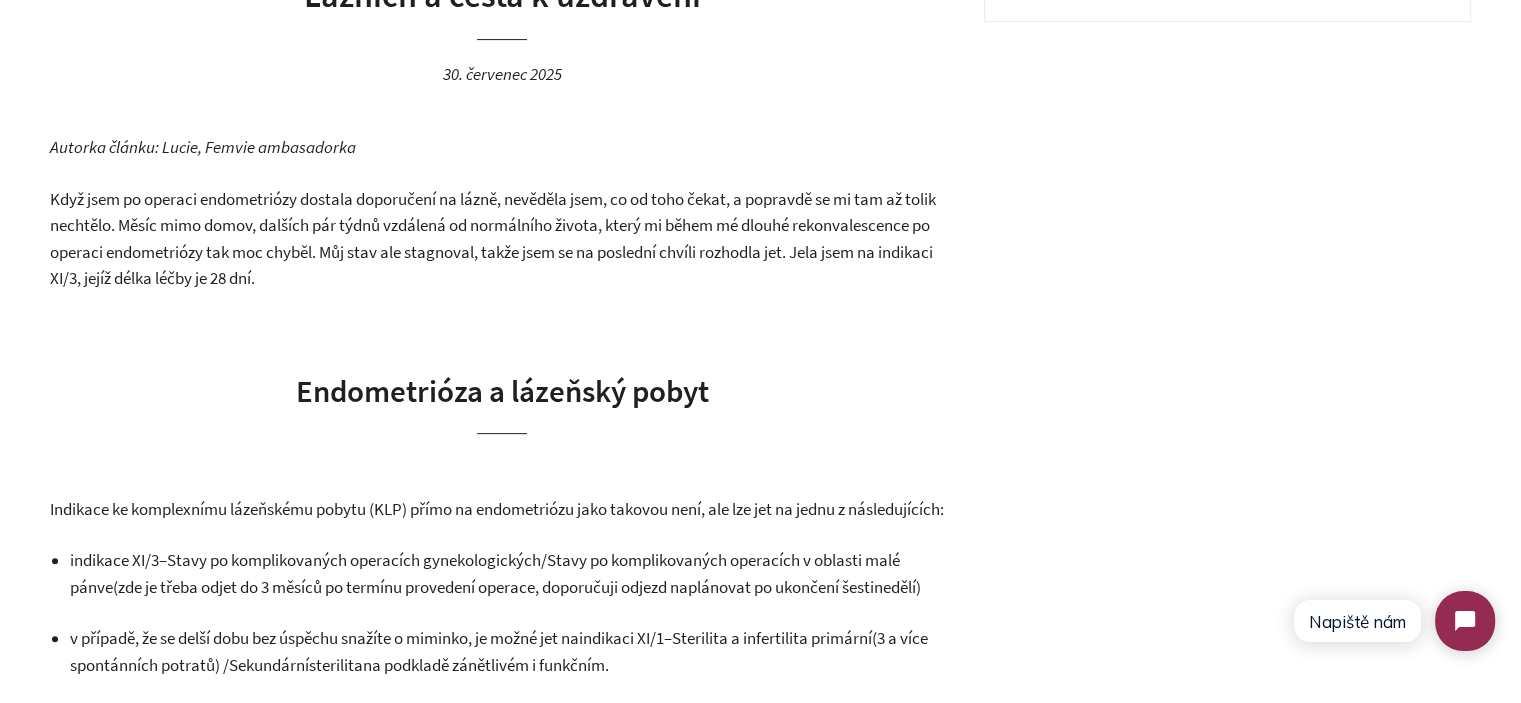 click on "Když jsem po operaci endometriózy dostala doporučení na lázně, nevěděla jsem, co od toho čekat, a popravdě se mi tam až tolik nechtělo. Měsíc mimo domov, dalších pár týdnů vzdálená od normálního života, který mi během mé dlouhé rekonvalescence po operaci endometriózy tak moc chyběl. Můj stav ale stagnoval, takže jsem se na poslední chvíli rozhodla jet. Jela jsem na indikaci XI/3, jejíž délka léčby je 28 dní." at bounding box center [493, 239] 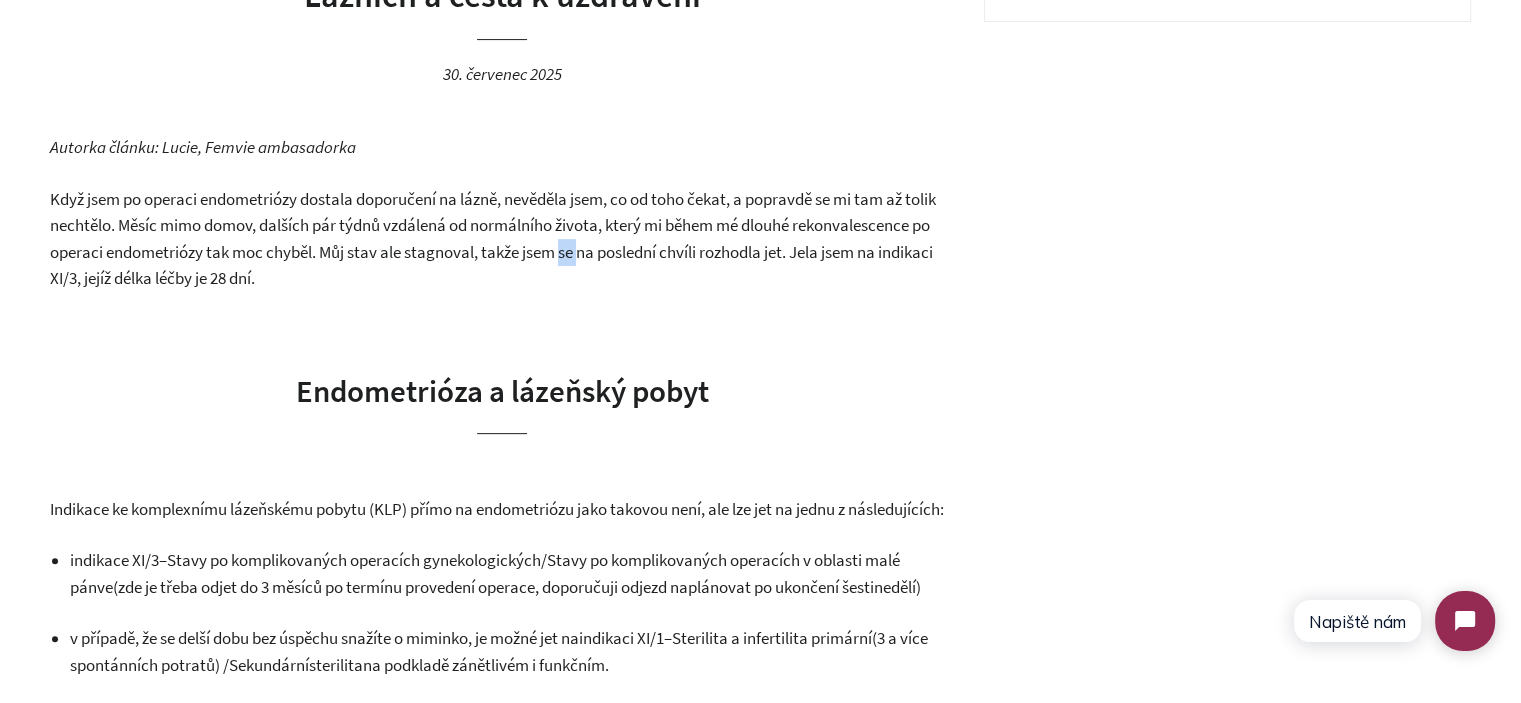 click on "Když jsem po operaci endometriózy dostala doporučení na lázně, nevěděla jsem, co od toho čekat, a popravdě se mi tam až tolik nechtělo. Měsíc mimo domov, dalších pár týdnů vzdálená od normálního života, který mi během mé dlouhé rekonvalescence po operaci endometriózy tak moc chyběl. Můj stav ale stagnoval, takže jsem se na poslední chvíli rozhodla jet. Jela jsem na indikaci XI/3, jejíž délka léčby je 28 dní." at bounding box center [493, 239] 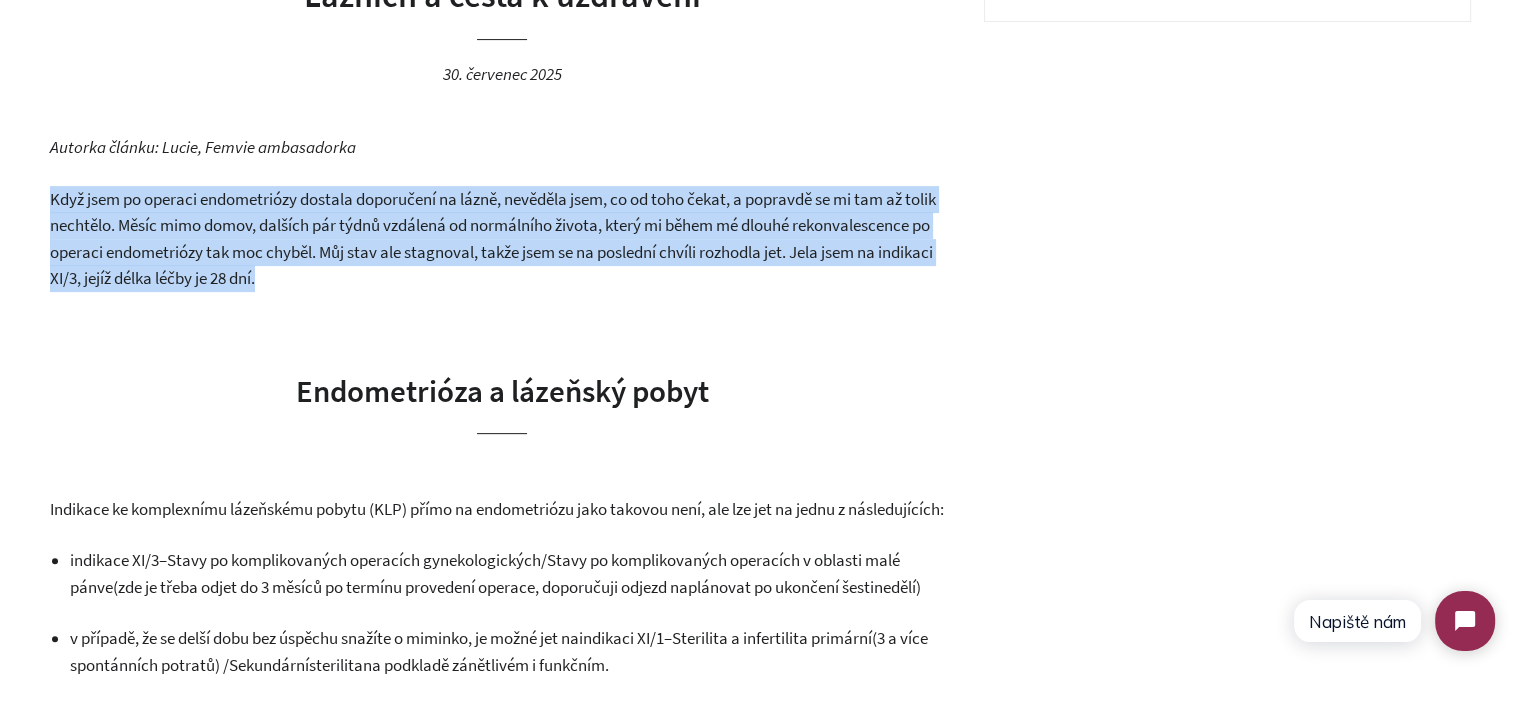 click on "Když jsem po operaci endometriózy dostala doporučení na lázně, nevěděla jsem, co od toho čekat, a popravdě se mi tam až tolik nechtělo. Měsíc mimo domov, dalších pár týdnů vzdálená od normálního života, který mi během mé dlouhé rekonvalescence po operaci endometriózy tak moc chyběl. Můj stav ale stagnoval, takže jsem se na poslední chvíli rozhodla jet. Jela jsem na indikaci XI/3, jejíž délka léčby je 28 dní." at bounding box center (493, 239) 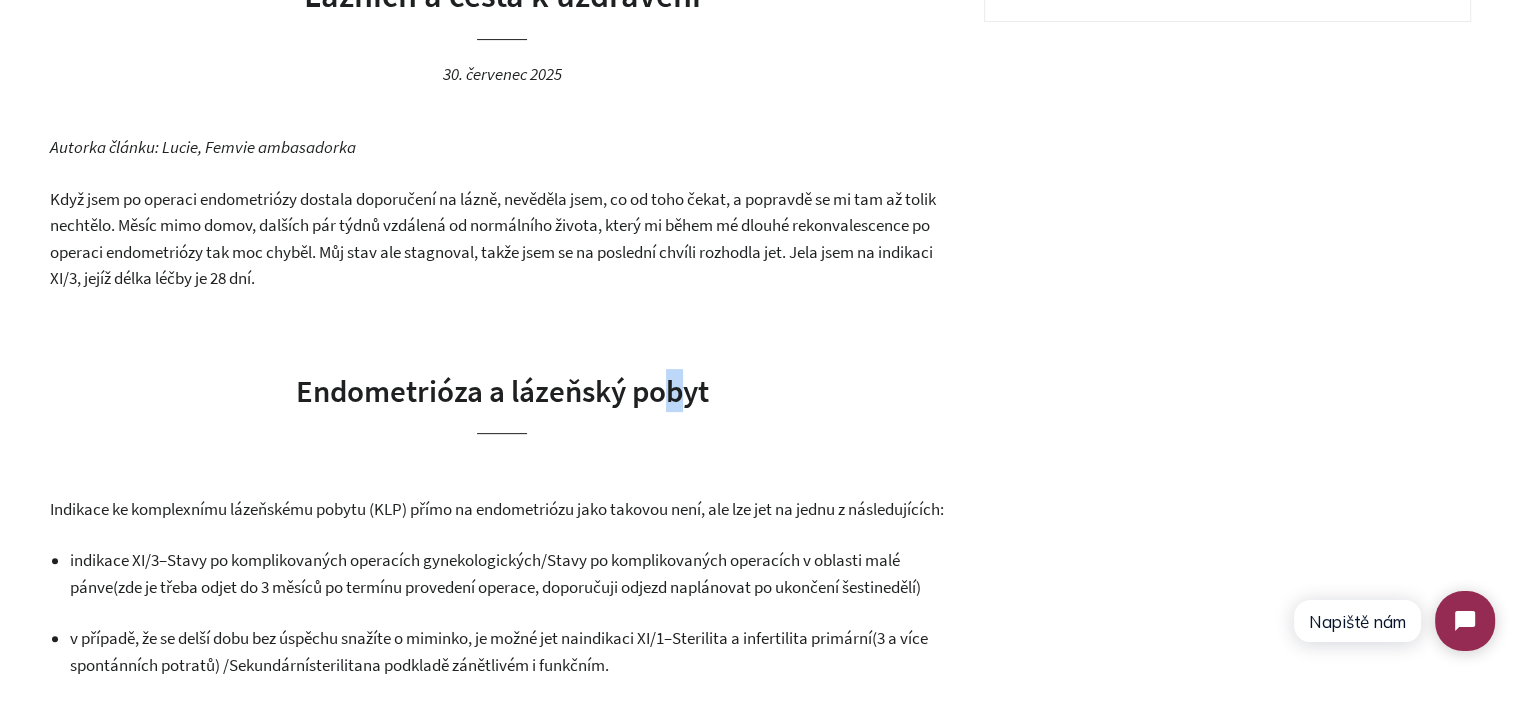 click on "Autorka článku: Lucie, Femvie ambasadorka
Když jsem po operaci endometriózy dostala doporučení na lázně, nevěděla jsem, co od toho čekat, a popravdě se mi tam až tolik nechtělo. Měsíc mimo domov, dalších pár týdnů vzdálená od normálního života, který mi během mé dlouhé rekonvalescence po operaci endometriózy tak moc chyběl. Můj stav ale stagnoval, takže jsem se na poslední chvíli rozhodla jet. Jela jsem na indikaci XI/3, jejíž délka léčby je 28 dní.
Endometrióza a lázeňský pobyt
Indikace ke komplexnímu lázeňskému pobytu (KLP) přímo na endometriózu jako takovou není, ale lze jet na jednu z následujících:
indikace XI/3  –  Stavy po komplikovaných operacích gynekologických  /  Stavy po komplikovaných operacích v oblasti malé pánve  (zde je třeba odjet do 3 měsíců po termínu provedení operace, doporučuji odjezd naplánovat po ukončení šestinedělí)
indikaci XI/1  –  Sterilita a infertilita primární" at bounding box center (502, 2644) 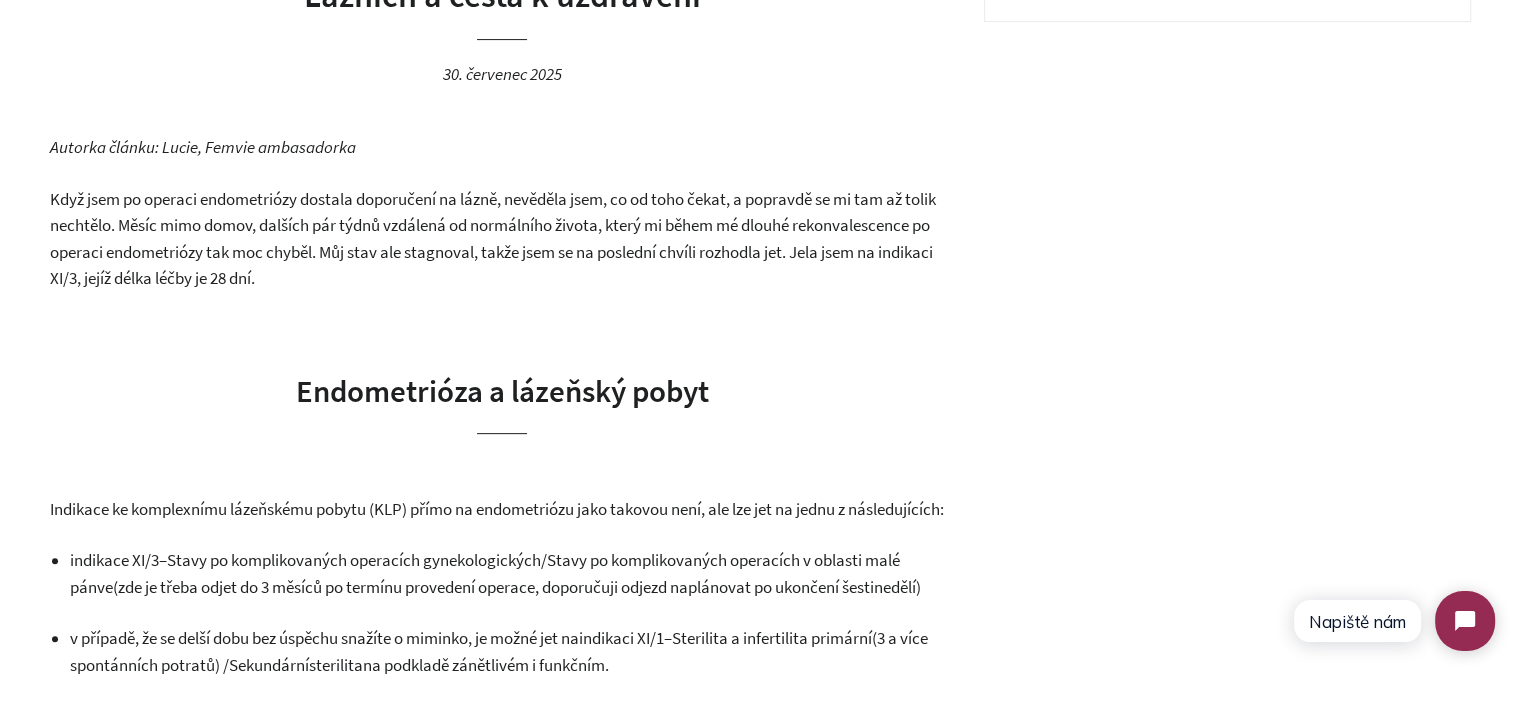 click on "Autorka článku: Lucie, Femvie ambasadorka
Když jsem po operaci endometriózy dostala doporučení na lázně, nevěděla jsem, co od toho čekat, a popravdě se mi tam až tolik nechtělo. Měsíc mimo domov, dalších pár týdnů vzdálená od normálního života, který mi během mé dlouhé rekonvalescence po operaci endometriózy tak moc chyběl. Můj stav ale stagnoval, takže jsem se na poslední chvíli rozhodla jet. Jela jsem na indikaci XI/3, jejíž délka léčby je 28 dní.
Endometrióza a lázeňský pobyt
Indikace ke komplexnímu lázeňskému pobytu (KLP) přímo na endometriózu jako takovou není, ale lze jet na jednu z následujících:
indikace XI/3  –  Stavy po komplikovaných operacích gynekologických  /  Stavy po komplikovaných operacích v oblasti malé pánve  (zde je třeba odjet do 3 měsíců po termínu provedení operace, doporučuji odjezd naplánovat po ukončení šestinedělí)
indikaci XI/1  –  Sterilita a infertilita primární" at bounding box center [502, 2644] 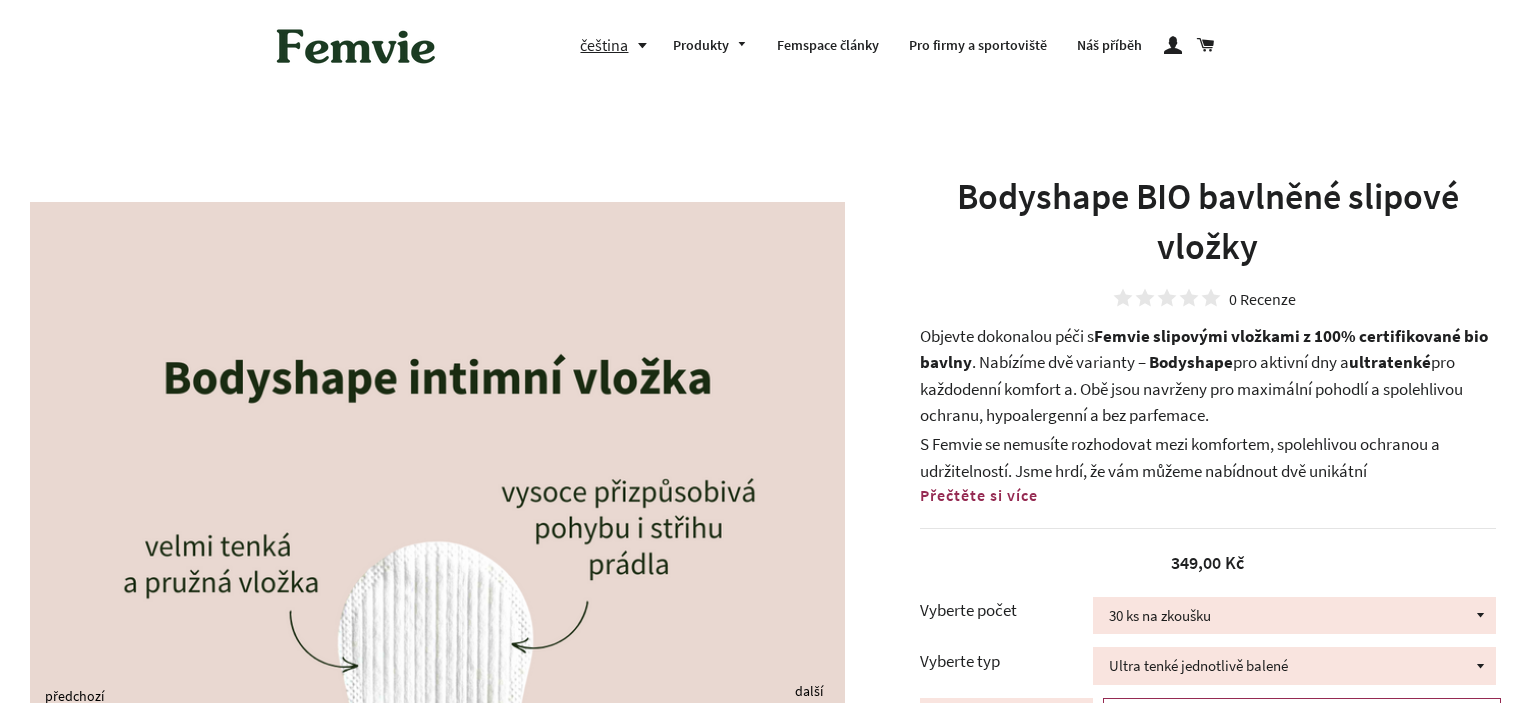 scroll, scrollTop: 0, scrollLeft: 0, axis: both 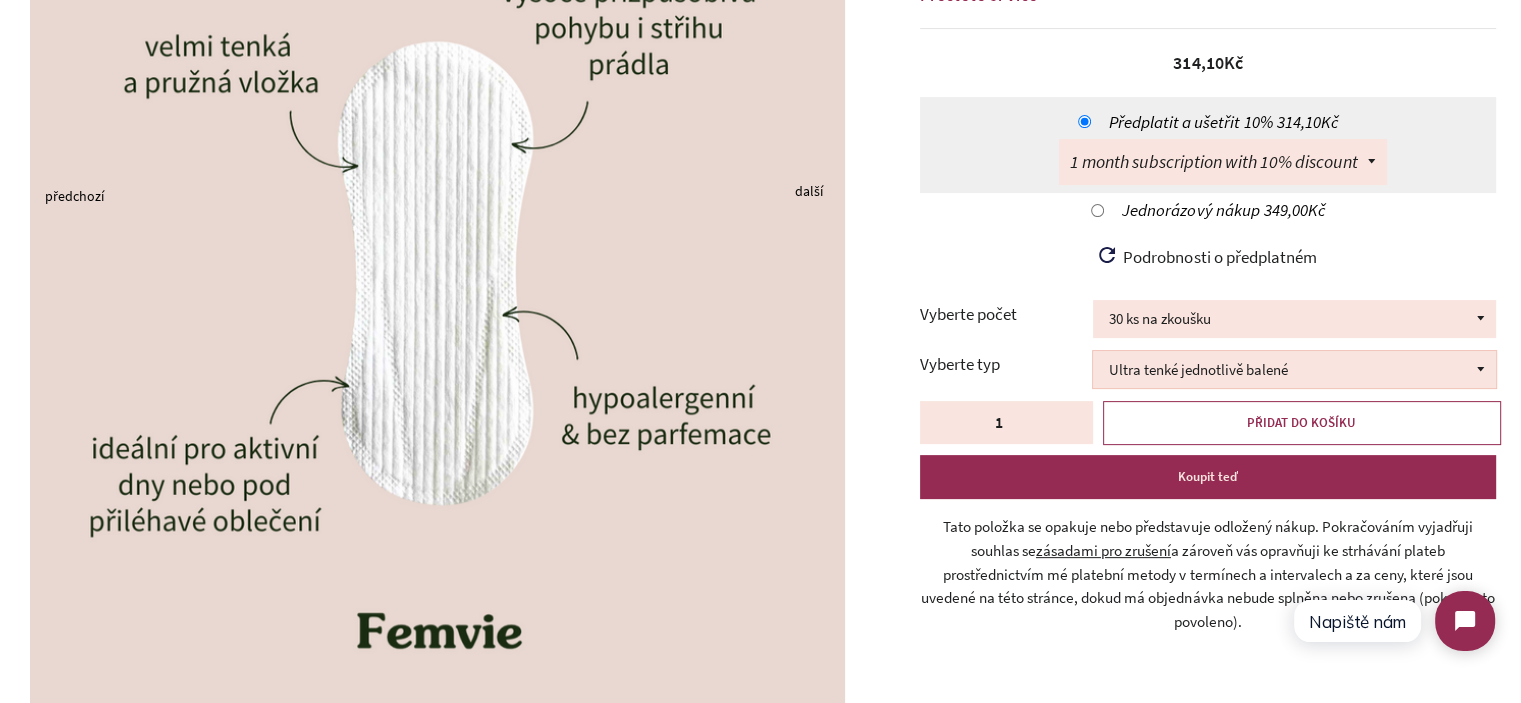 click on "Ultra tenké jednotlivě balené Bodyshape" at bounding box center (1294, 369) 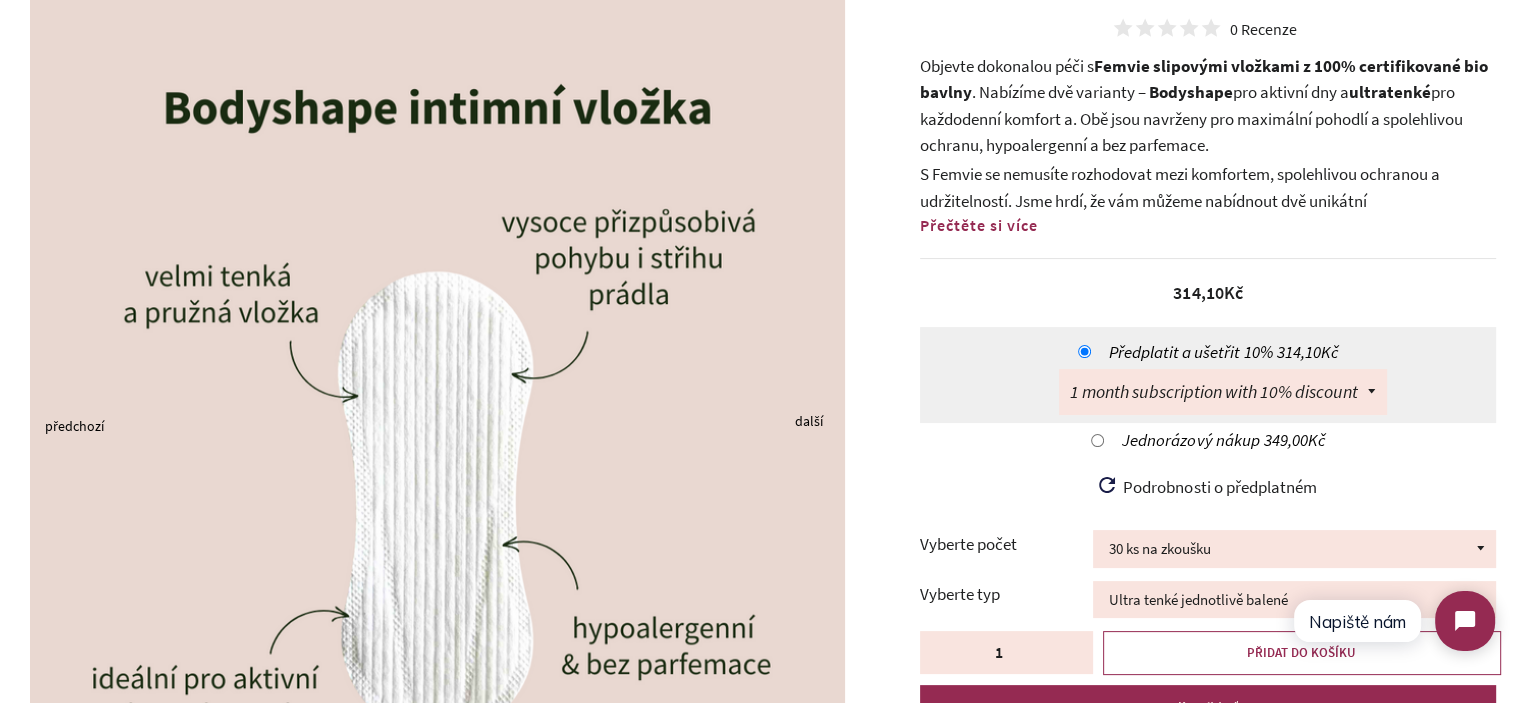 scroll, scrollTop: 0, scrollLeft: 0, axis: both 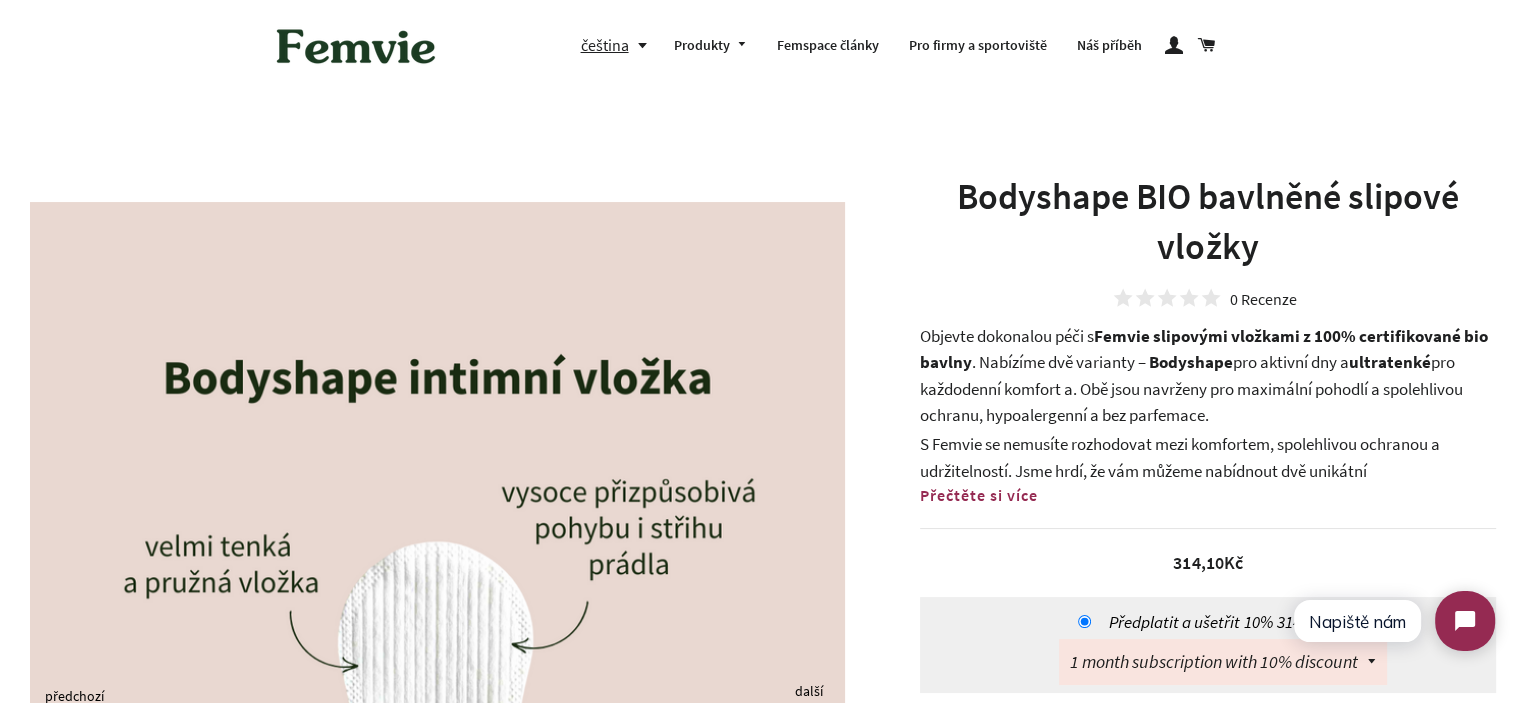click on "Bodyshape BIO bavlněné slipové vložky" at bounding box center [1208, 222] 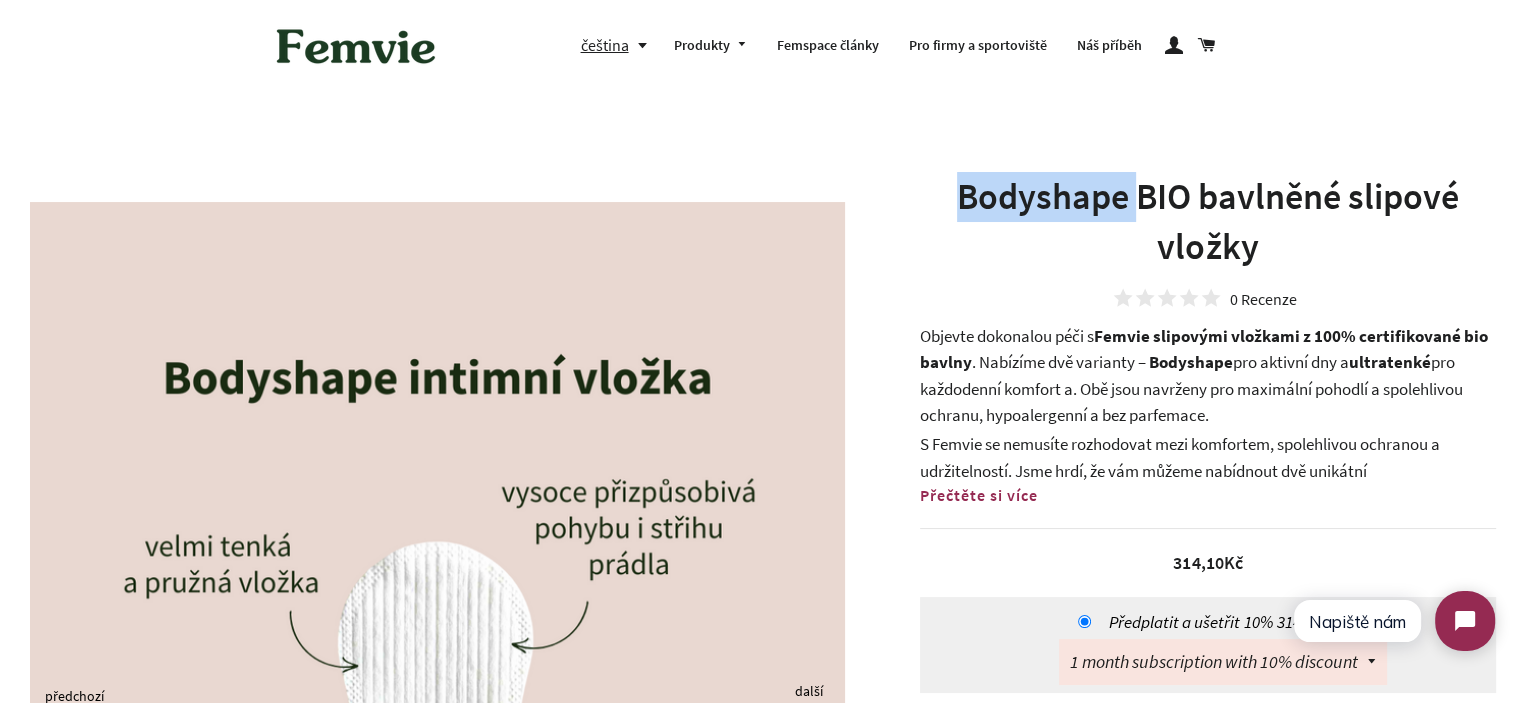 click on "Bodyshape BIO bavlněné slipové vložky" at bounding box center [1208, 222] 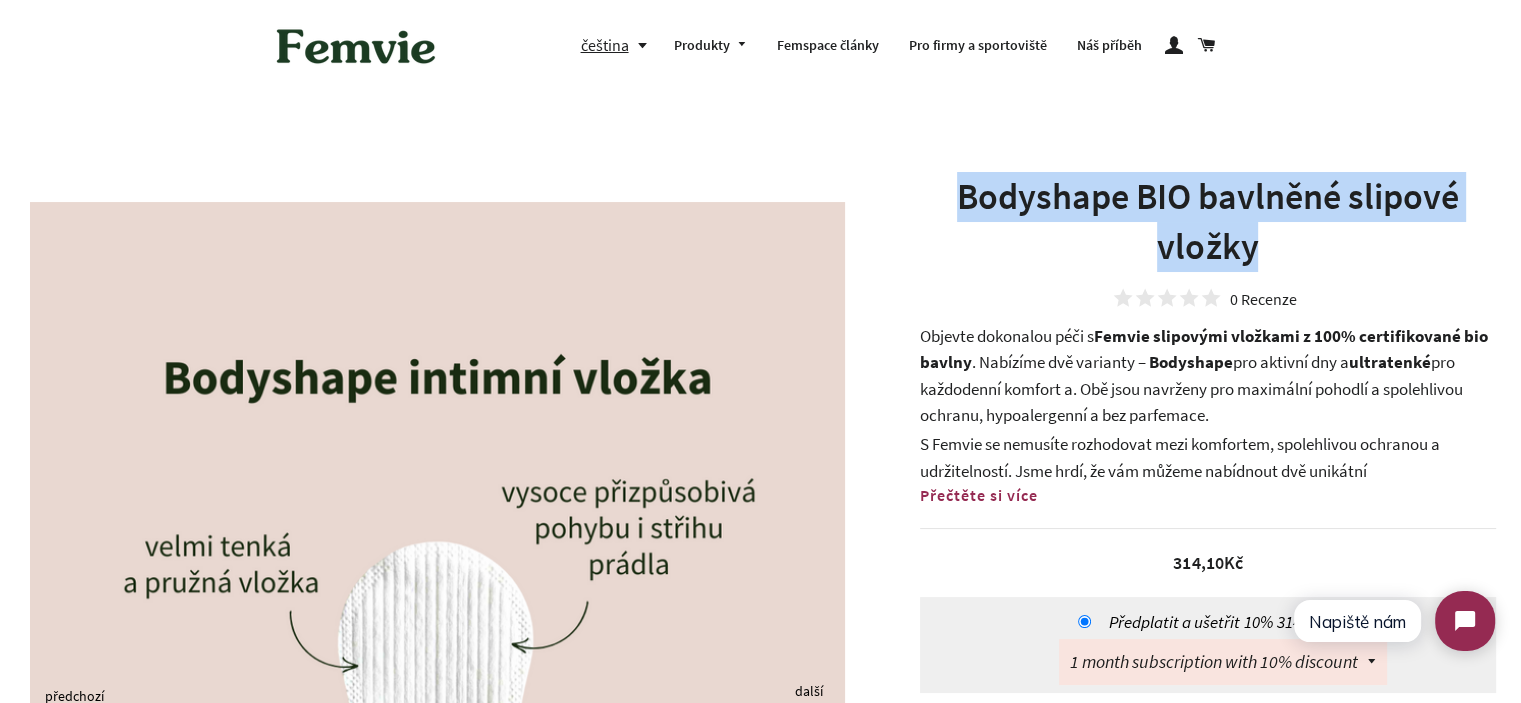 drag, startPoint x: 1043, startPoint y: 203, endPoint x: 1224, endPoint y: 235, distance: 183.80696 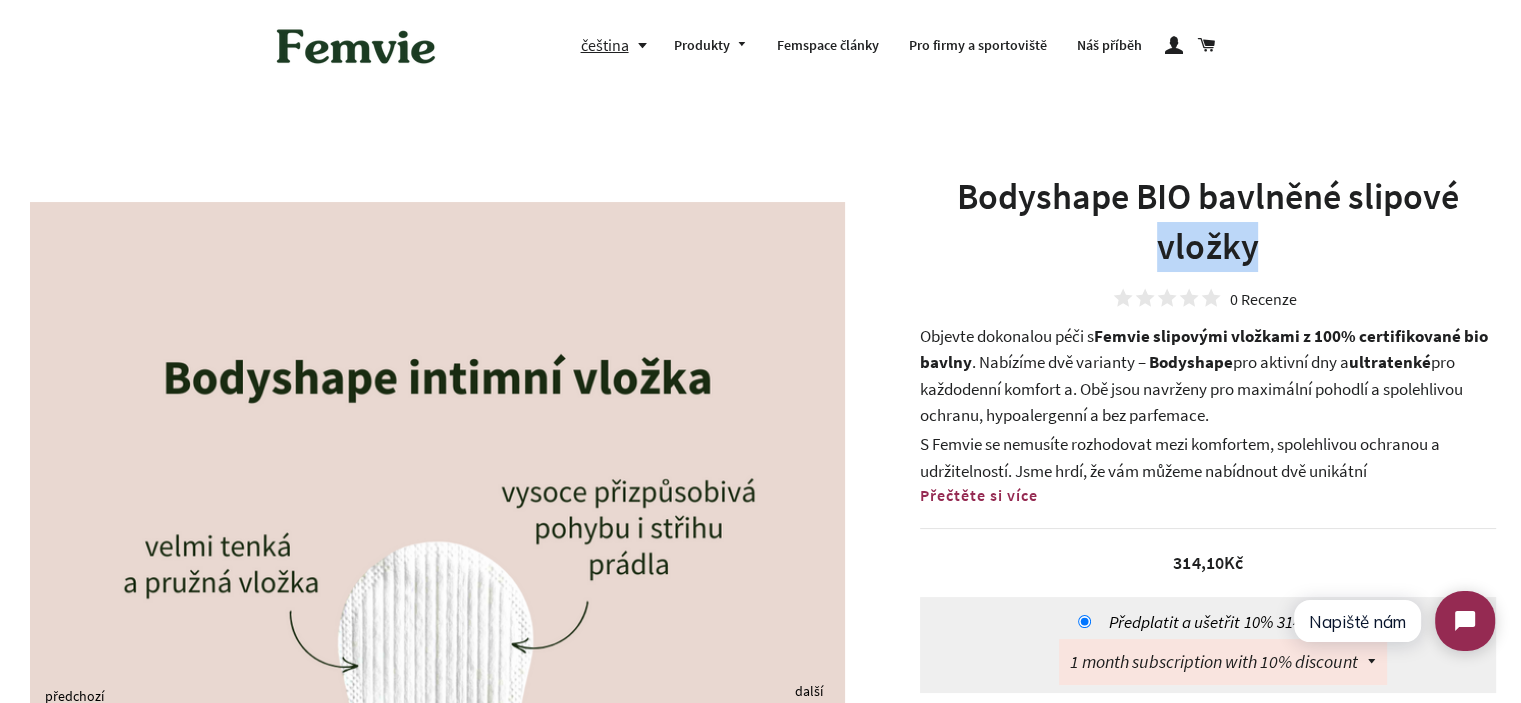click on "Bodyshape BIO bavlněné slipové vložky" at bounding box center [1208, 222] 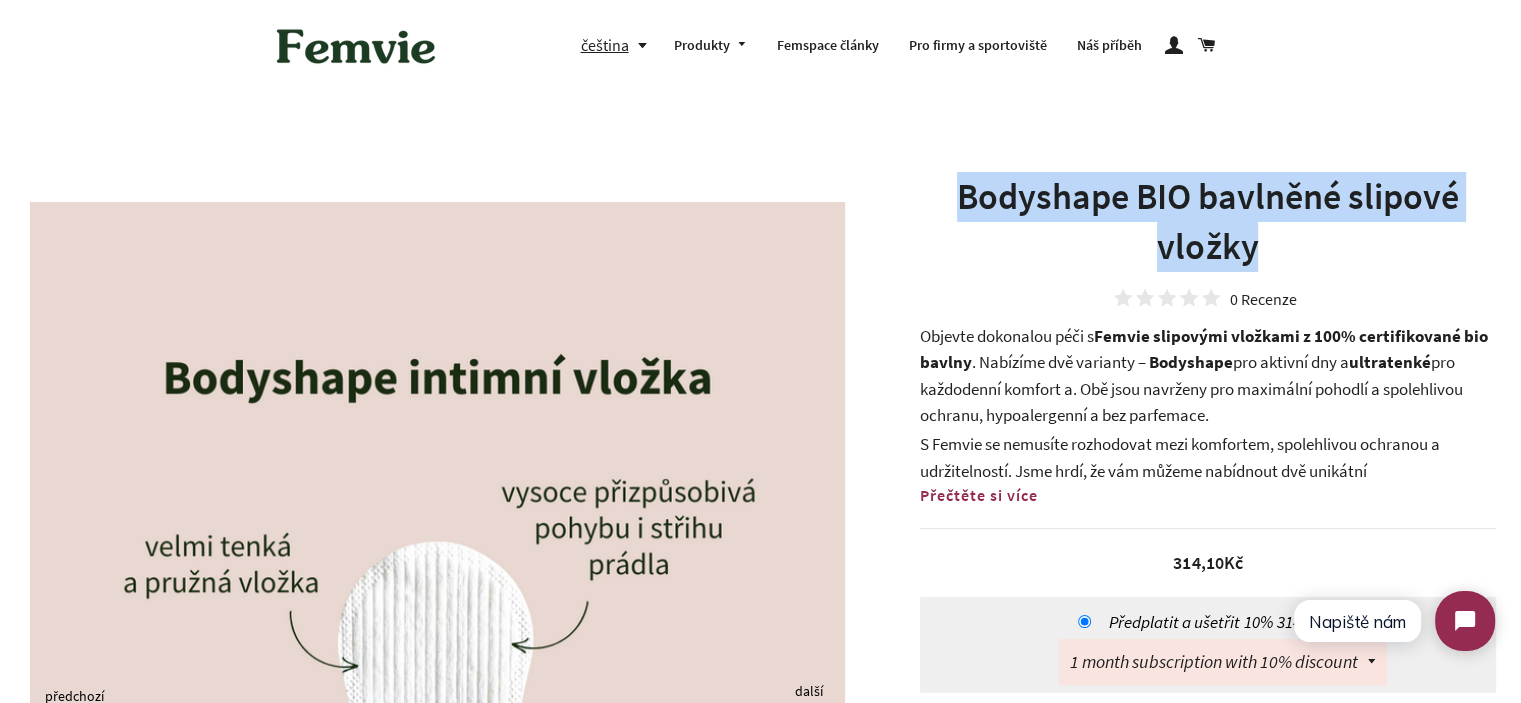 click on "Bodyshape BIO bavlněné slipové vložky" at bounding box center (1208, 222) 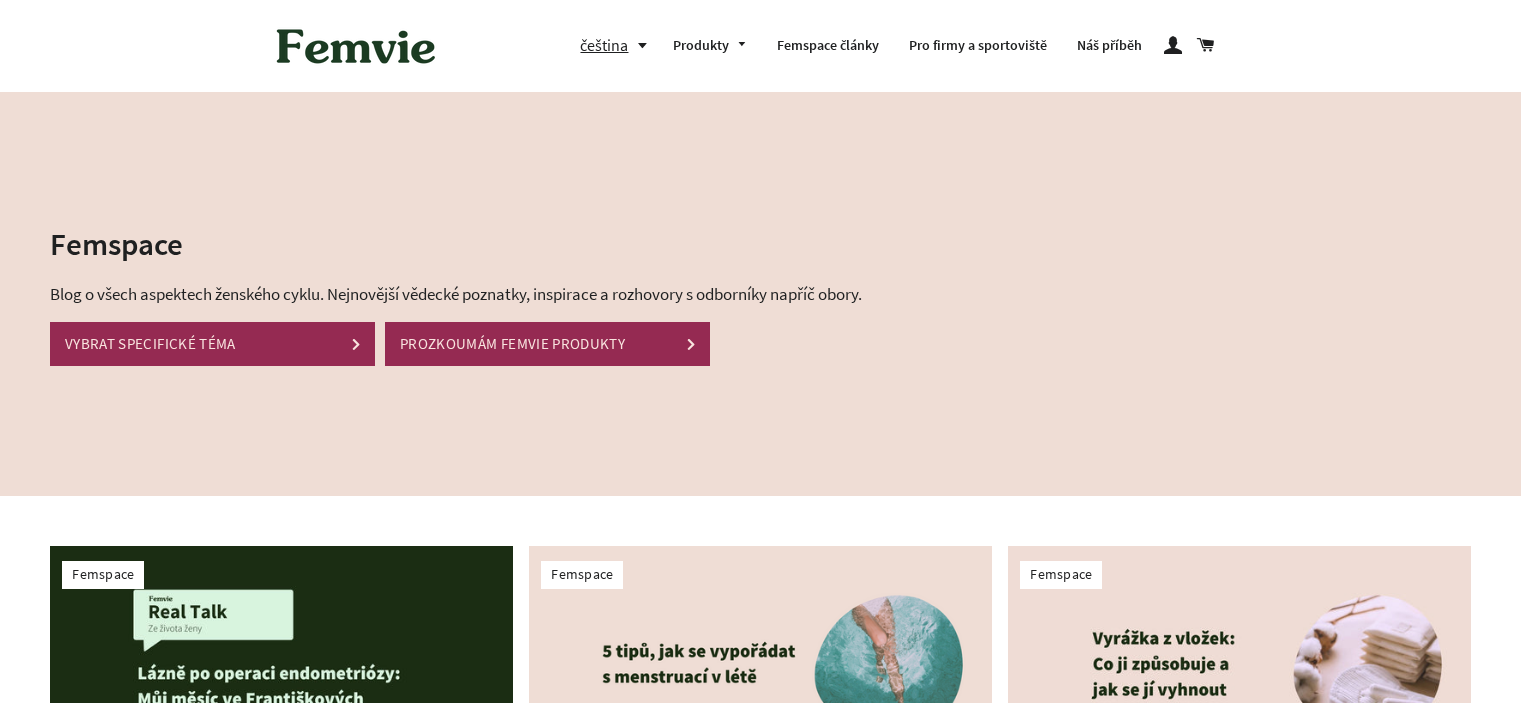 scroll, scrollTop: 0, scrollLeft: 0, axis: both 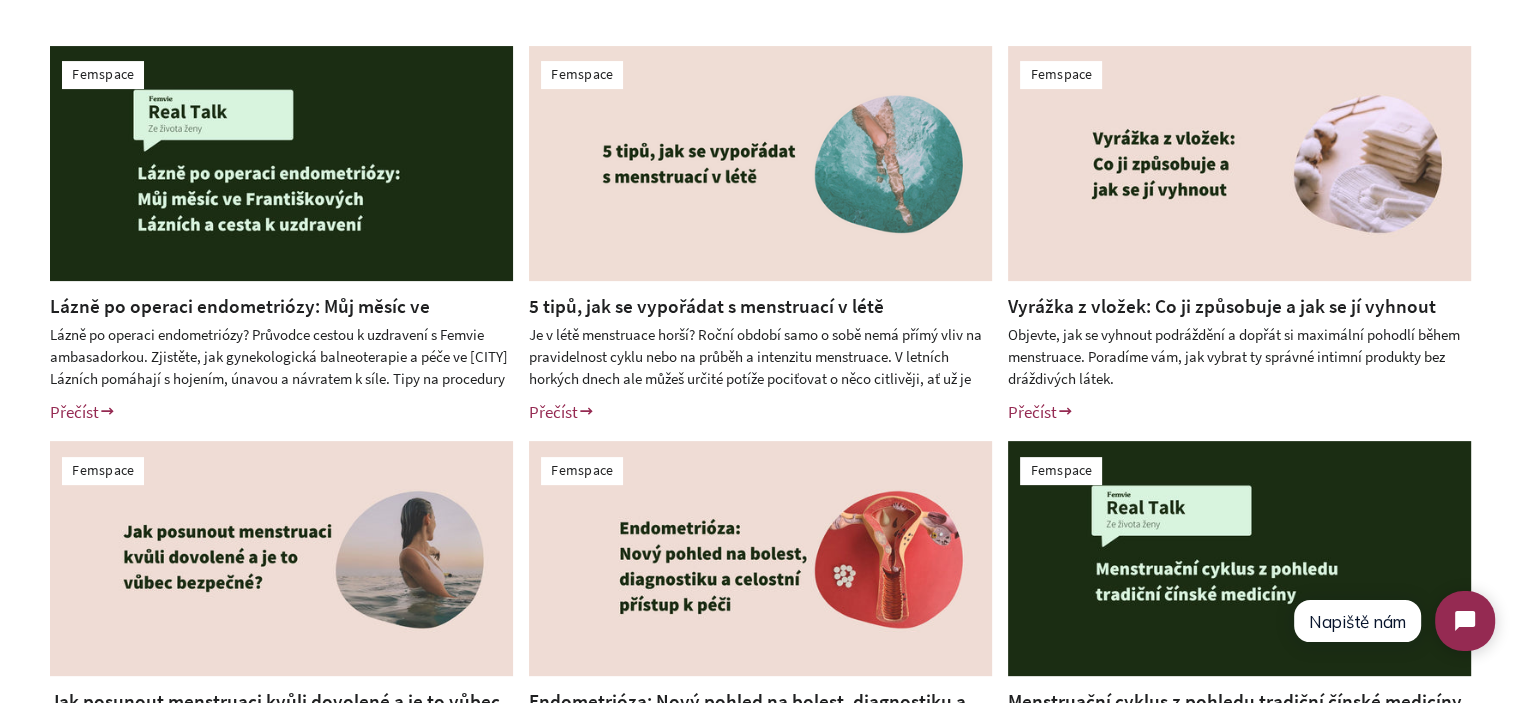 click on "Lázně po operaci endometriózy: Můj měsíc ve Františkových Lázních a cesta k uzdravení" at bounding box center (240, 319) 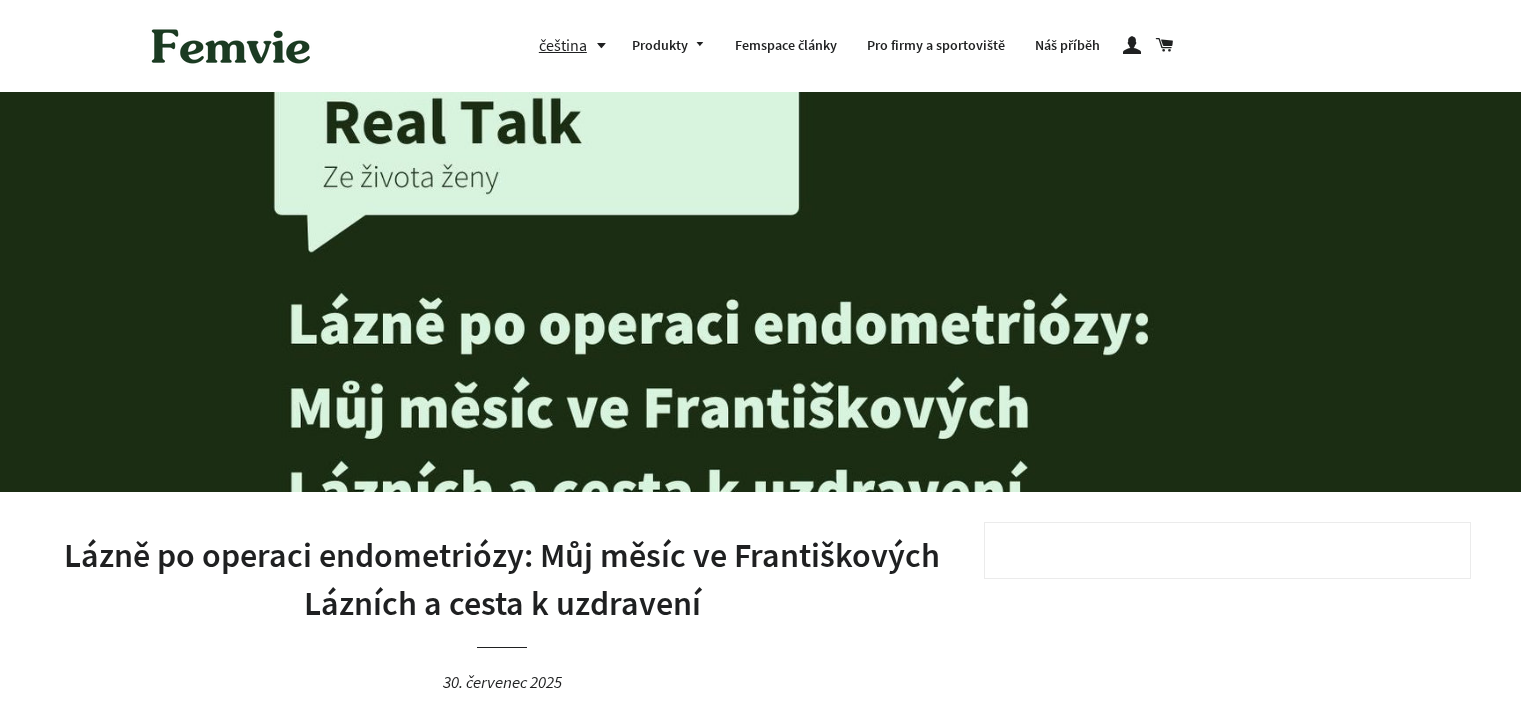 scroll, scrollTop: 0, scrollLeft: 0, axis: both 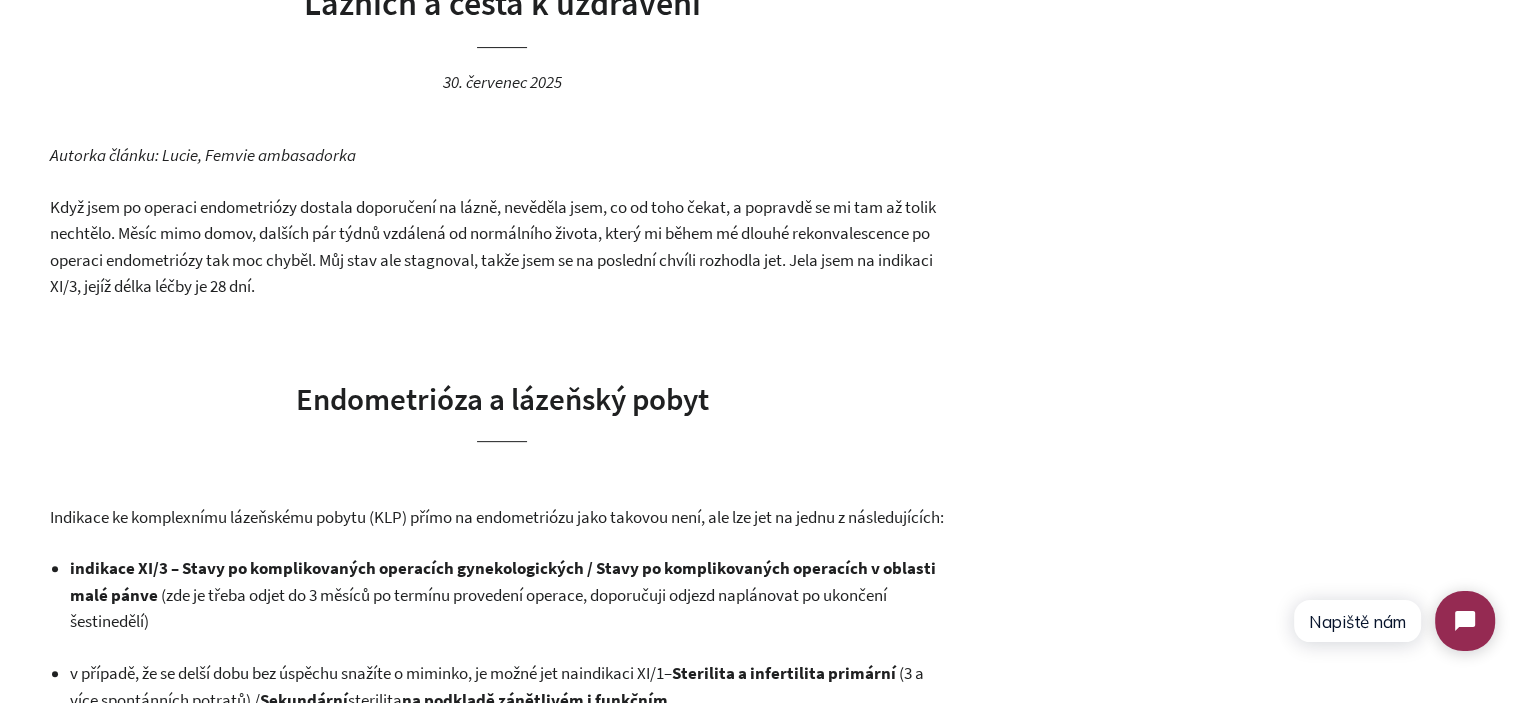 click on "Autorka článku: Lucie, Femvie ambasadorka" at bounding box center [203, 155] 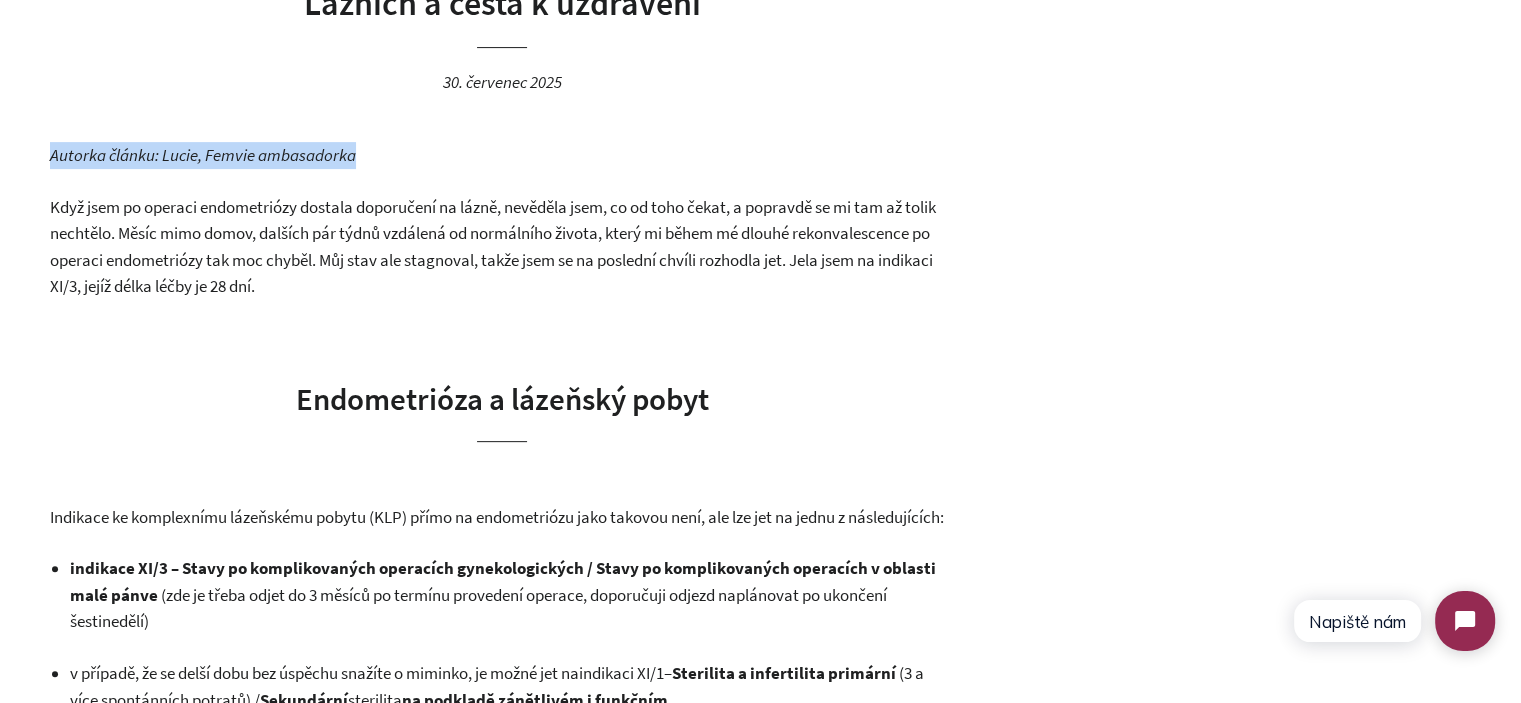 click on "Autorka článku: Lucie, Femvie ambasadorka" at bounding box center [203, 155] 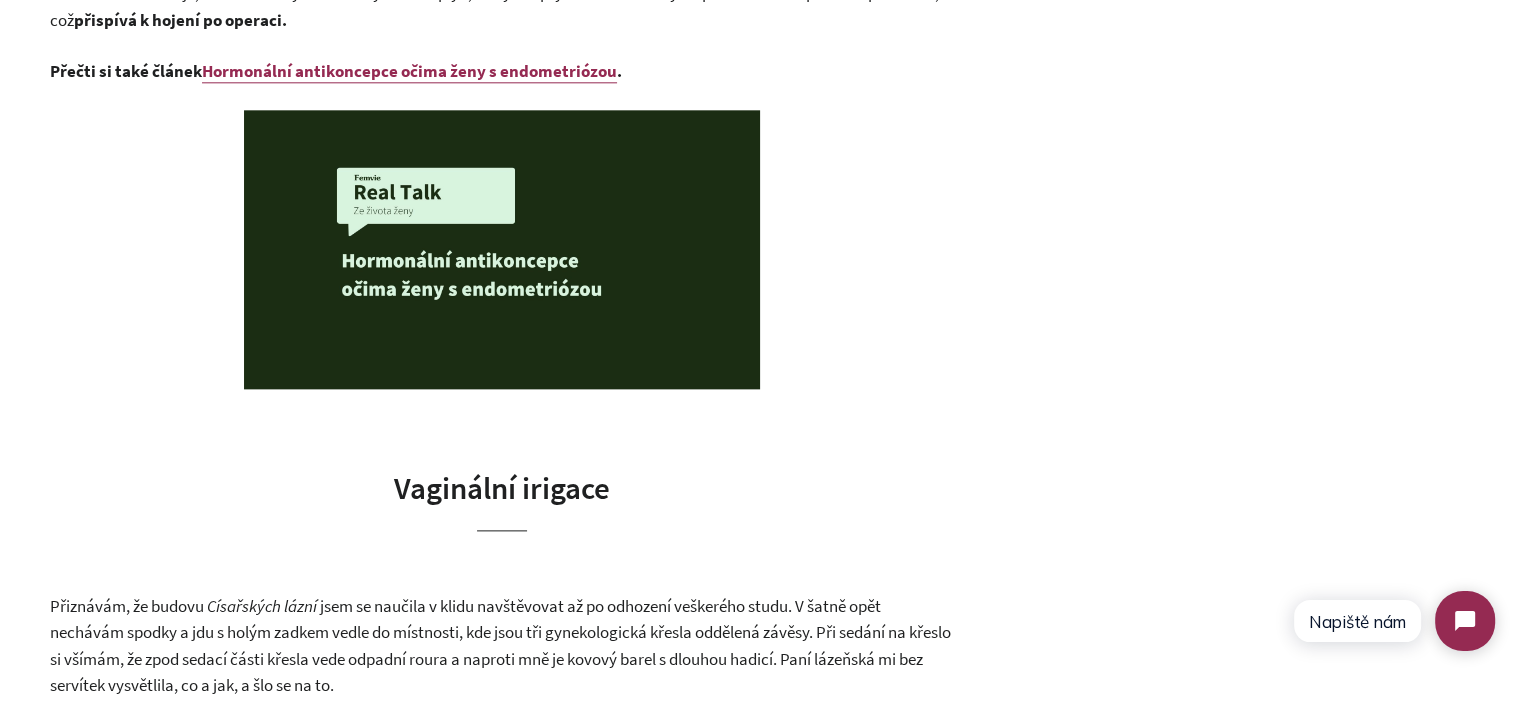 scroll, scrollTop: 2400, scrollLeft: 0, axis: vertical 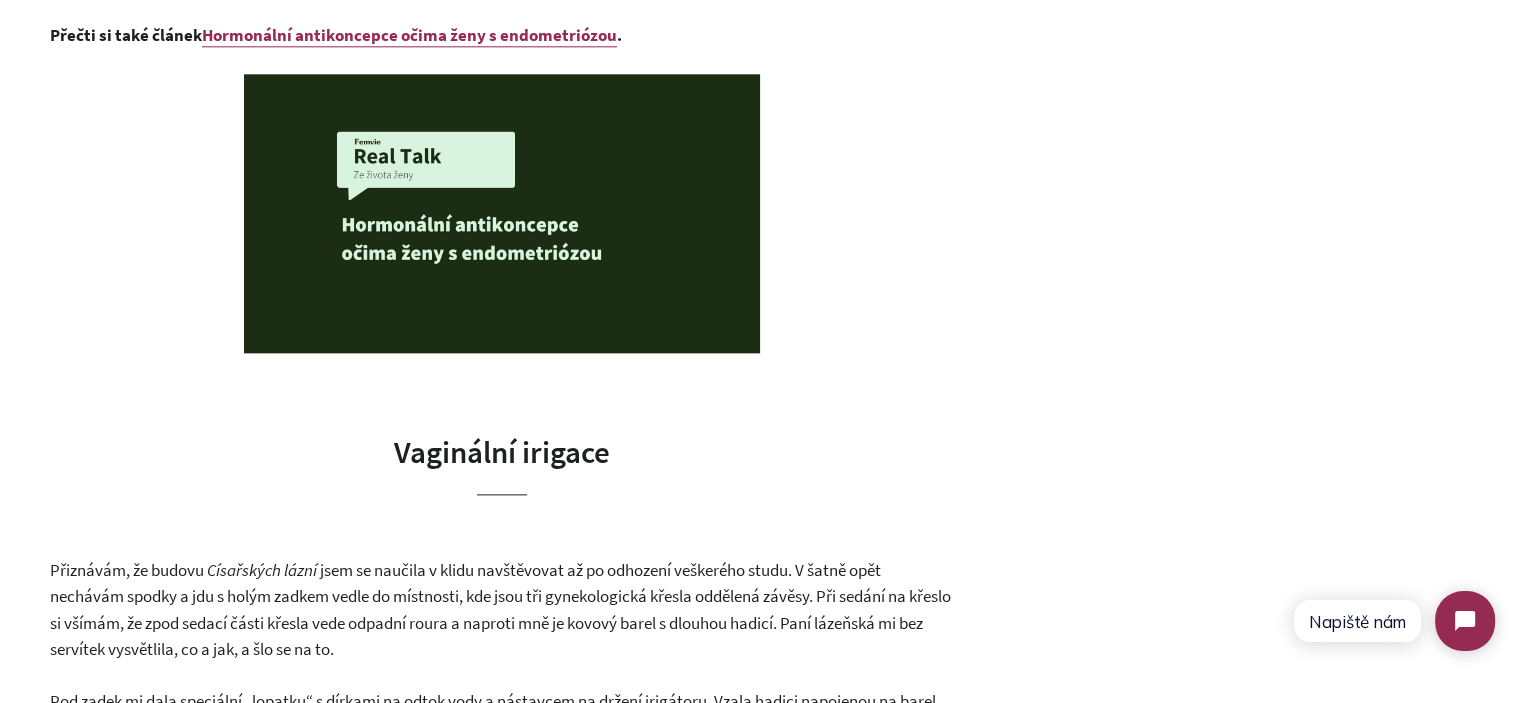 click at bounding box center [502, 213] 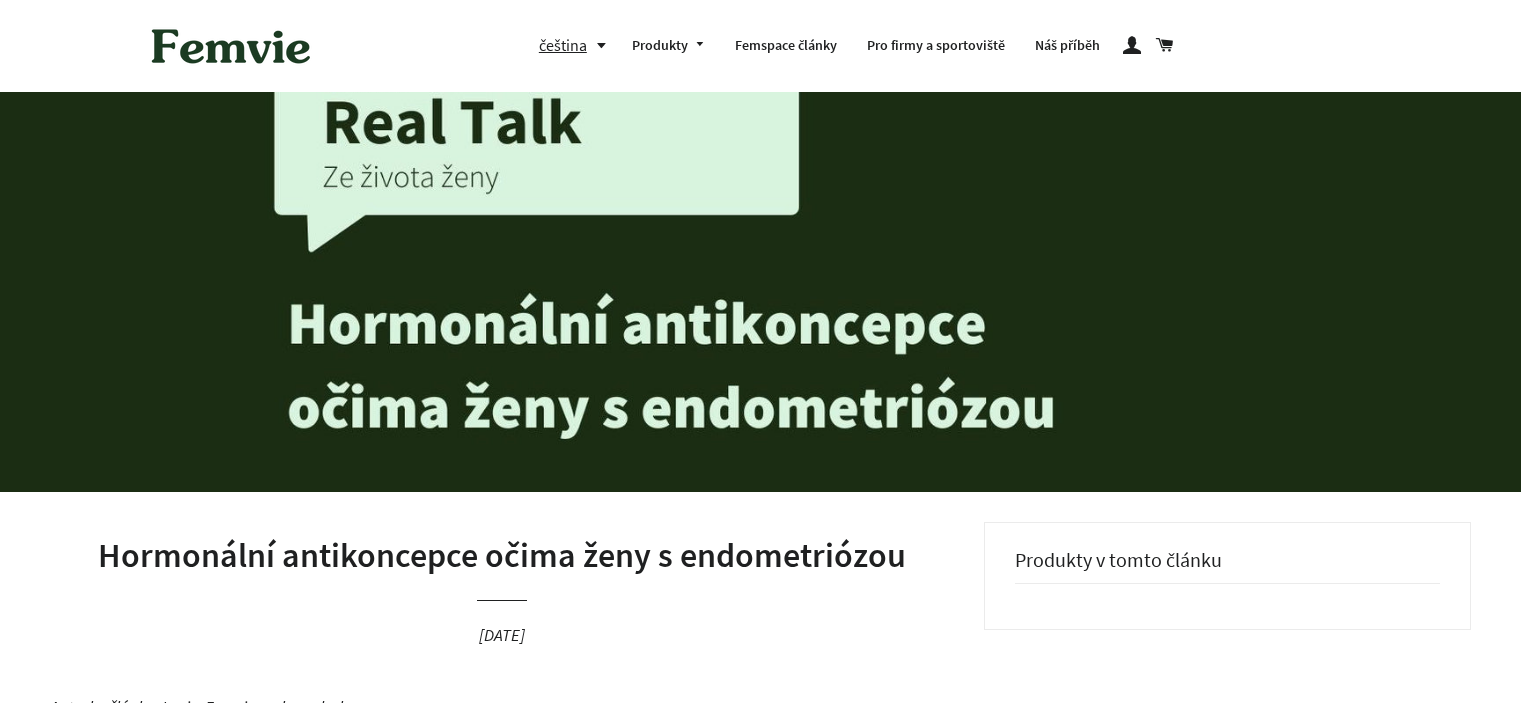 scroll, scrollTop: 0, scrollLeft: 0, axis: both 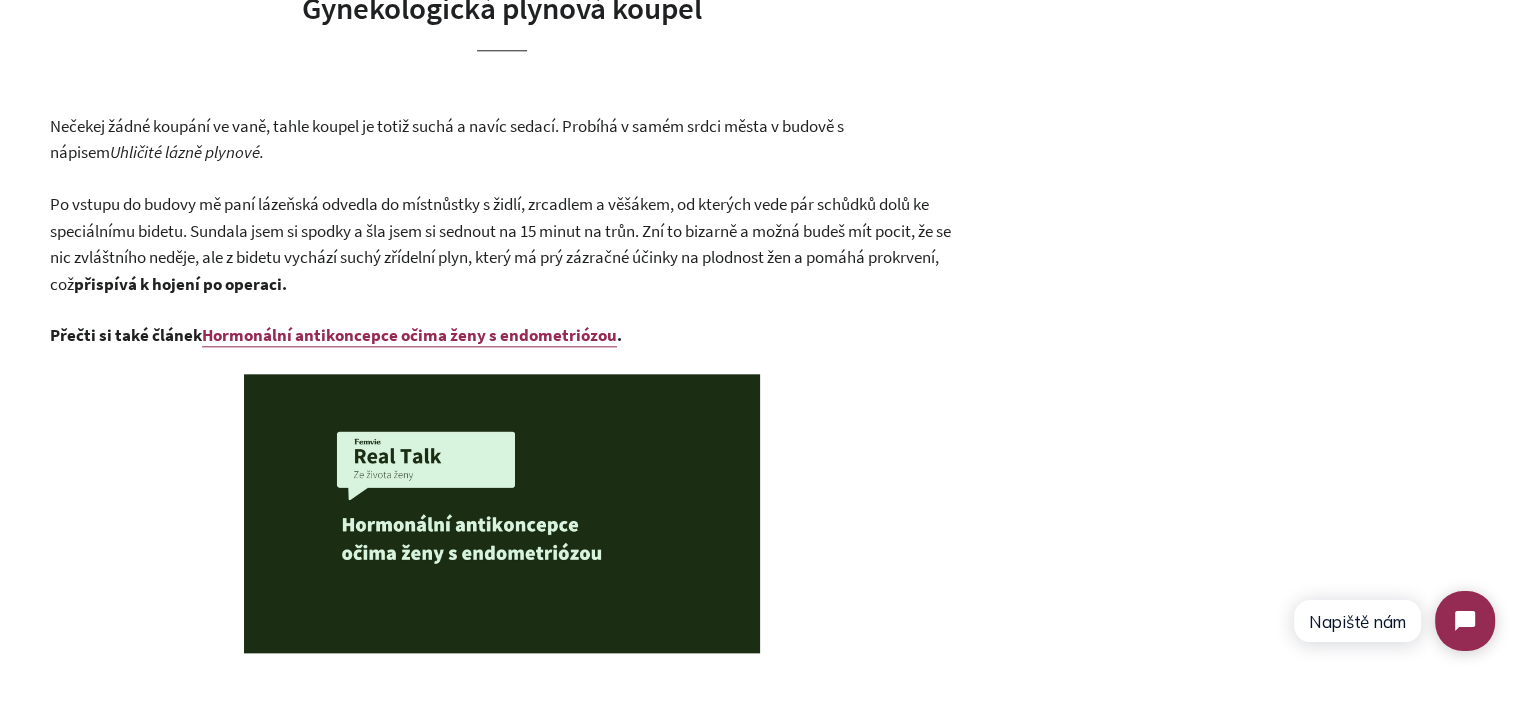 click on "Lázně po operaci endometriózy: Můj měsíc ve Františkových Lázních a cesta k uzdravení
30. červenec 2025
Autorka článku: [FIRST], Femvie ambasadorka
Když jsem po operaci endometriózy dostala doporučení na lázně, nevěděla jsem, co od toho čekat, a popravdě se mi tam až tolik nechtělo. Měsíc mimo domov, dalších pár týdnů vzdálená od normálního života, který mi během mé dlouhé rekonvalescence po operaci endometriózy tak moc chyběl. Můj stav ale stagnoval, takže jsem se na poslední chvíli rozhodla jet. Jela jsem na indikaci XI/3, jejíž délka léčby je 28 dní.
Endometrióza a lázeňský pobyt
Indikace ke komplexnímu lázeňskému pobytu (KLP) přímo na endometriózu jako takovou není, ale lze jet na jednu z následujících:
v případě, že se delší dobu bez úspěchu snažíte o miminko, je možné jet na  indikaci XI/1  –" at bounding box center (760, 1232) 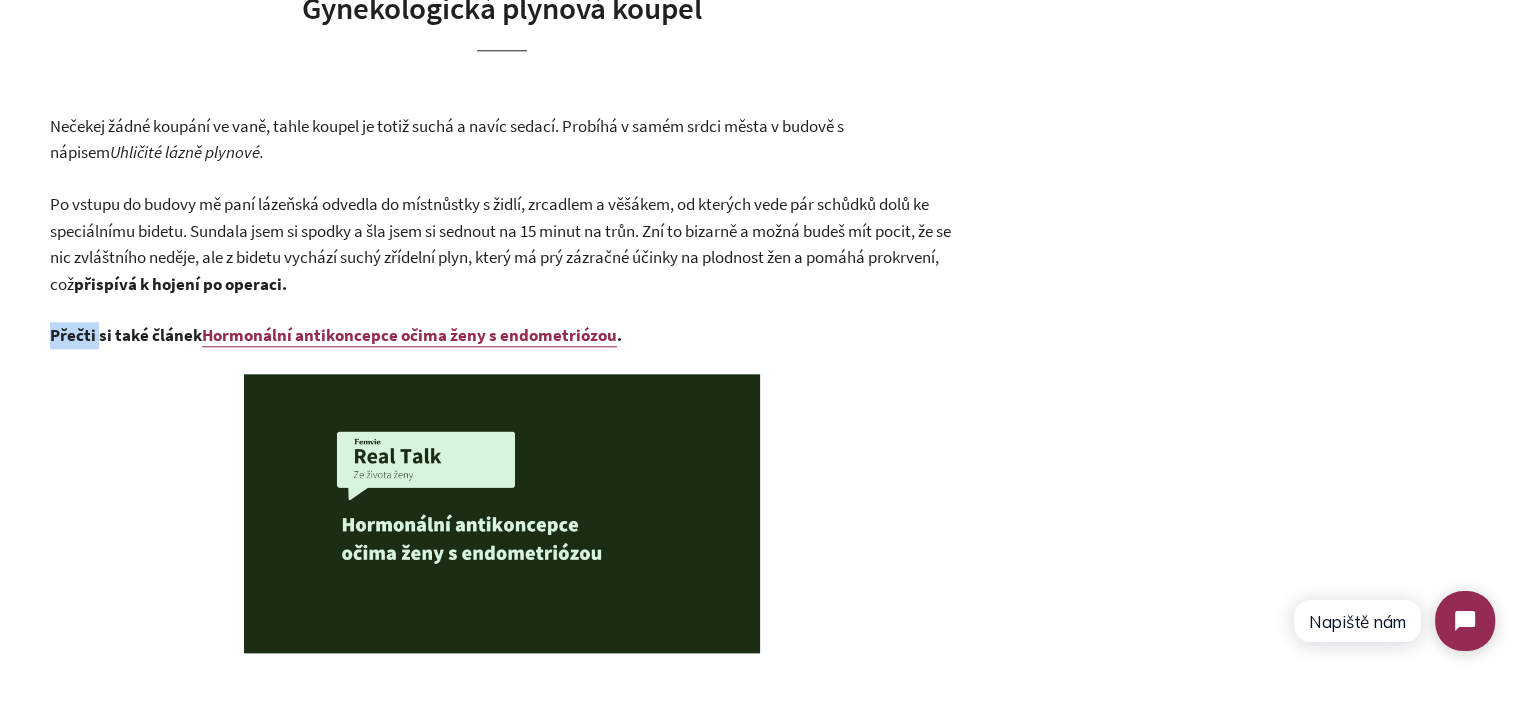 click on "Lázně po operaci endometriózy: Můj měsíc ve Františkových Lázních a cesta k uzdravení
30. červenec 2025
Autorka článku: [FIRST], Femvie ambasadorka
Když jsem po operaci endometriózy dostala doporučení na lázně, nevěděla jsem, co od toho čekat, a popravdě se mi tam až tolik nechtělo. Měsíc mimo domov, dalších pár týdnů vzdálená od normálního života, který mi během mé dlouhé rekonvalescence po operaci endometriózy tak moc chyběl. Můj stav ale stagnoval, takže jsem se na poslední chvíli rozhodla jet. Jela jsem na indikaci XI/3, jejíž délka léčby je 28 dní.
Endometrióza a lázeňský pobyt
Indikace ke komplexnímu lázeňskému pobytu (KLP) přímo na endometriózu jako takovou není, ale lze jet na jednu z následujících:
v případě, že se delší dobu bez úspěchu snažíte o miminko, je možné jet na  indikaci XI/1  –" at bounding box center [760, 1232] 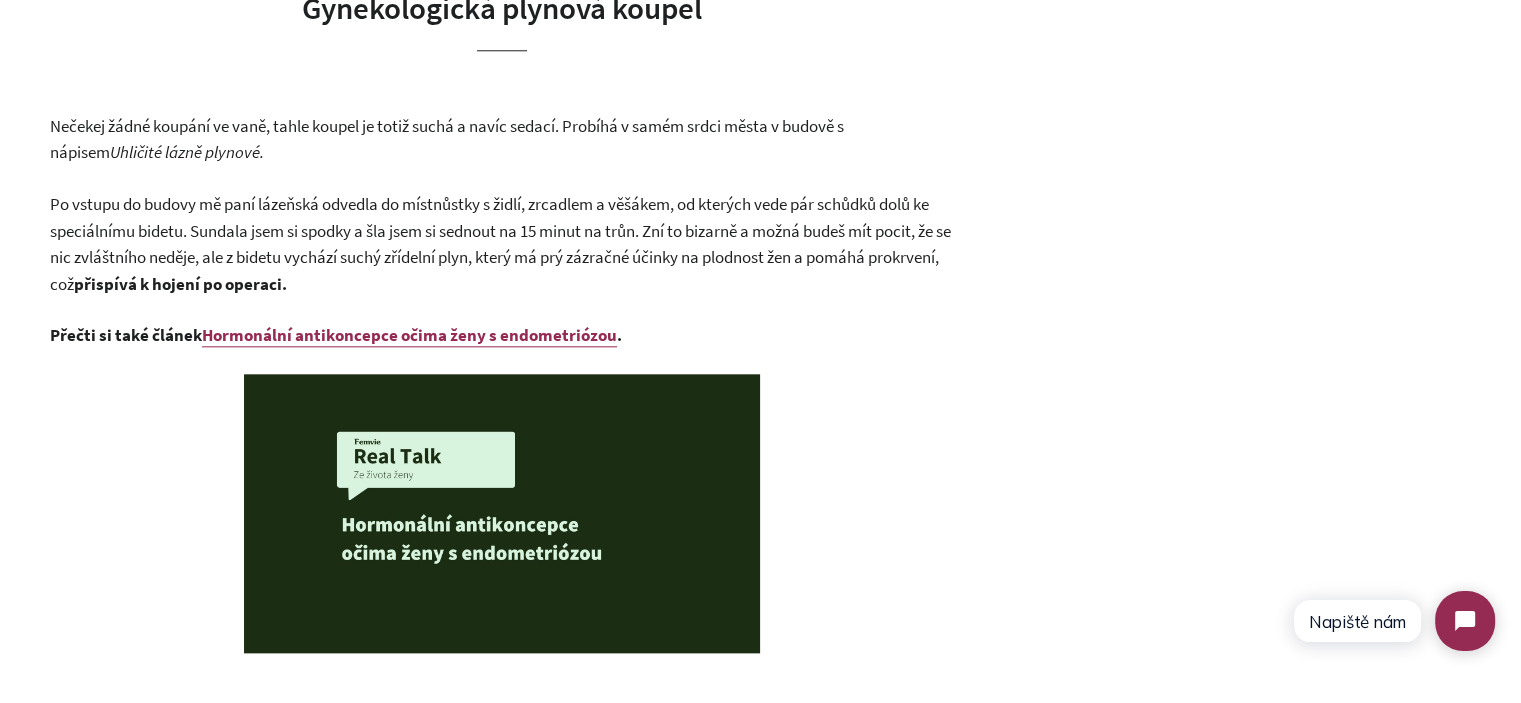 click on "Lázně po operaci endometriózy: Můj měsíc ve Františkových Lázních a cesta k uzdravení
30. červenec 2025
Autorka článku: [FIRST], Femvie ambasadorka
Když jsem po operaci endometriózy dostala doporučení na lázně, nevěděla jsem, co od toho čekat, a popravdě se mi tam až tolik nechtělo. Měsíc mimo domov, dalších pár týdnů vzdálená od normálního života, který mi během mé dlouhé rekonvalescence po operaci endometriózy tak moc chyběl. Můj stav ale stagnoval, takže jsem se na poslední chvíli rozhodla jet. Jela jsem na indikaci XI/3, jejíž délka léčby je 28 dní.
Endometrióza a lázeňský pobyt
Indikace ke komplexnímu lázeňskému pobytu (KLP) přímo na endometriózu jako takovou není, ale lze jet na jednu z následujících:
v případě, že se delší dobu bez úspěchu snažíte o miminko, je možné jet na  indikaci XI/1  –" at bounding box center (760, 1232) 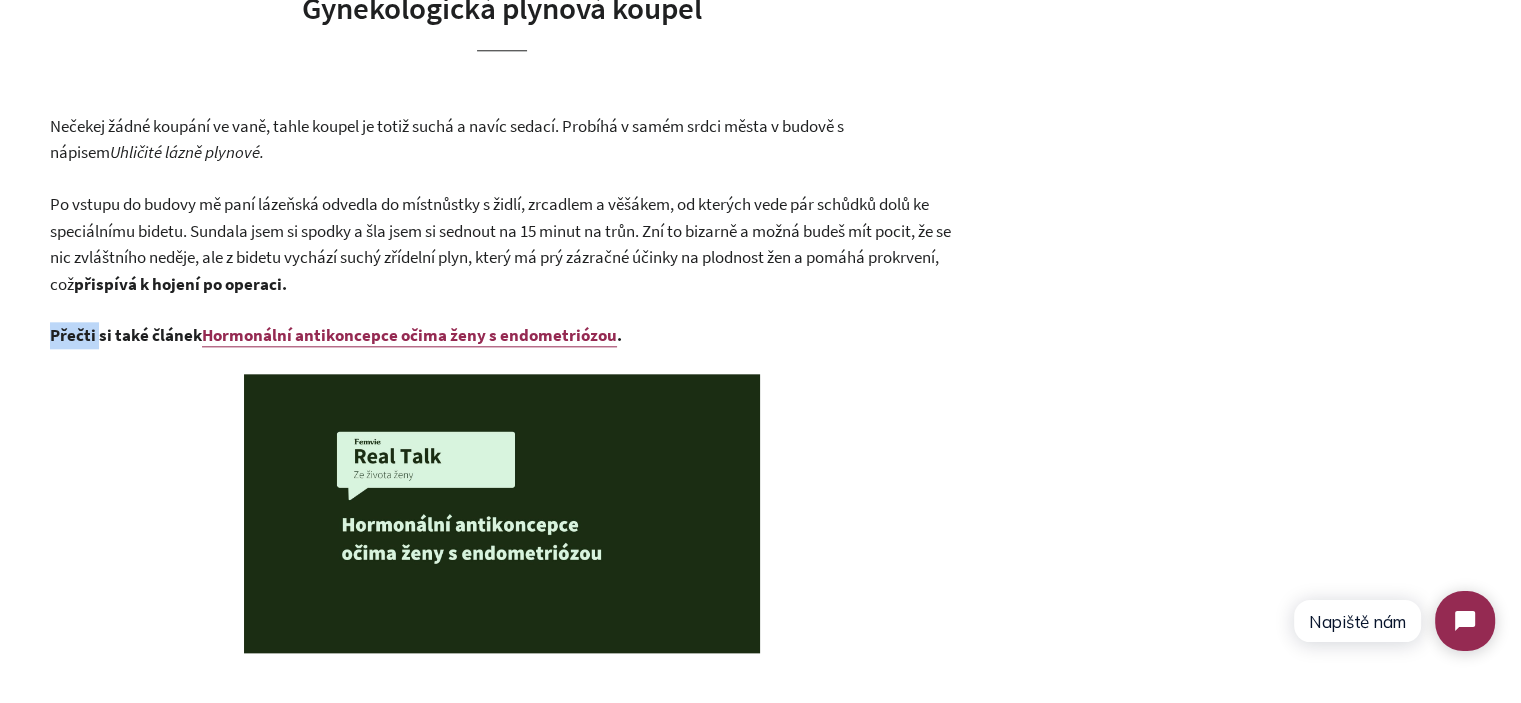 click on "Přečti si také článek" at bounding box center [126, 335] 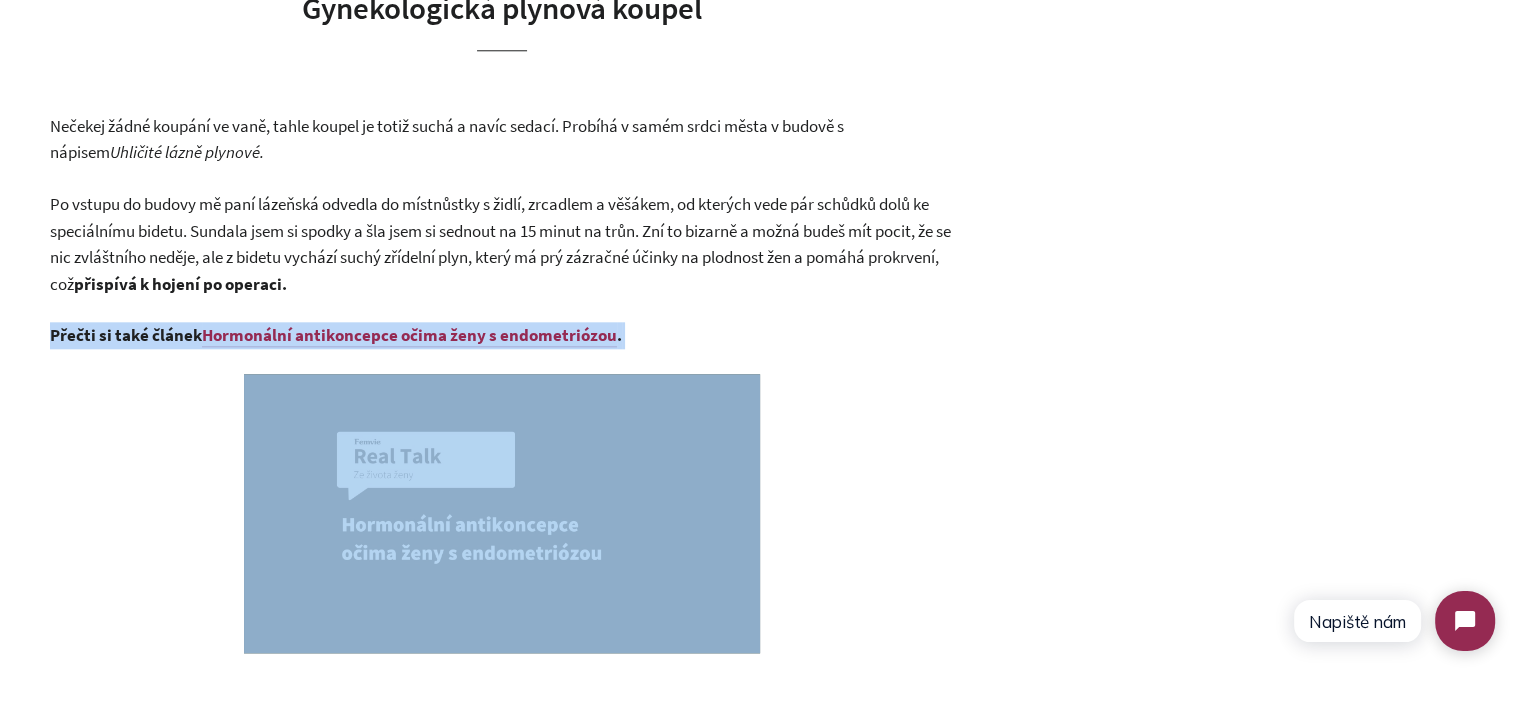click on "Přečti si také článek" at bounding box center (126, 335) 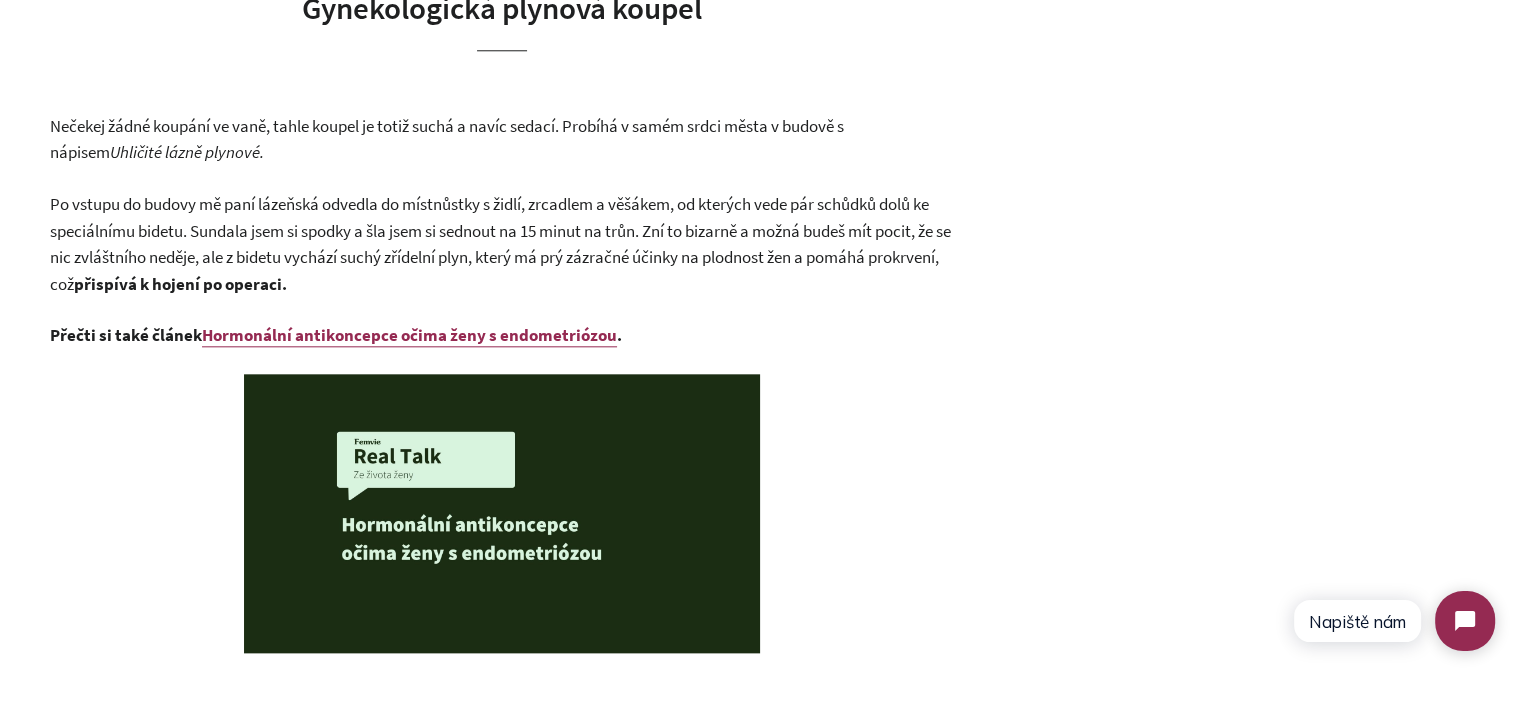 click on "Po vstupu do budovy mě paní lázeňská odvedla do místnůstky s židlí, zrcadlem a věšákem, od kterých vede pár schůdků dolů ke speciálnímu bidetu. Sundala jsem si spodky a šla jsem si sednout na 15 minut na trůn. Zní to bizarně a možná budeš mít pocit, že se nic zvláštního neděje, ale z bidetu vychází suchý zřídelní plyn, který má prý zázračné účinky na plodnost žen a pomáhá prokrvení, což" at bounding box center (500, 244) 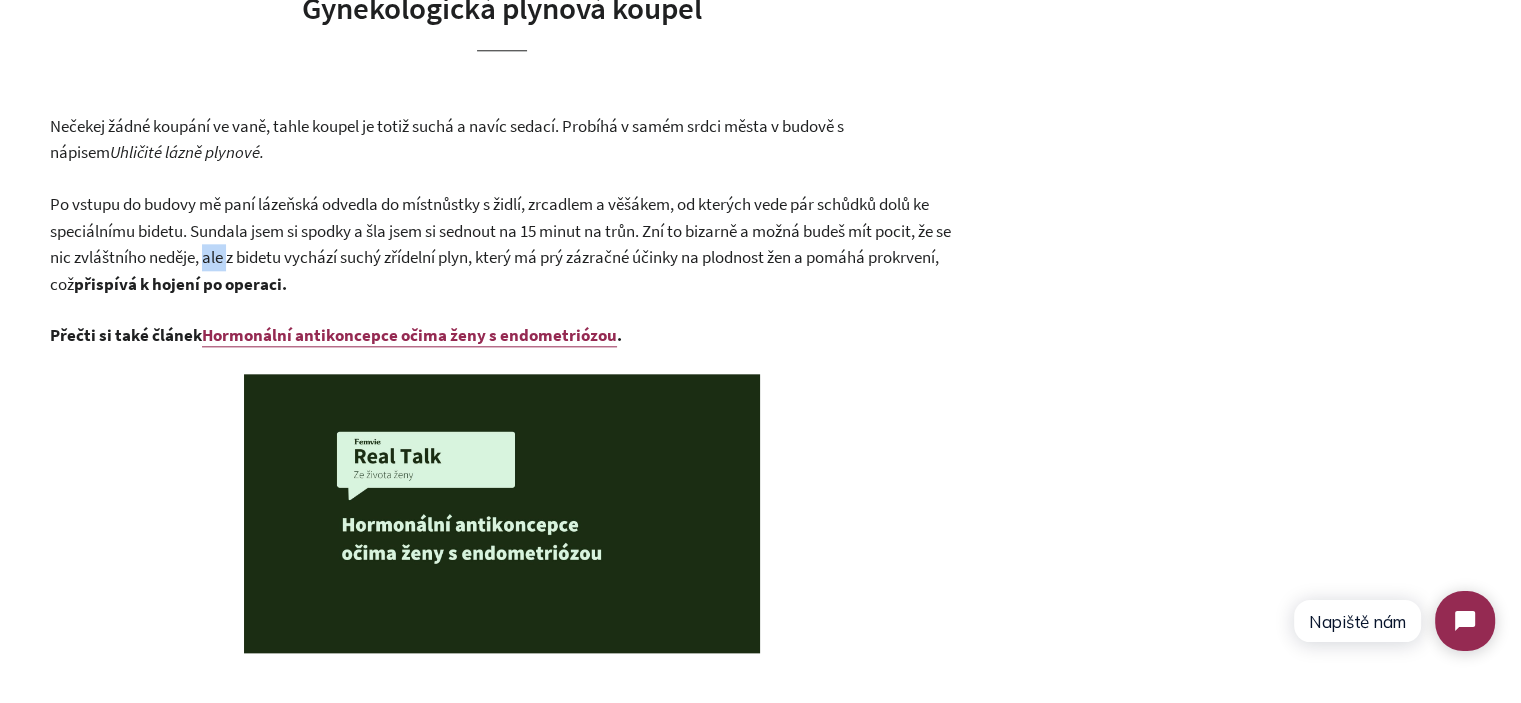 click on "Po vstupu do budovy mě paní lázeňská odvedla do místnůstky s židlí, zrcadlem a věšákem, od kterých vede pár schůdků dolů ke speciálnímu bidetu. Sundala jsem si spodky a šla jsem si sednout na 15 minut na trůn. Zní to bizarně a možná budeš mít pocit, že se nic zvláštního neděje, ale z bidetu vychází suchý zřídelní plyn, který má prý zázračné účinky na plodnost žen a pomáhá prokrvení, což" at bounding box center (500, 244) 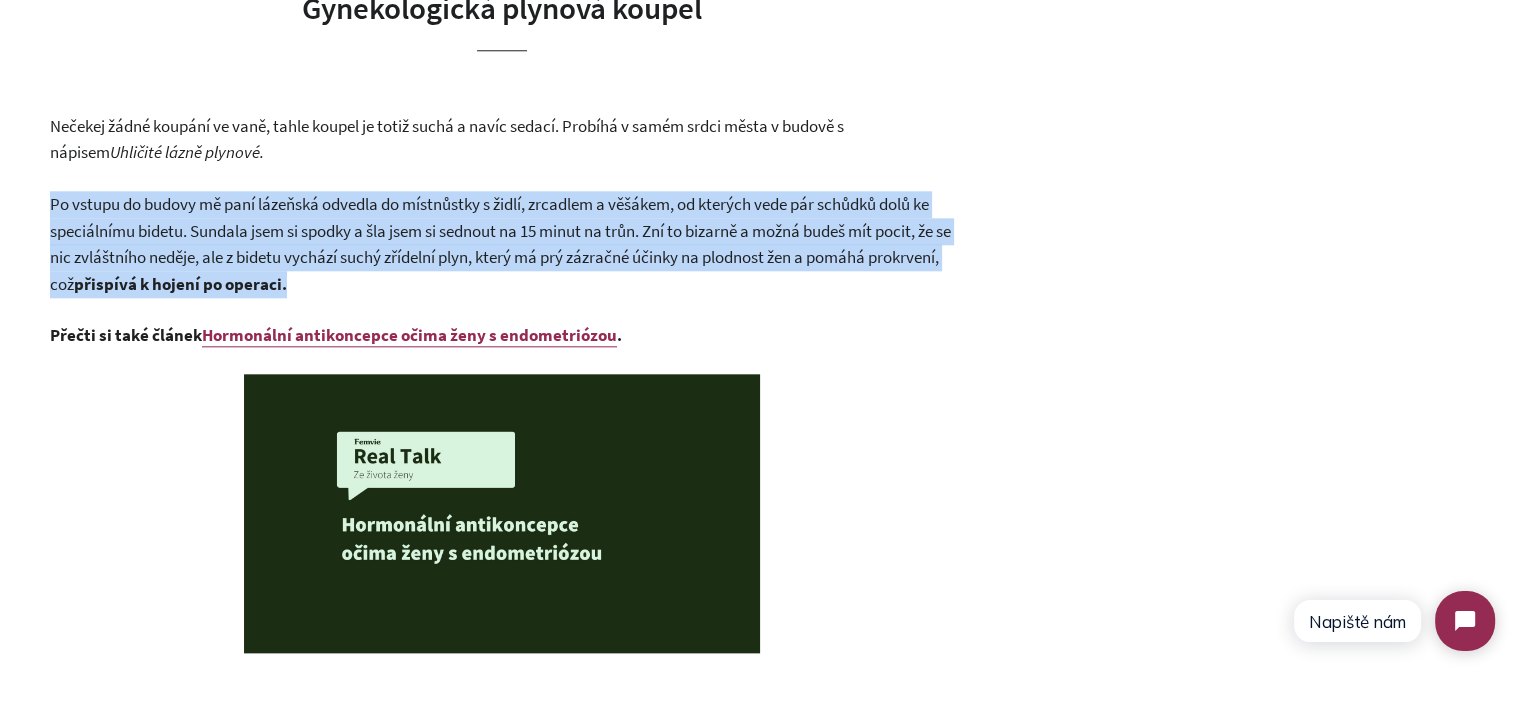 click on "Po vstupu do budovy mě paní lázeňská odvedla do místnůstky s židlí, zrcadlem a věšákem, od kterých vede pár schůdků dolů ke speciálnímu bidetu. Sundala jsem si spodky a šla jsem si sednout na 15 minut na trůn. Zní to bizarně a možná budeš mít pocit, že se nic zvláštního neděje, ale z bidetu vychází suchý zřídelní plyn, který má prý zázračné účinky na plodnost žen a pomáhá prokrvení, což" at bounding box center [500, 244] 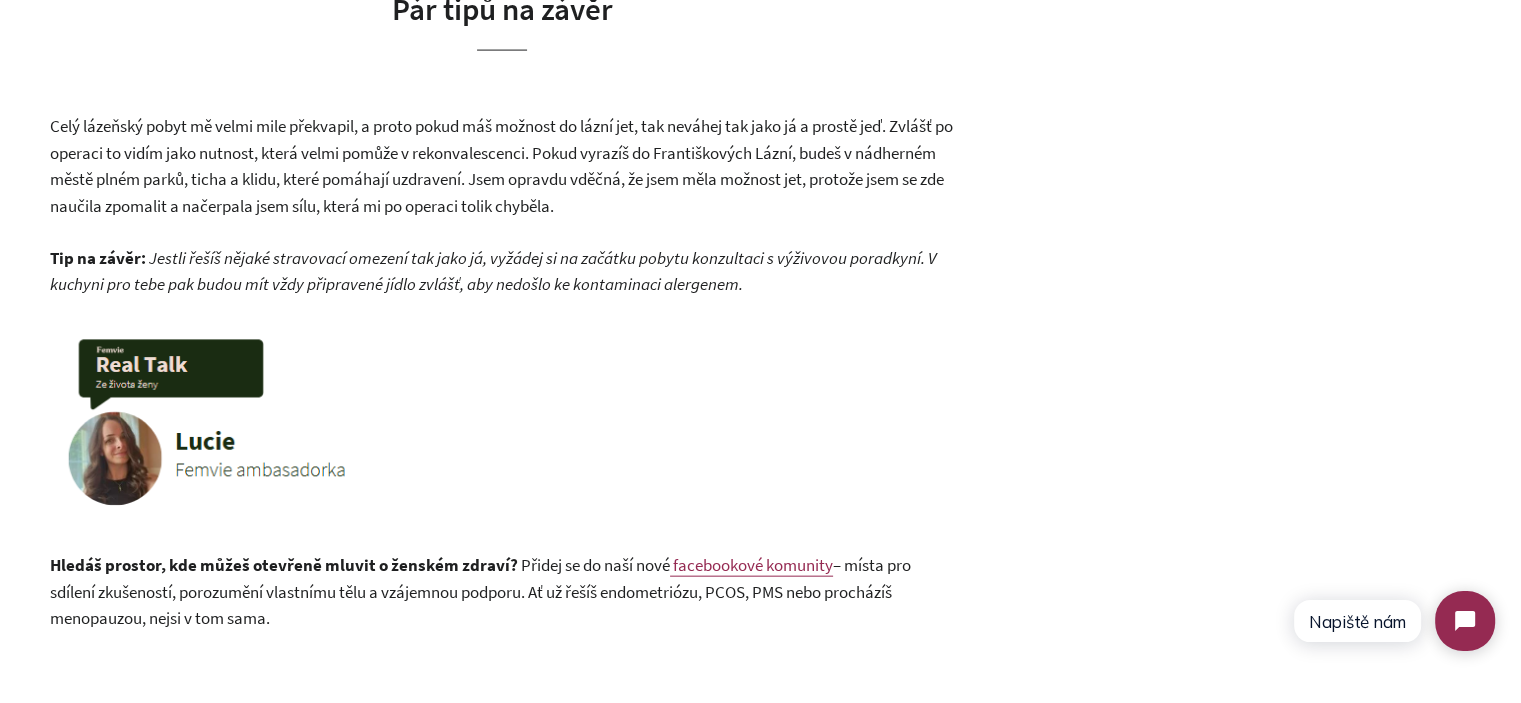 scroll, scrollTop: 4700, scrollLeft: 0, axis: vertical 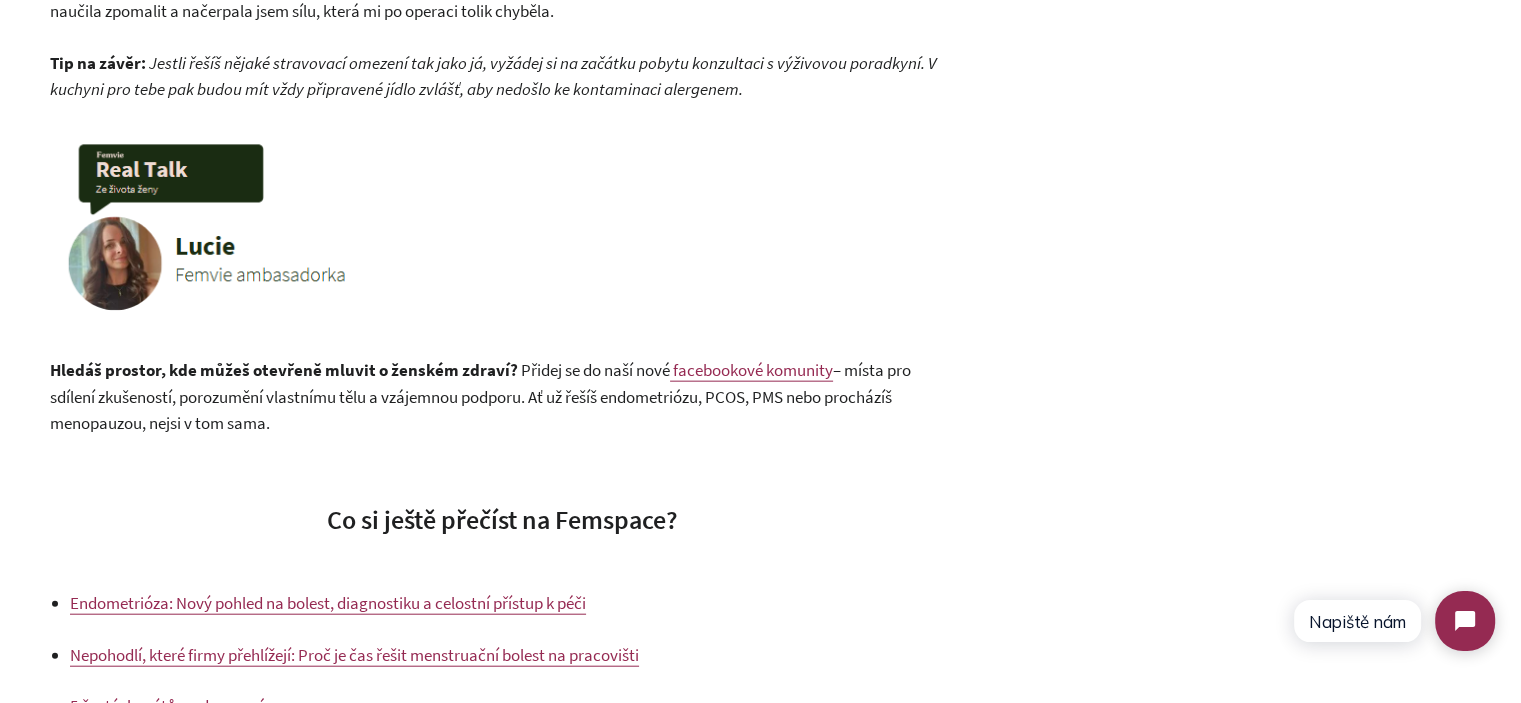 click at bounding box center (502, 230) 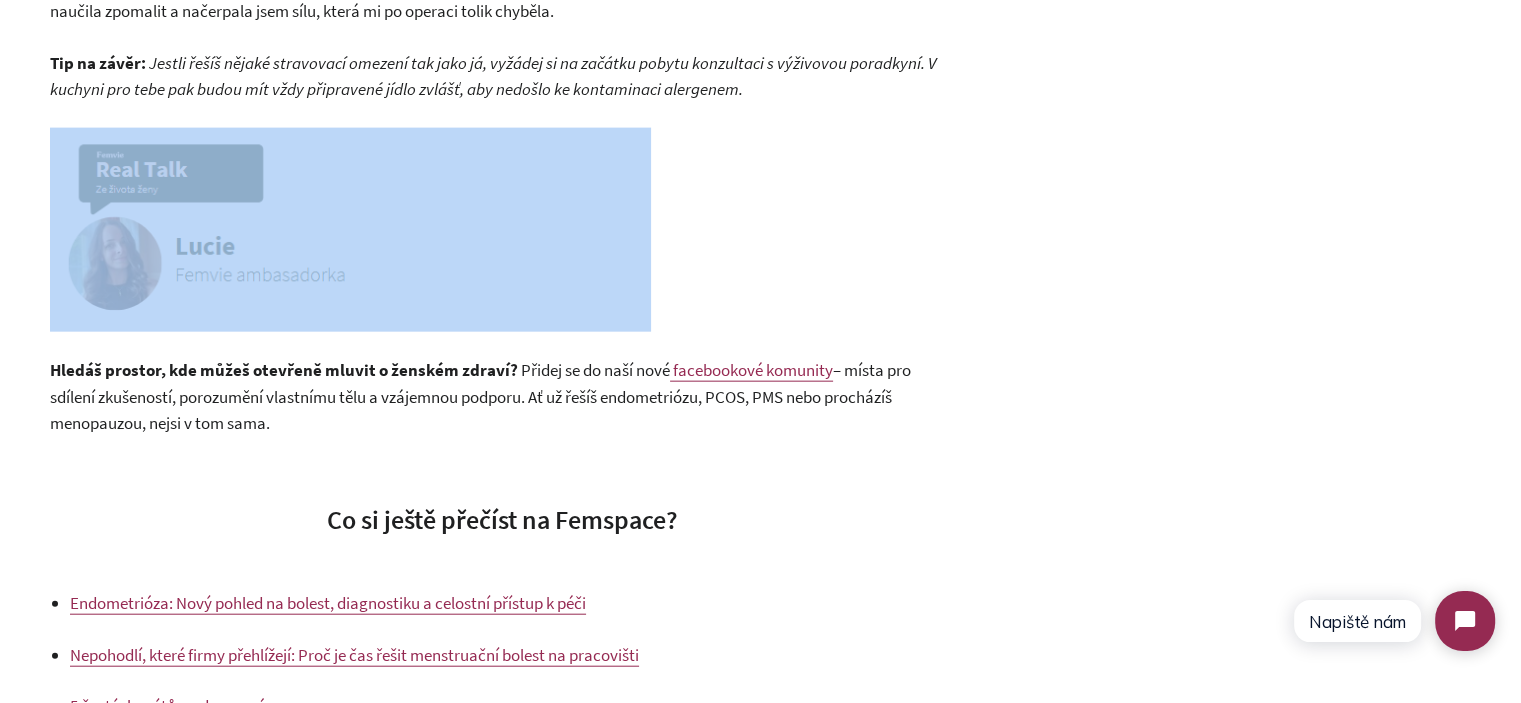 click at bounding box center [502, 230] 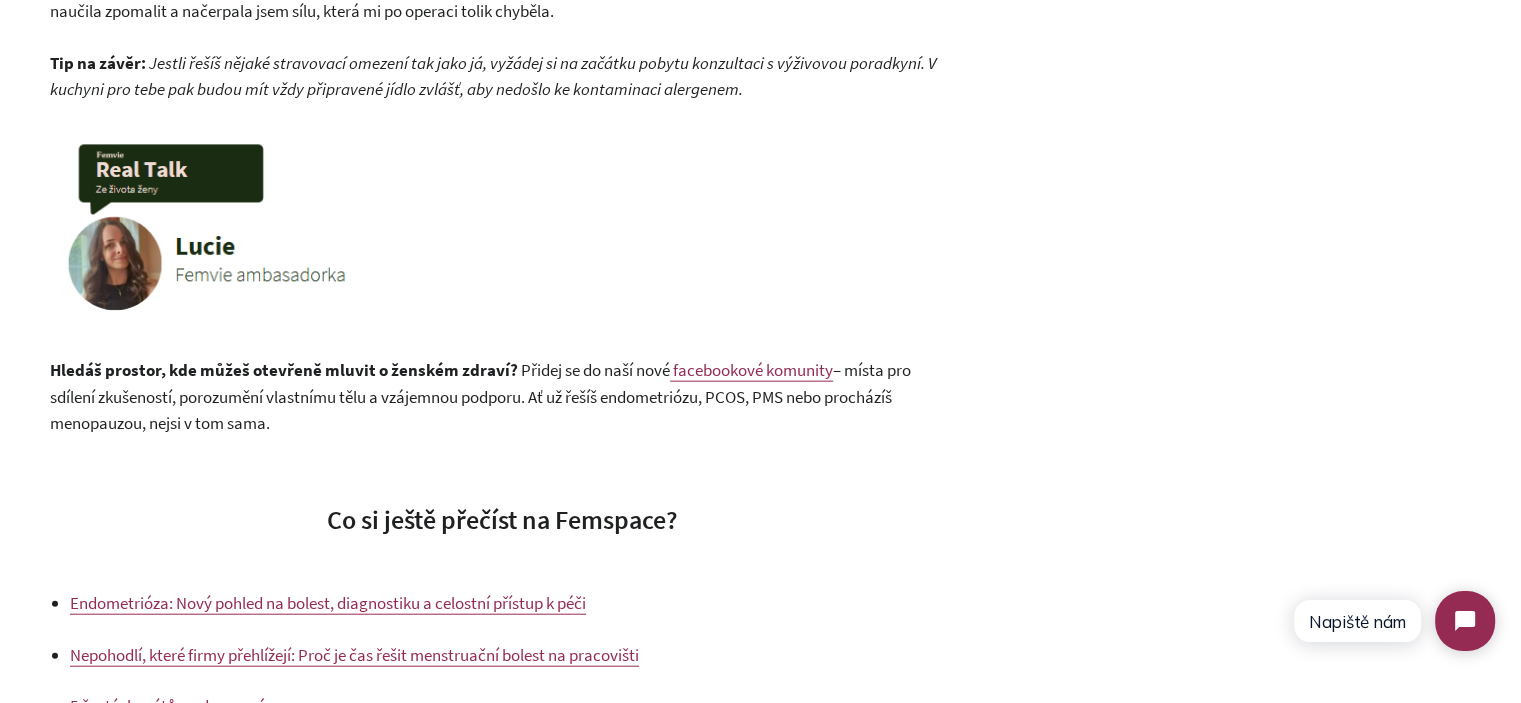 click on "Tip na závěr:   Jestli řešíš nějaké stravovací omezení tak jako já, vyžádej si na začátku pobytu konzultaci s výživovou poradkyní. V kuchyni pro tebe pak budou mít vždy připravené jídlo zvlášť, aby nedošlo ke kontaminaci alergenem." at bounding box center [502, 76] 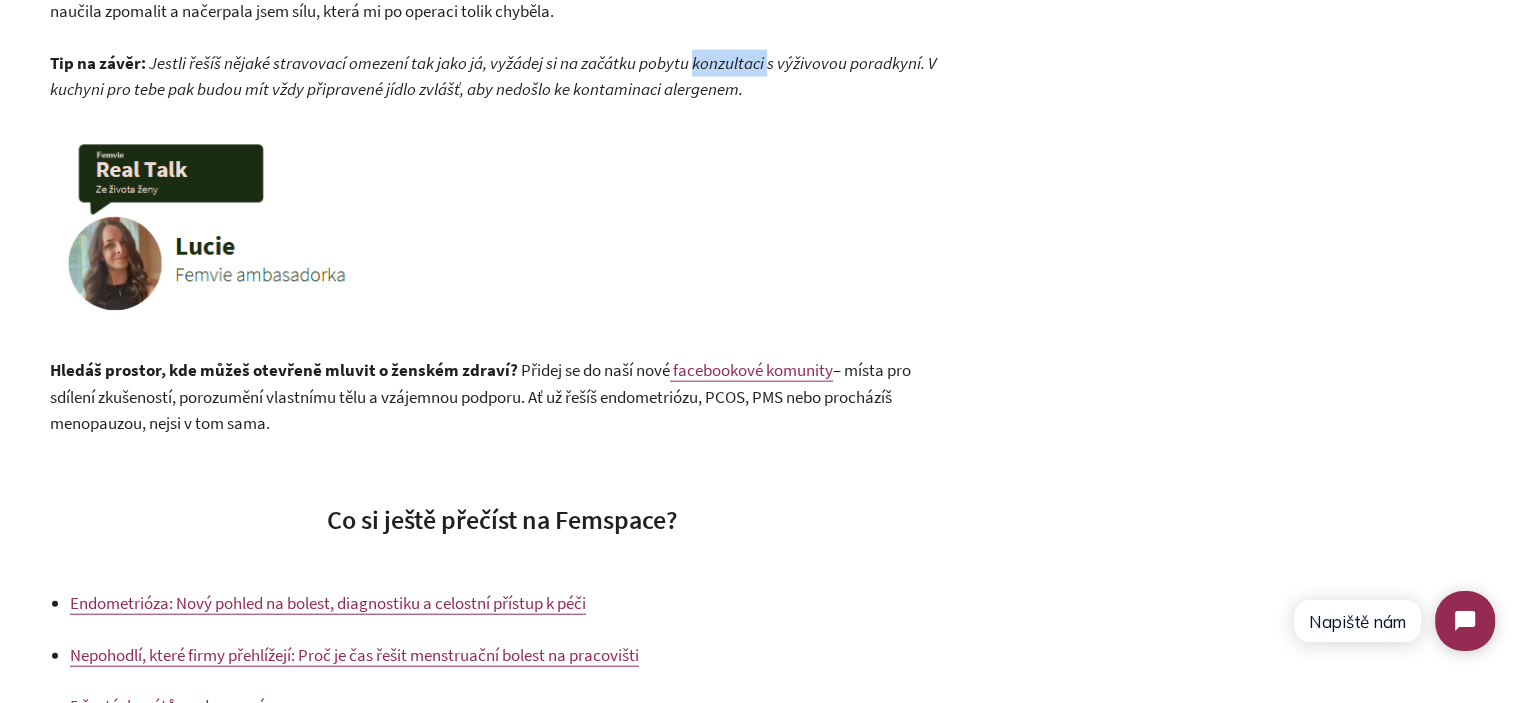 click on "Tip na závěr:   Jestli řešíš nějaké stravovací omezení tak jako já, vyžádej si na začátku pobytu konzultaci s výživovou poradkyní. V kuchyni pro tebe pak budou mít vždy připravené jídlo zvlášť, aby nedošlo ke kontaminaci alergenem." at bounding box center [502, 76] 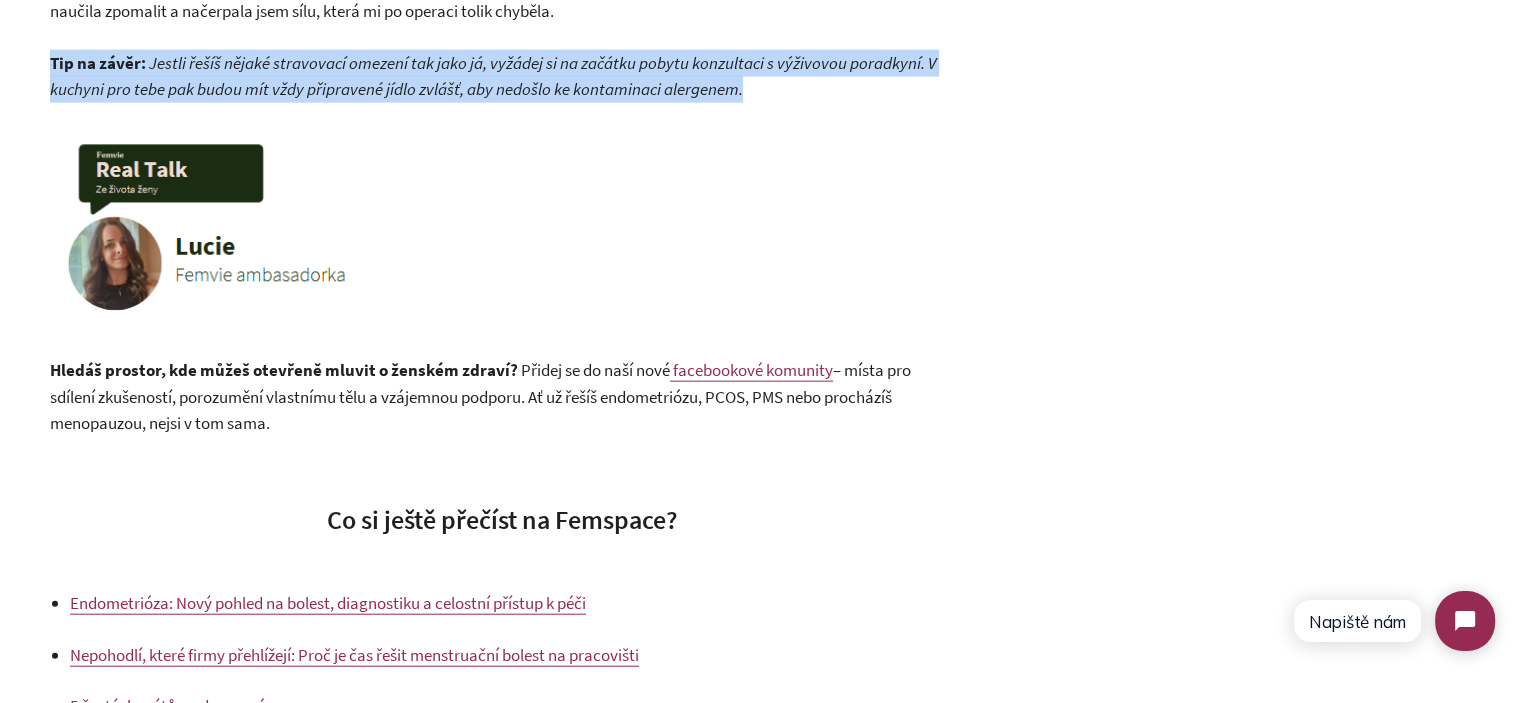 click on "Tip na závěr:   Jestli řešíš nějaké stravovací omezení tak jako já, vyžádej si na začátku pobytu konzultaci s výživovou poradkyní. V kuchyni pro tebe pak budou mít vždy připravené jídlo zvlášť, aby nedošlo ke kontaminaci alergenem." at bounding box center (502, 76) 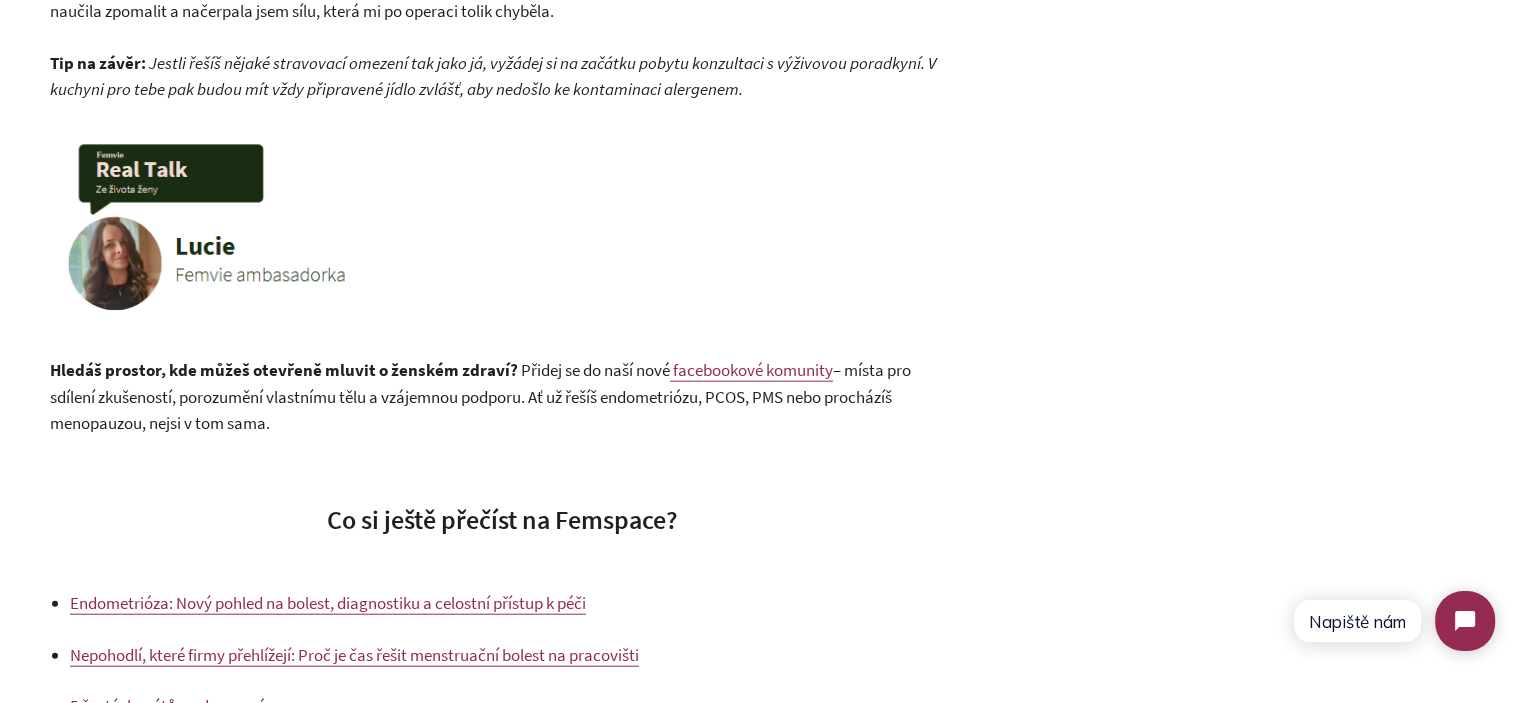 click on "Celý lázeňský pobyt mě velmi mile překvapil, a proto pokud máš možnost do lázní jet, tak neváhej tak jako já a prostě jeď. Zvlášť po operaci to vidím jako nutnost, která velmi pomůže v rekonvalescenci. Pokud vyrazíš do Františkových Lázní, budeš v nádherném městě plném parků, ticha a klidu, které pomáhají uzdravení. Jsem opravdu vděčná, že jsem měla možnost jet, protože jsem se zde naučila zpomalit a načerpala jsem sílu, která mi po operaci tolik chyběla." at bounding box center (501, -29) 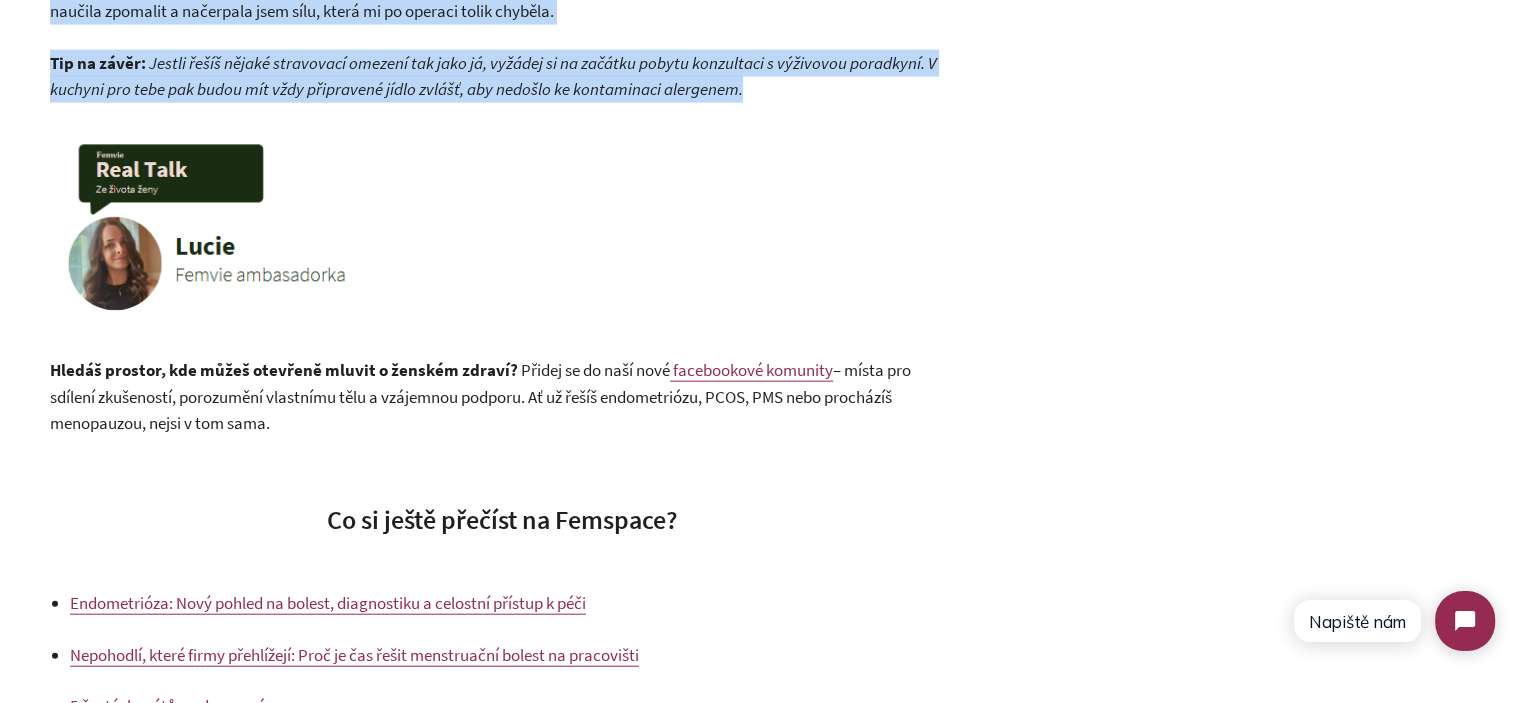 drag, startPoint x: 515, startPoint y: 71, endPoint x: 691, endPoint y: 135, distance: 187.27519 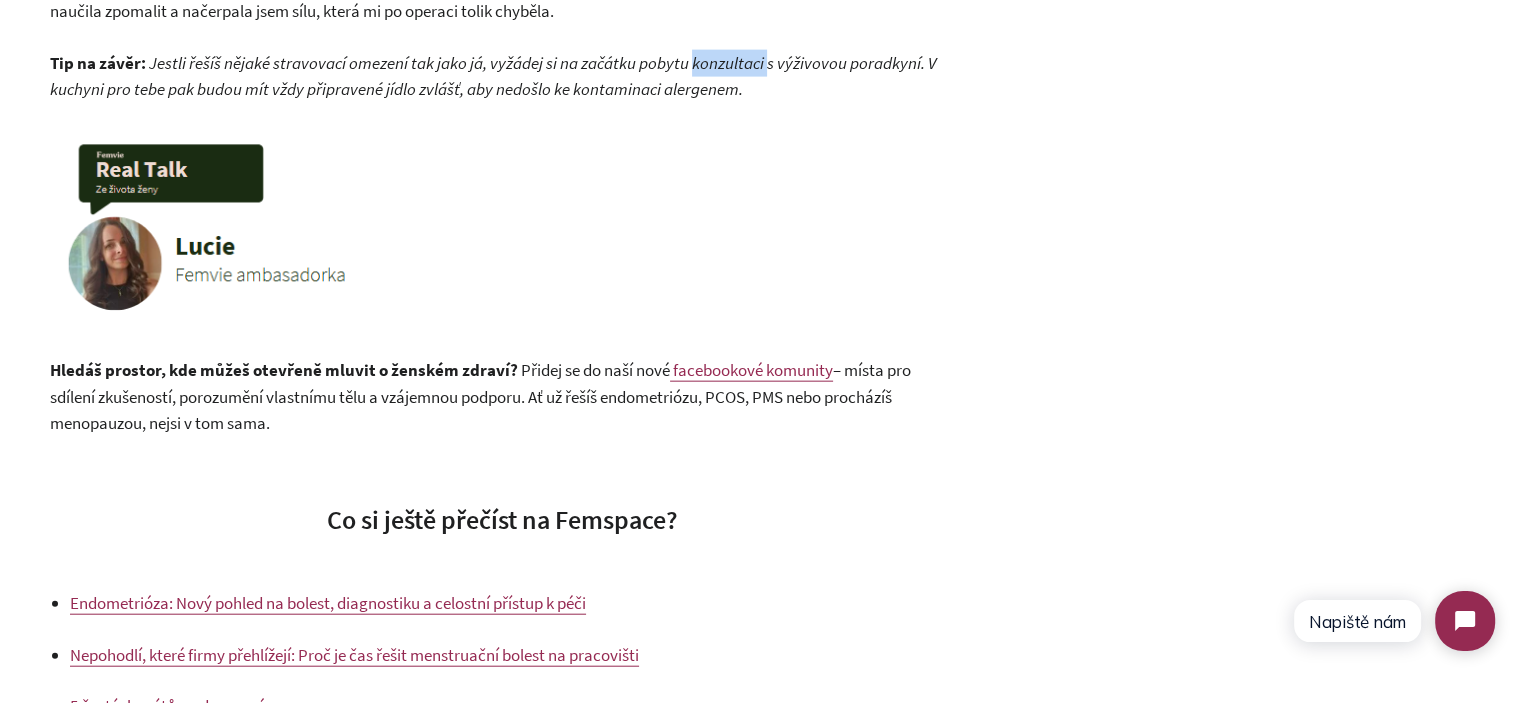 click on "Jestli řešíš nějaké stravovací omezení tak jako já, vyžádej si na začátku pobytu konzultaci s výživovou poradkyní. V kuchyni pro tebe pak budou mít vždy připravené jídlo zvlášť, aby nedošlo ke kontaminaci alergenem." at bounding box center (493, 76) 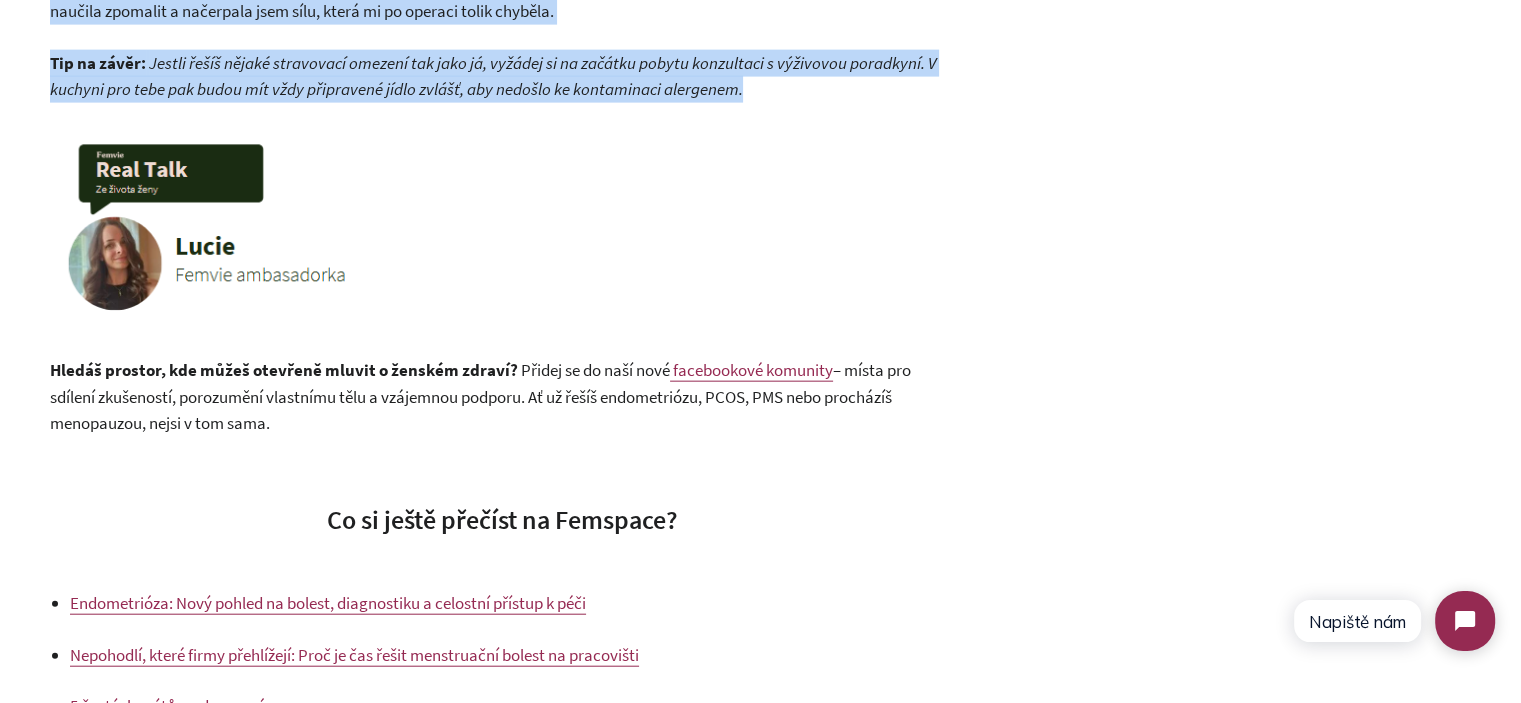 drag, startPoint x: 700, startPoint y: 140, endPoint x: 627, endPoint y: 81, distance: 93.8616 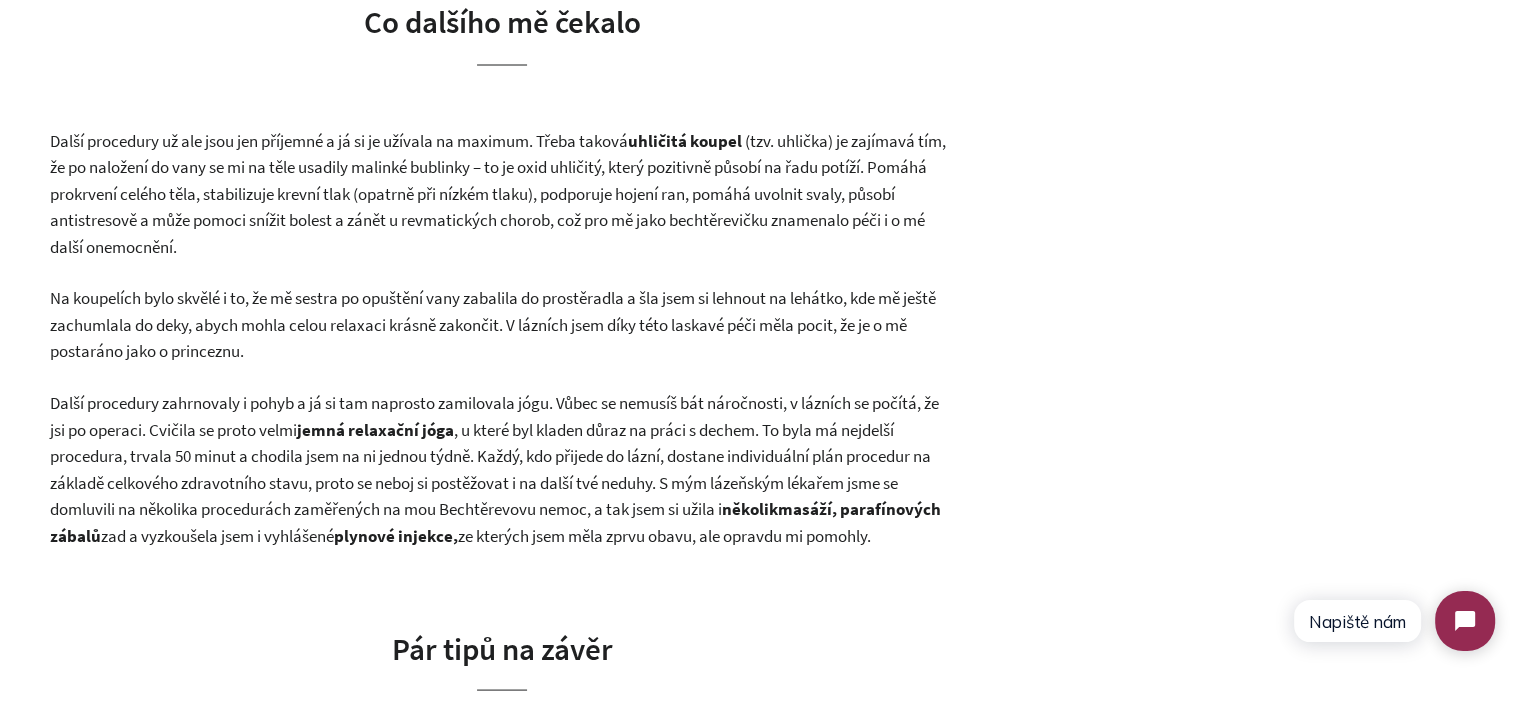 scroll, scrollTop: 3700, scrollLeft: 0, axis: vertical 